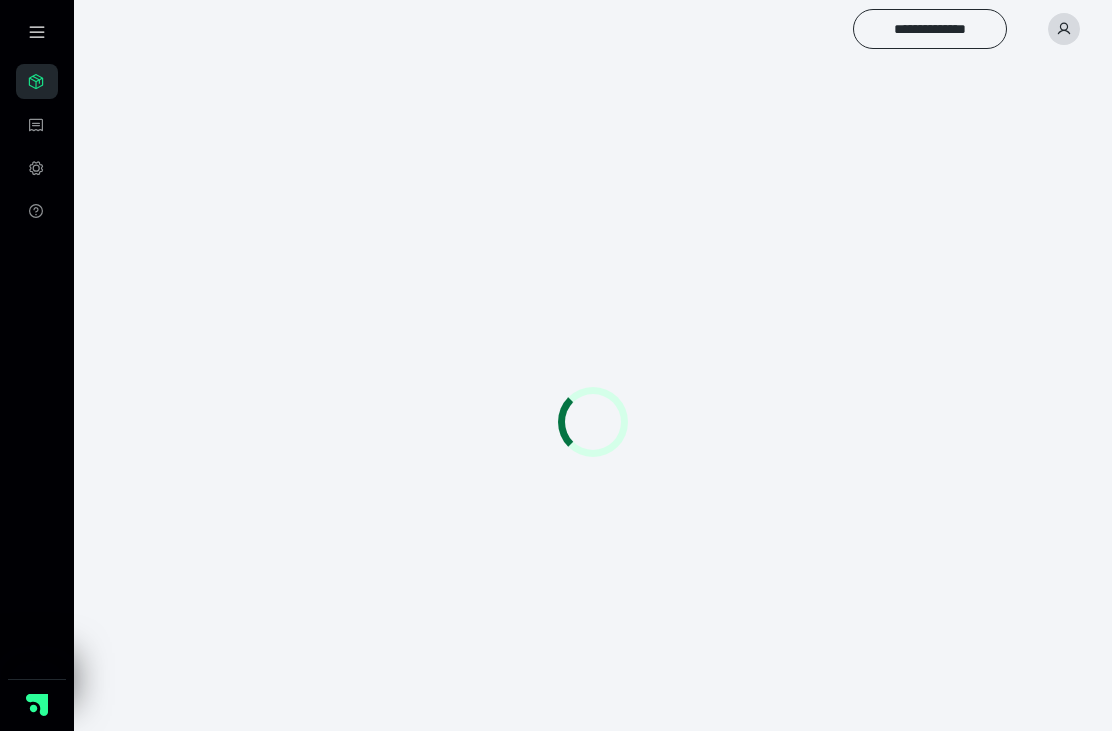 scroll, scrollTop: 0, scrollLeft: 0, axis: both 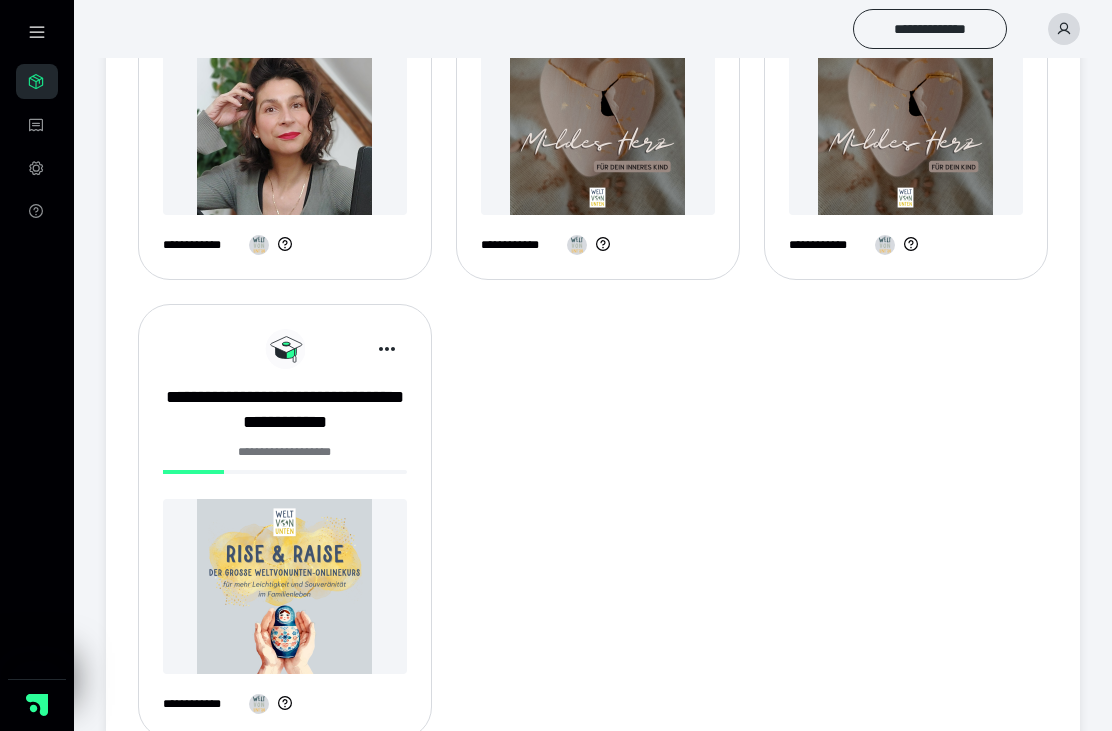 click at bounding box center (285, 586) 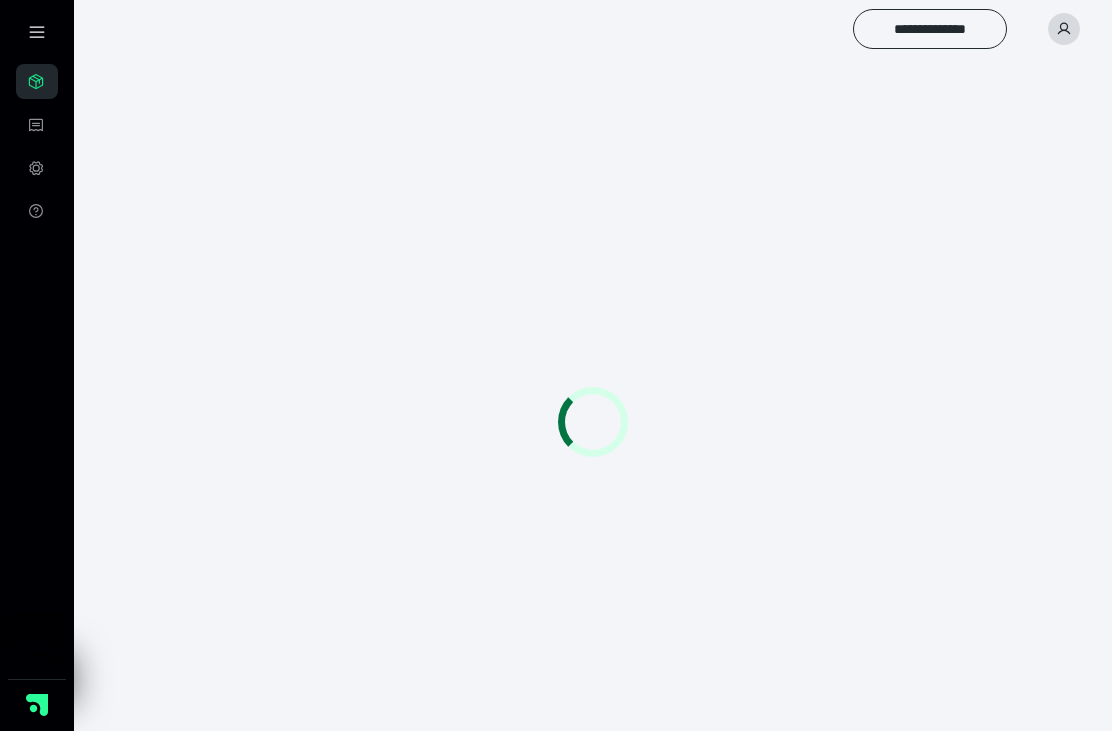 scroll, scrollTop: 0, scrollLeft: 0, axis: both 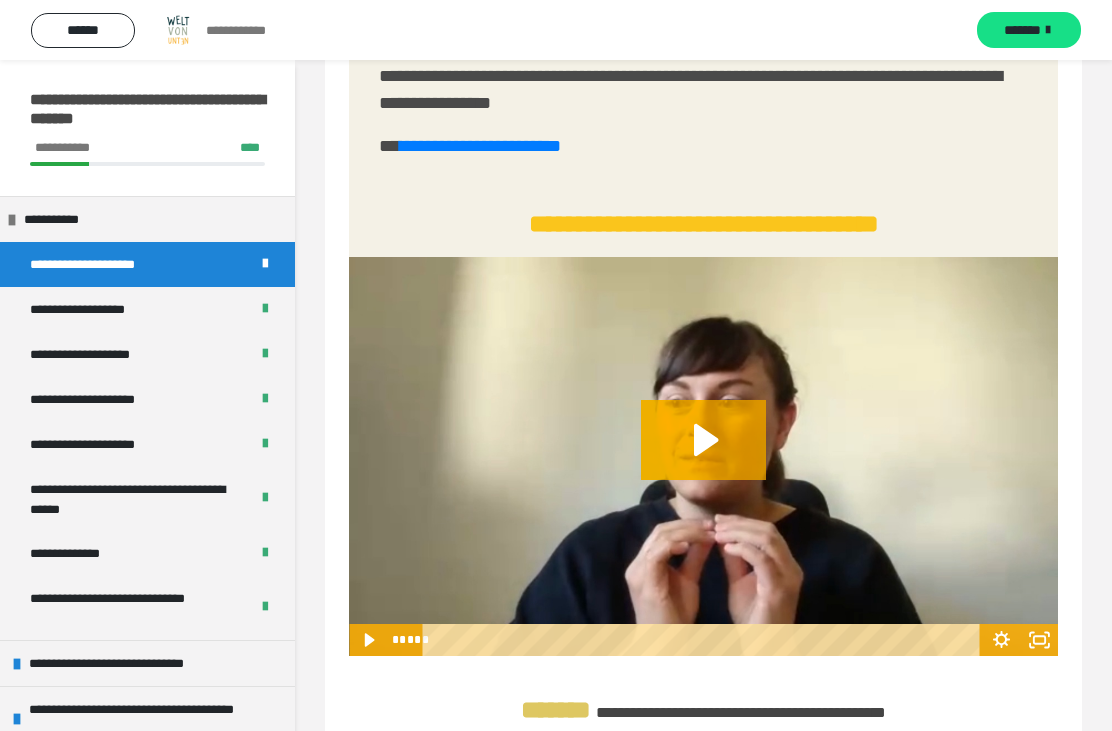 click on "**********" at bounding box center (157, 719) 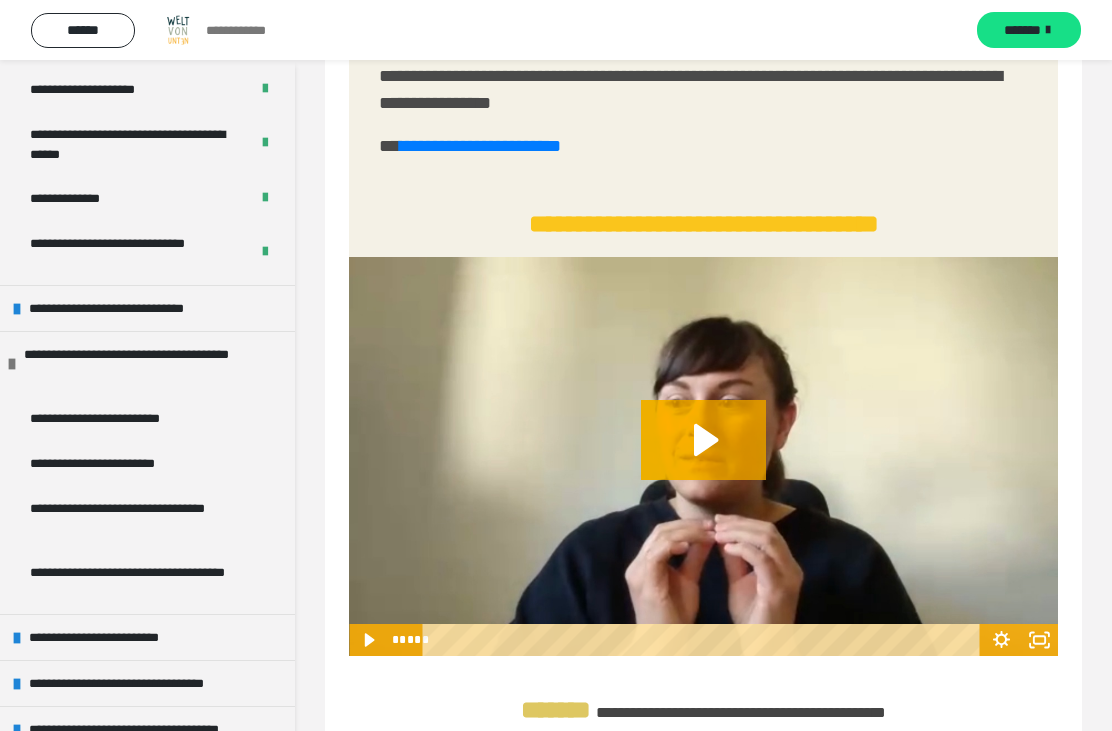 scroll, scrollTop: 382, scrollLeft: 0, axis: vertical 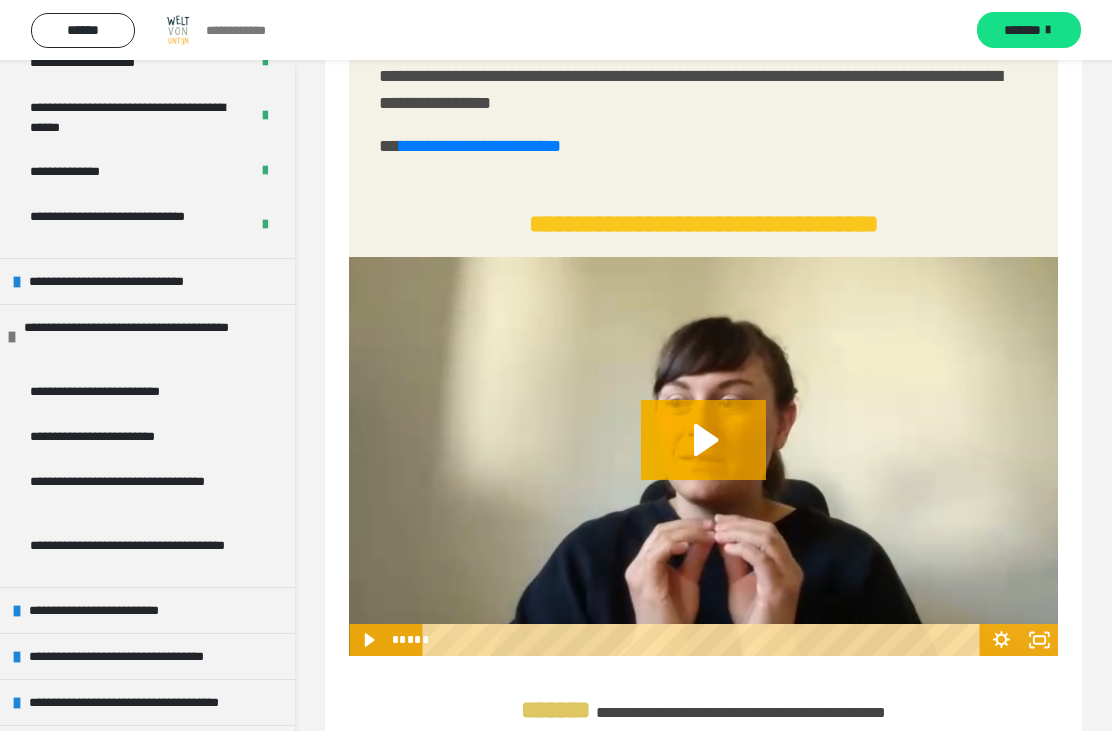 click on "**********" at bounding box center (125, 391) 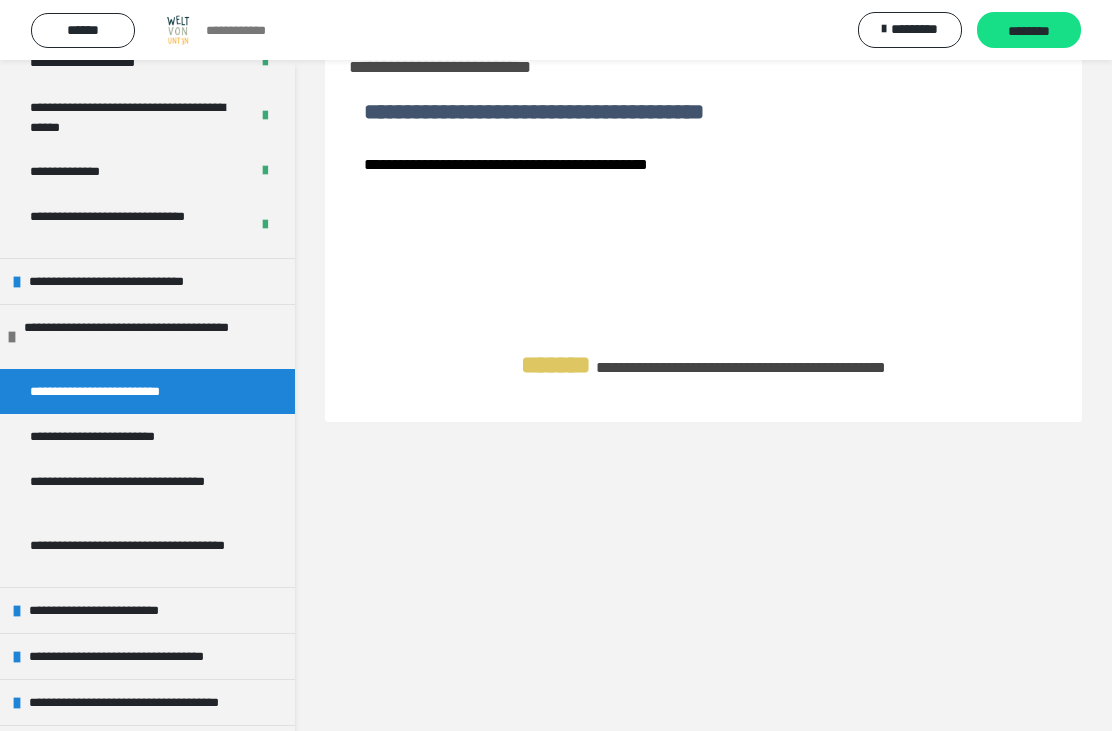 scroll, scrollTop: 60, scrollLeft: 0, axis: vertical 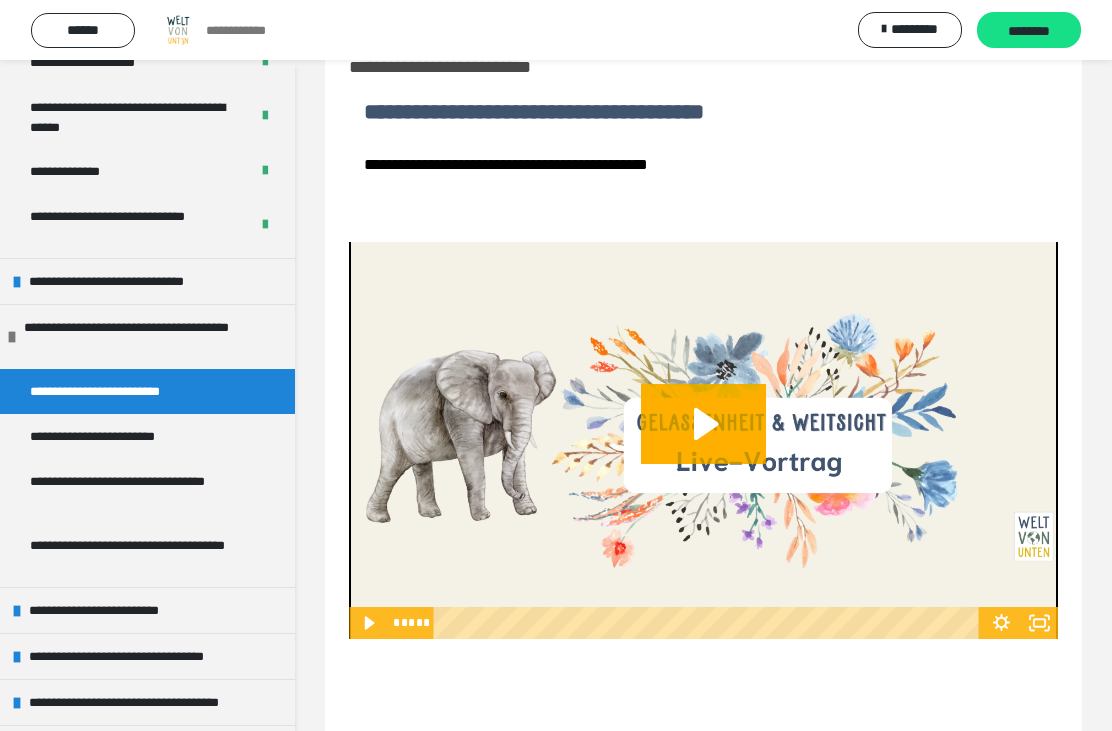 click 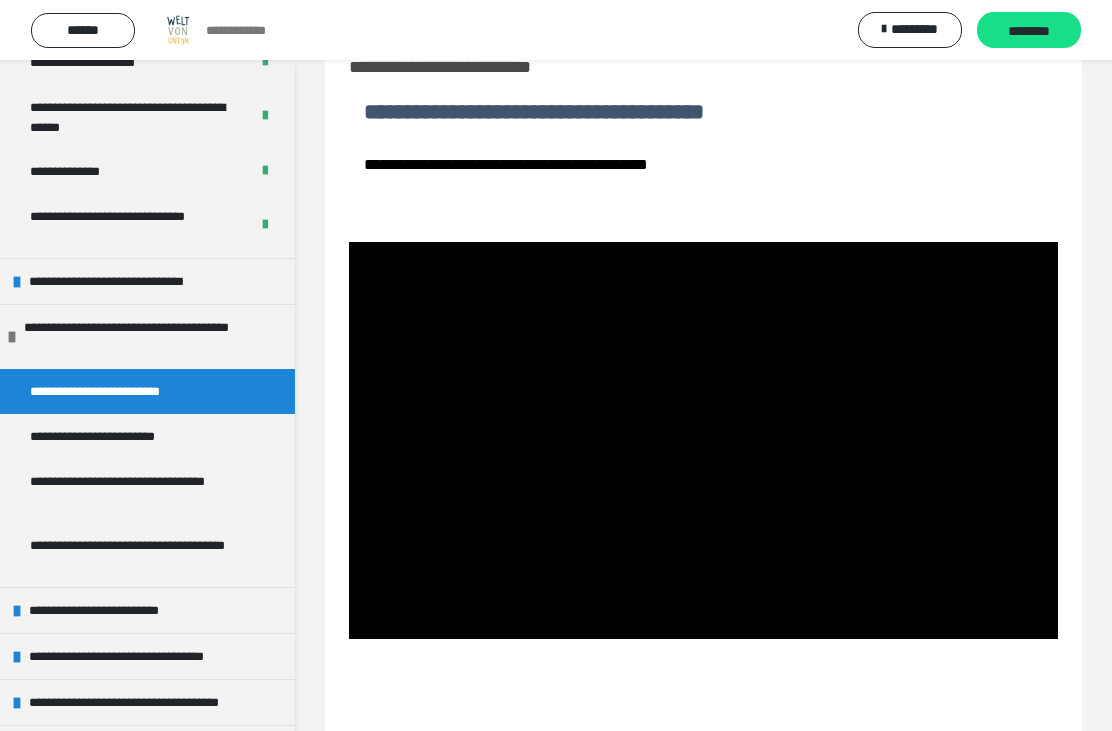 click at bounding box center [703, 440] 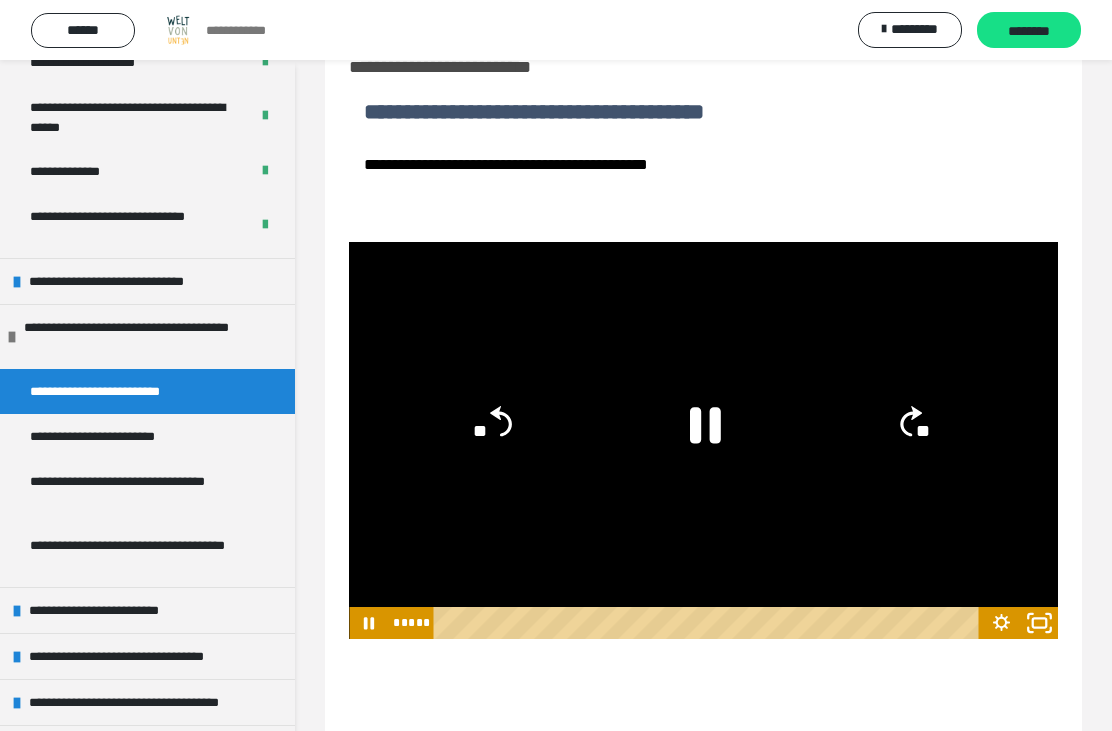 click 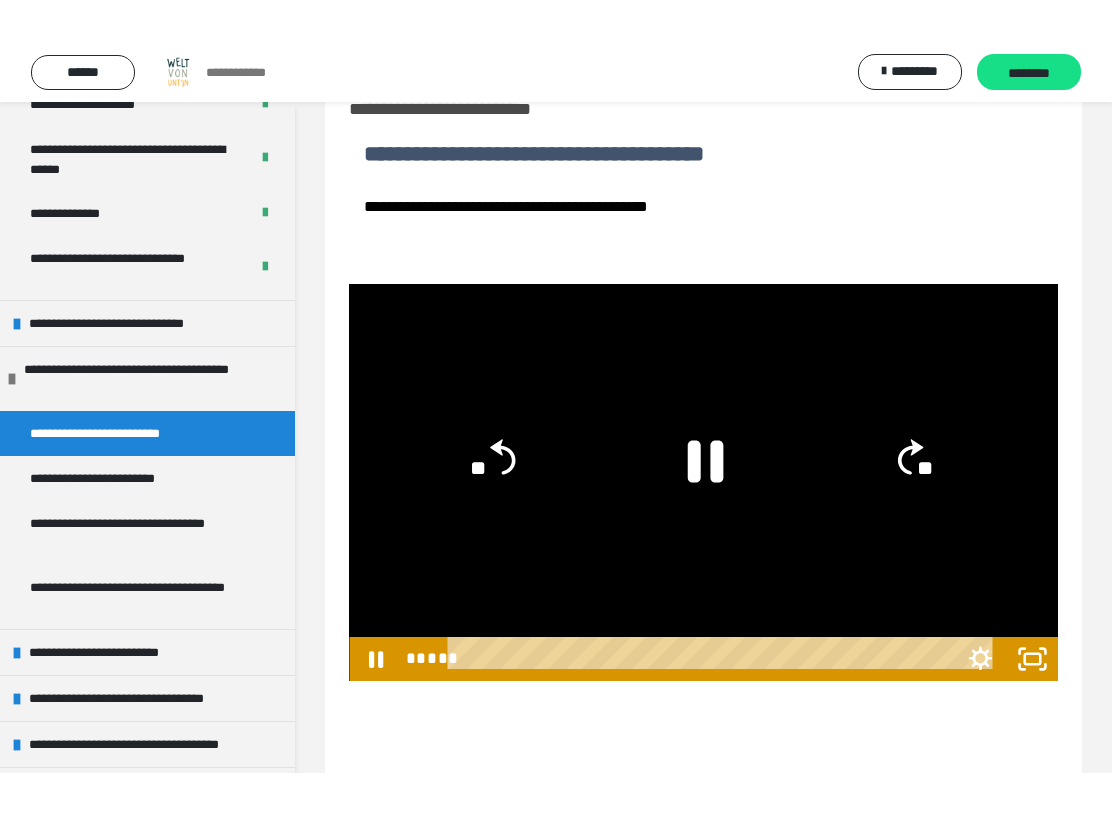 scroll, scrollTop: 0, scrollLeft: 0, axis: both 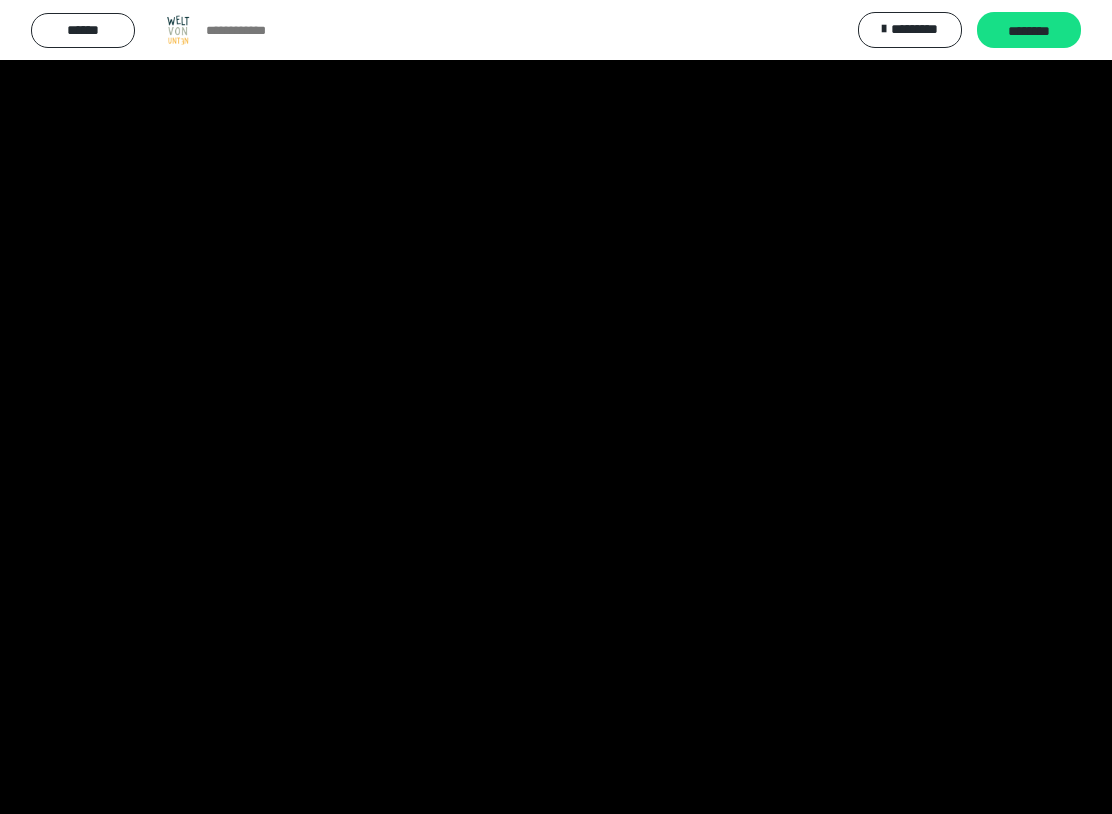 click at bounding box center [556, 407] 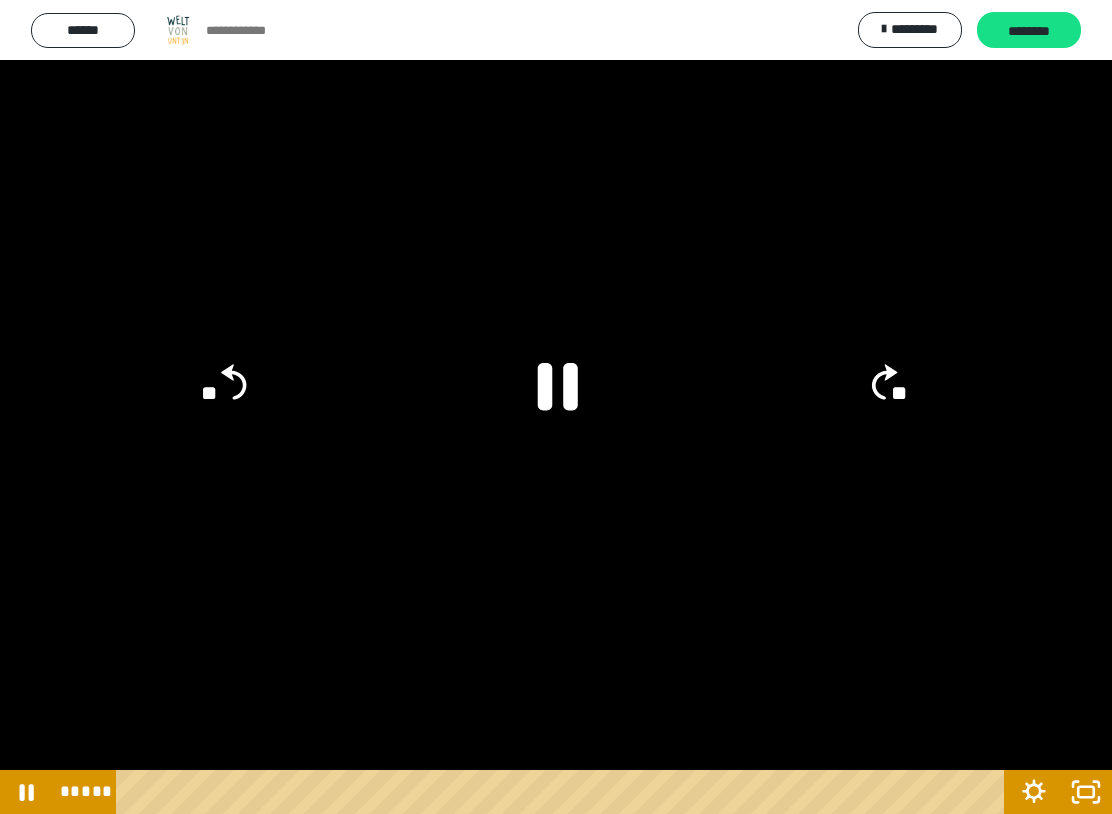 click 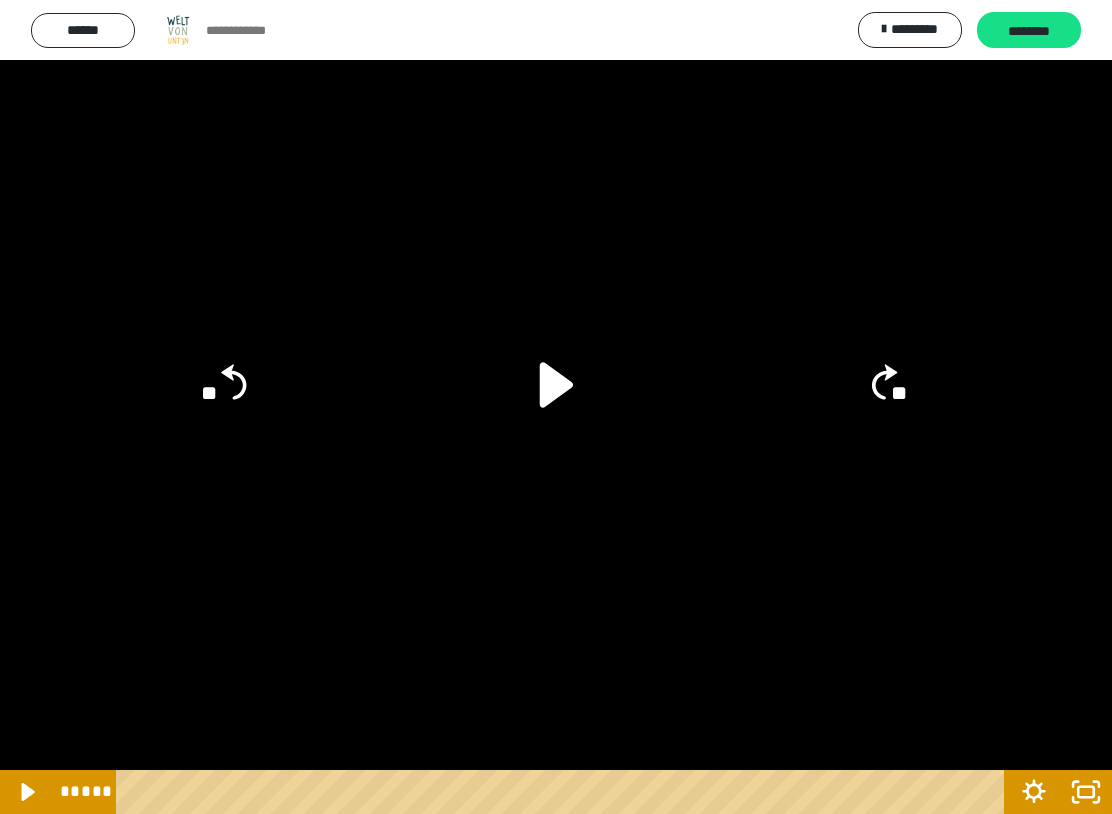 click on "**" 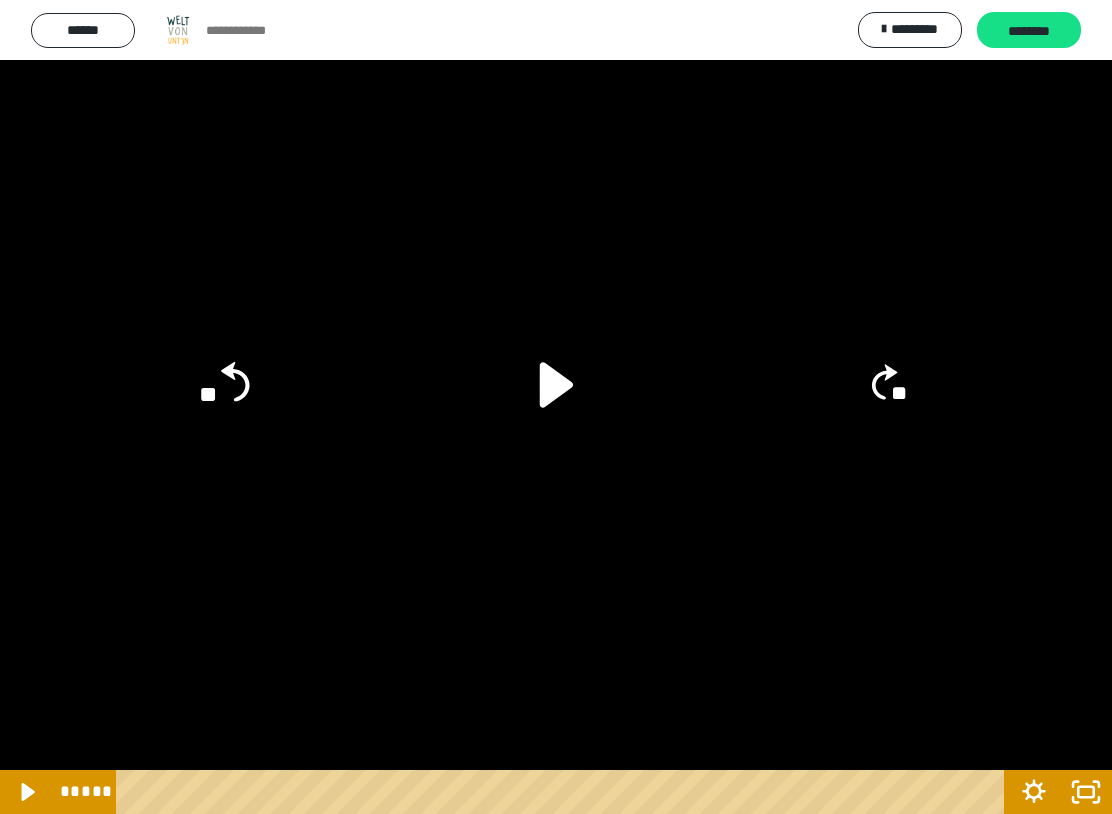 click 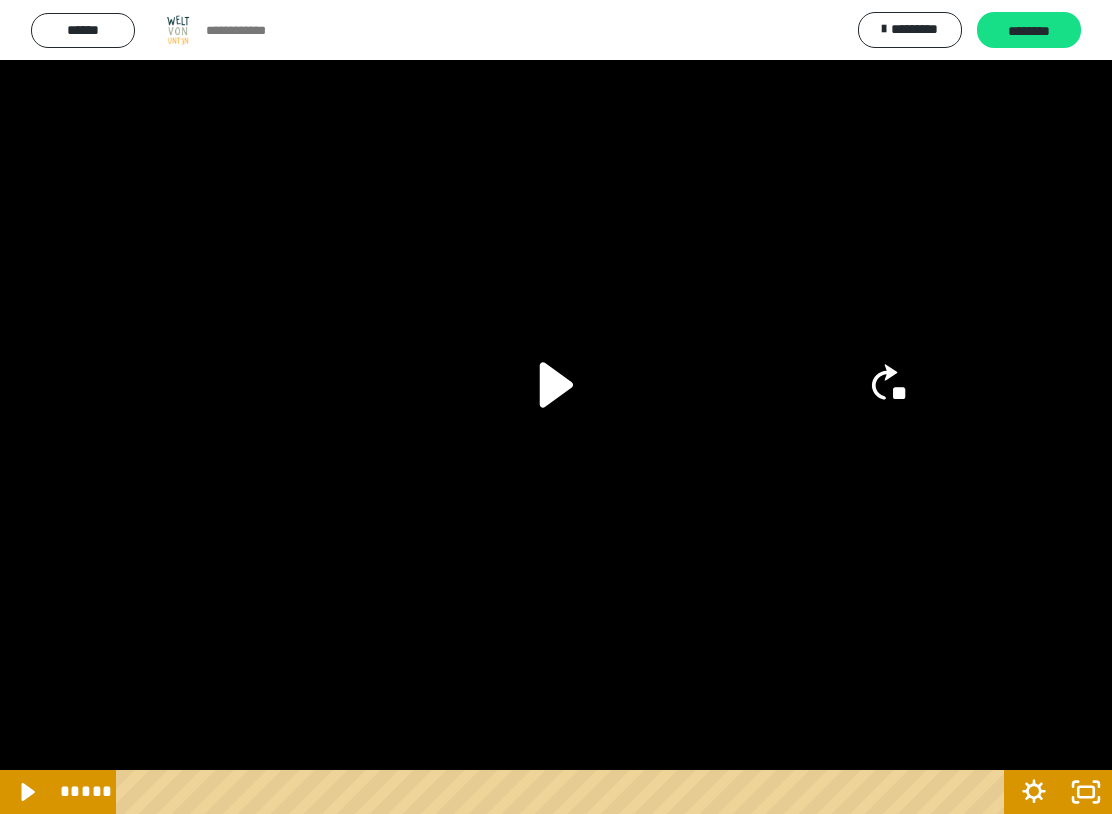 click on "**" 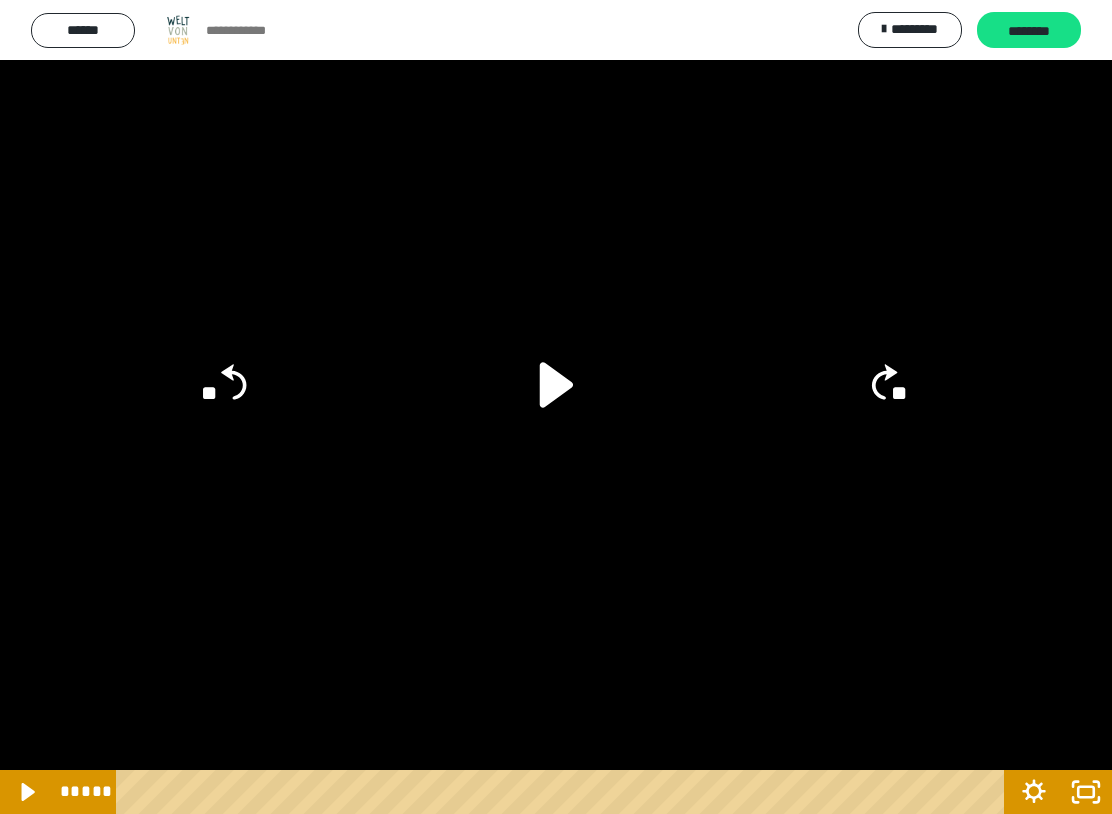 click on "**" 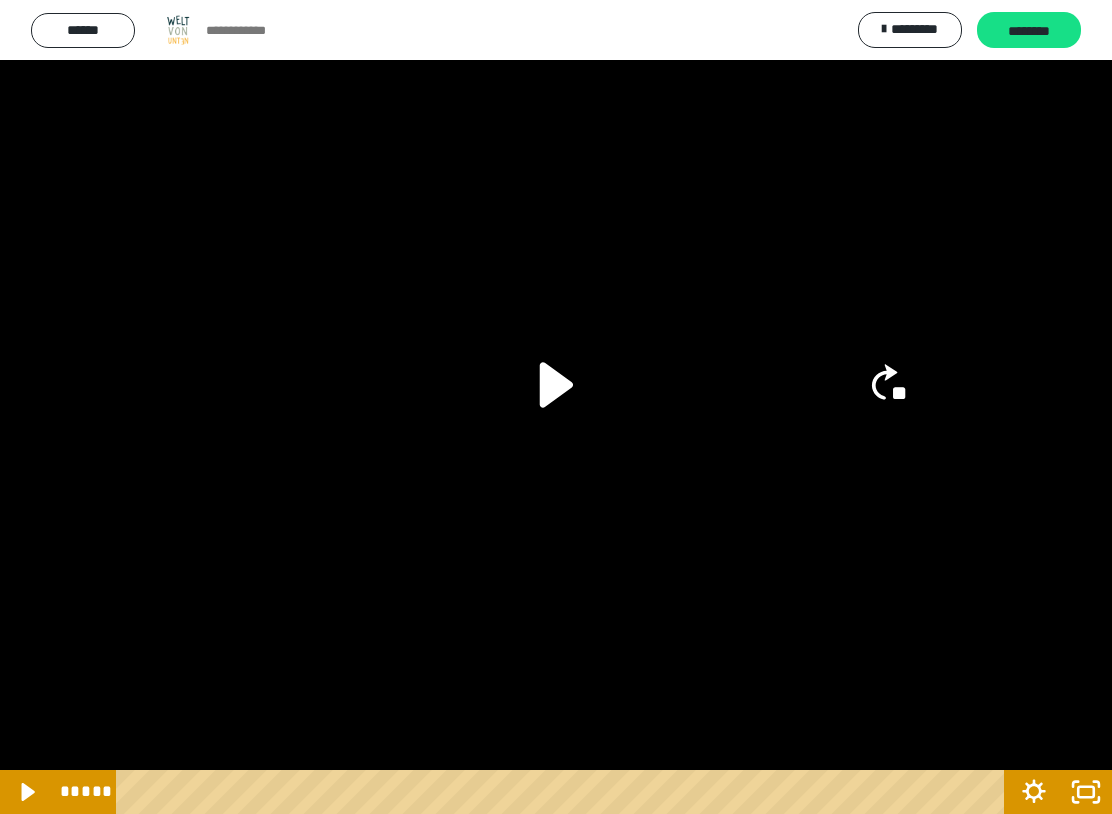 click on "**" 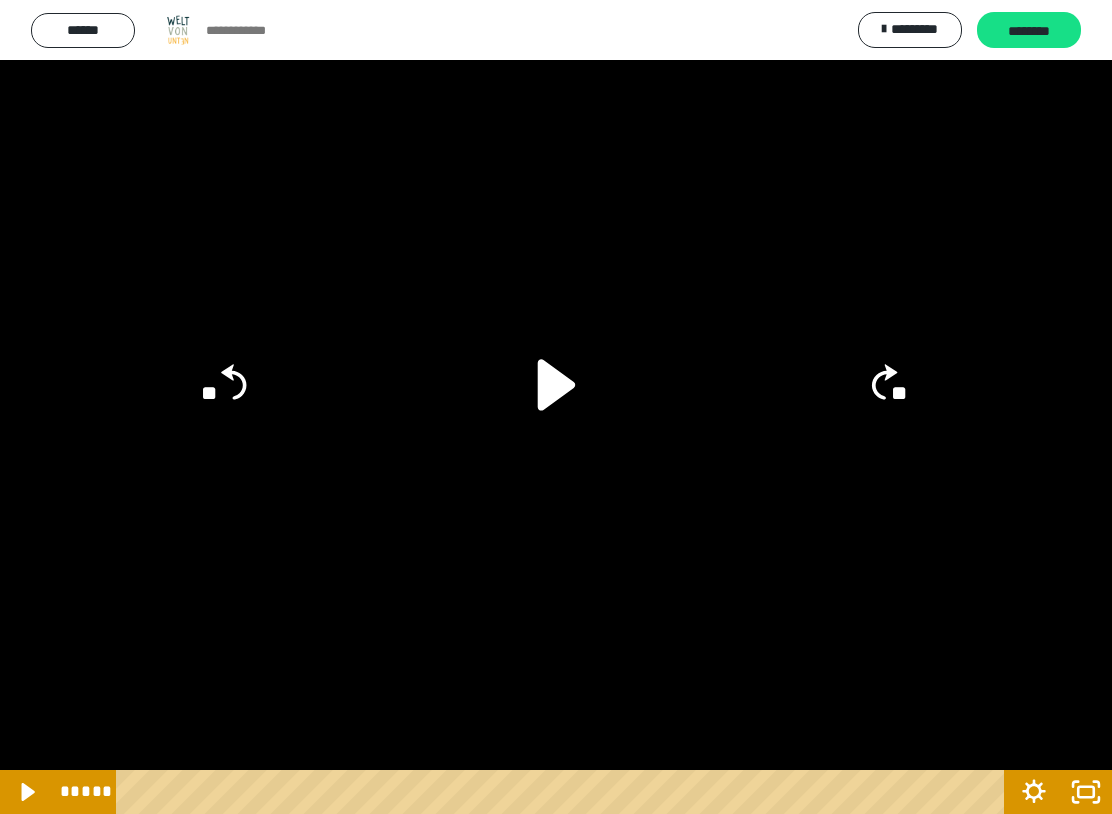 click 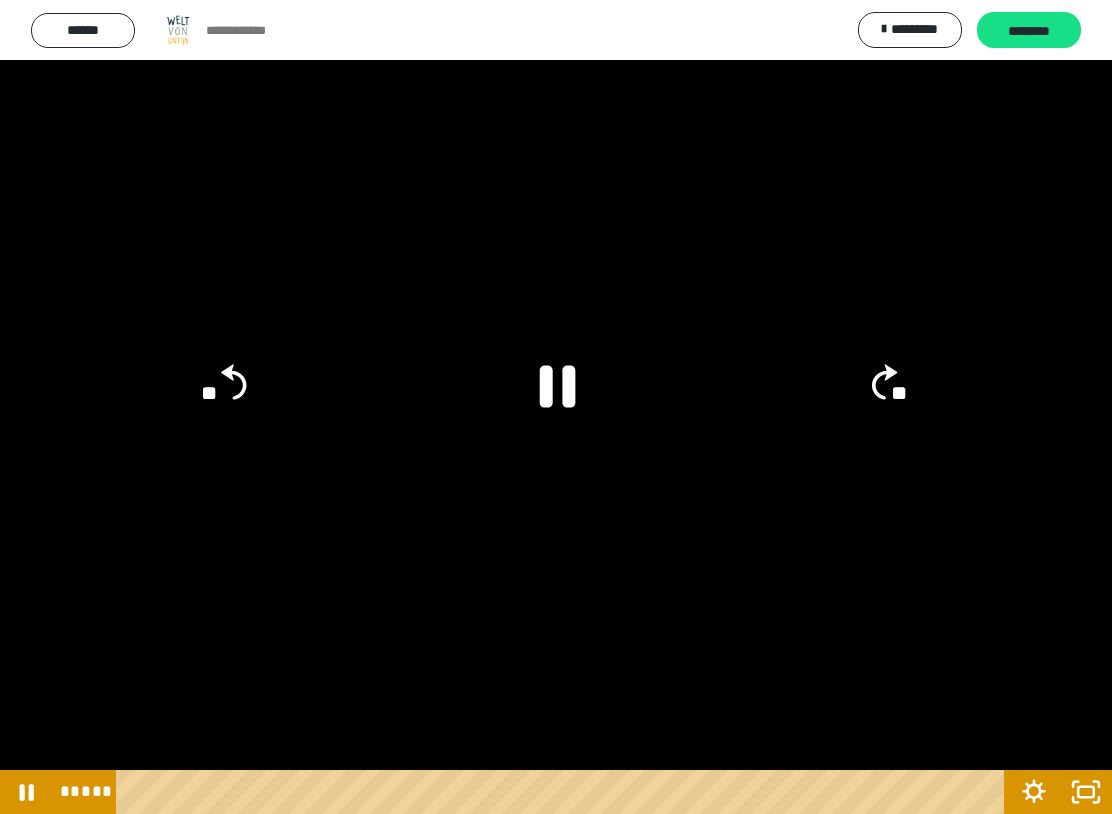 click on "**" 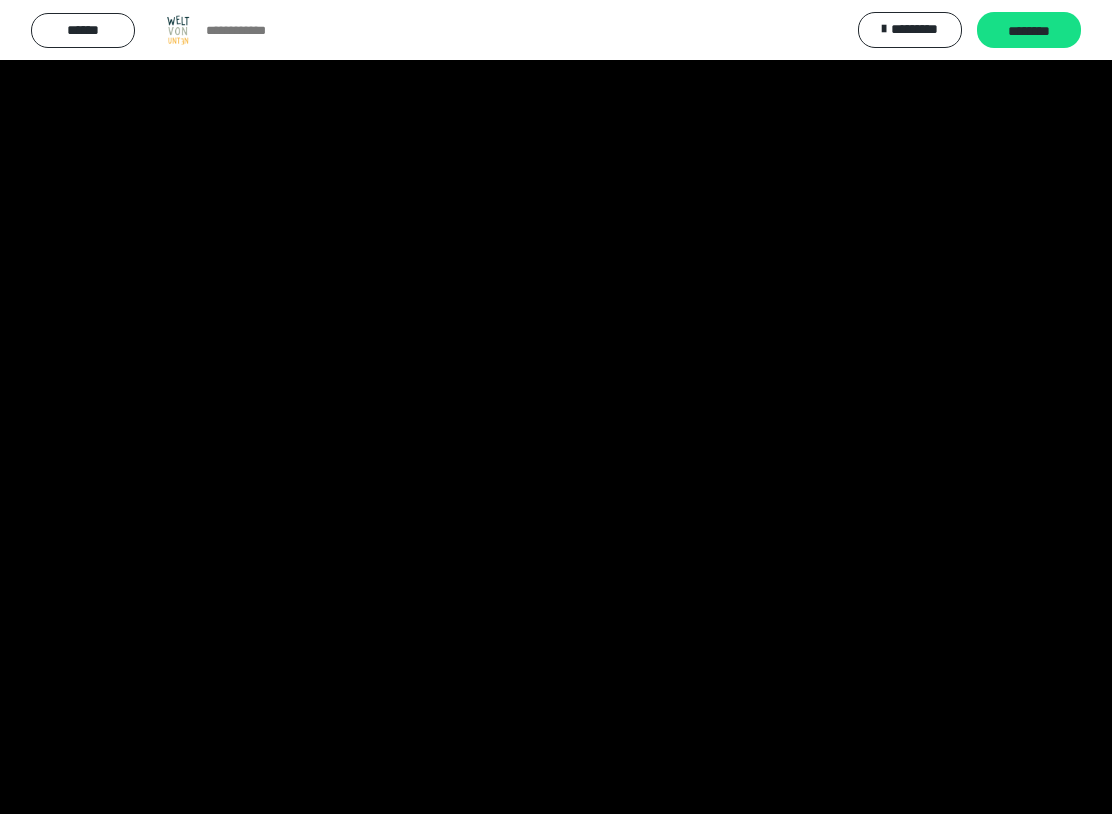 click at bounding box center (556, 407) 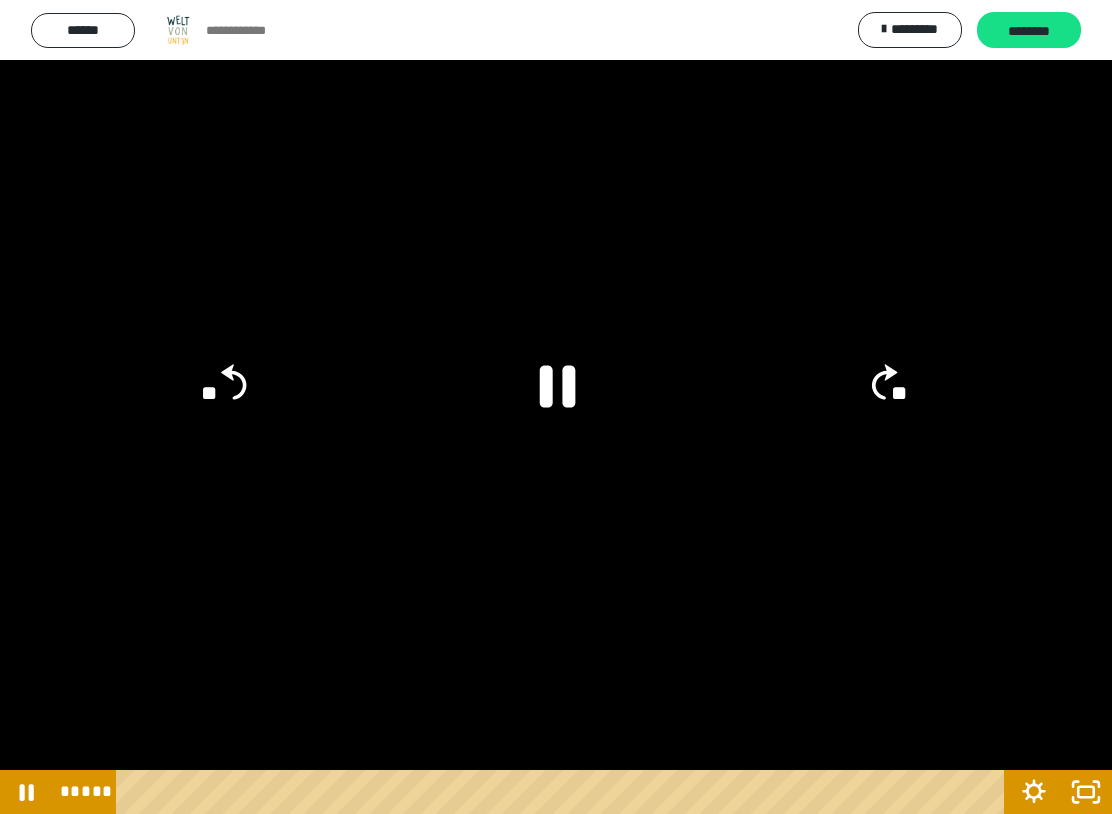 click on "**" 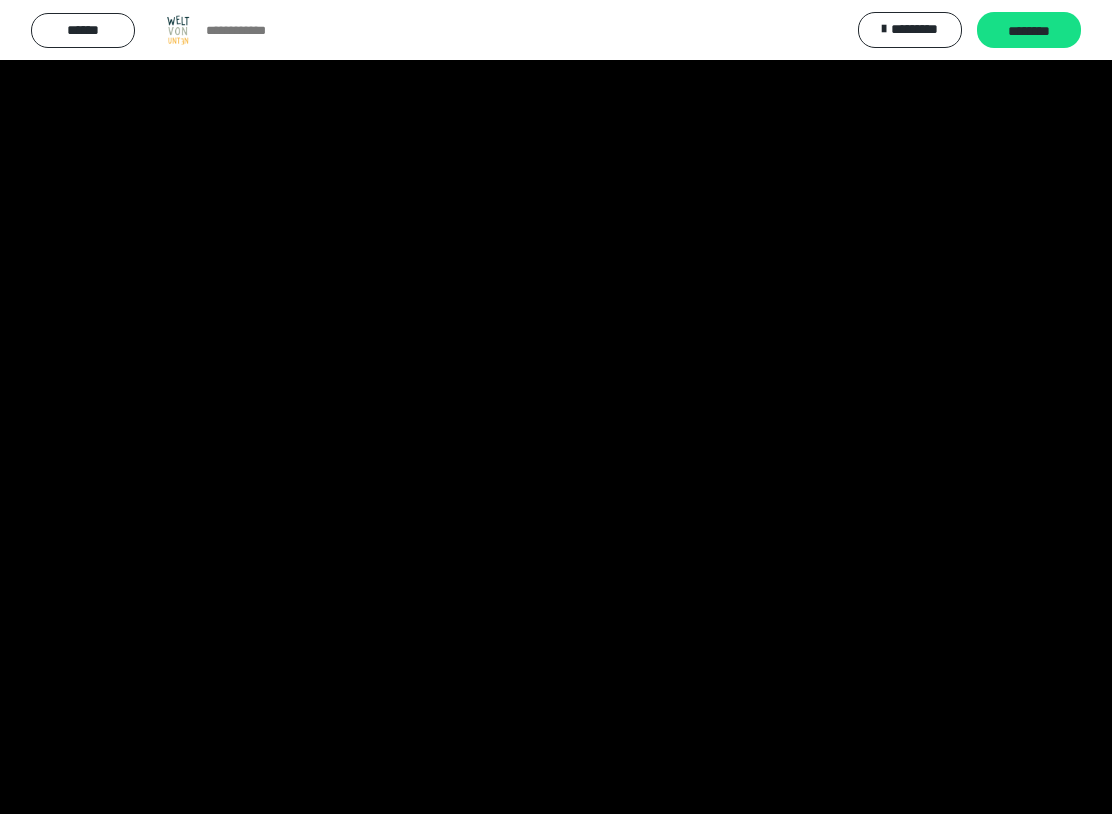 click at bounding box center [556, 407] 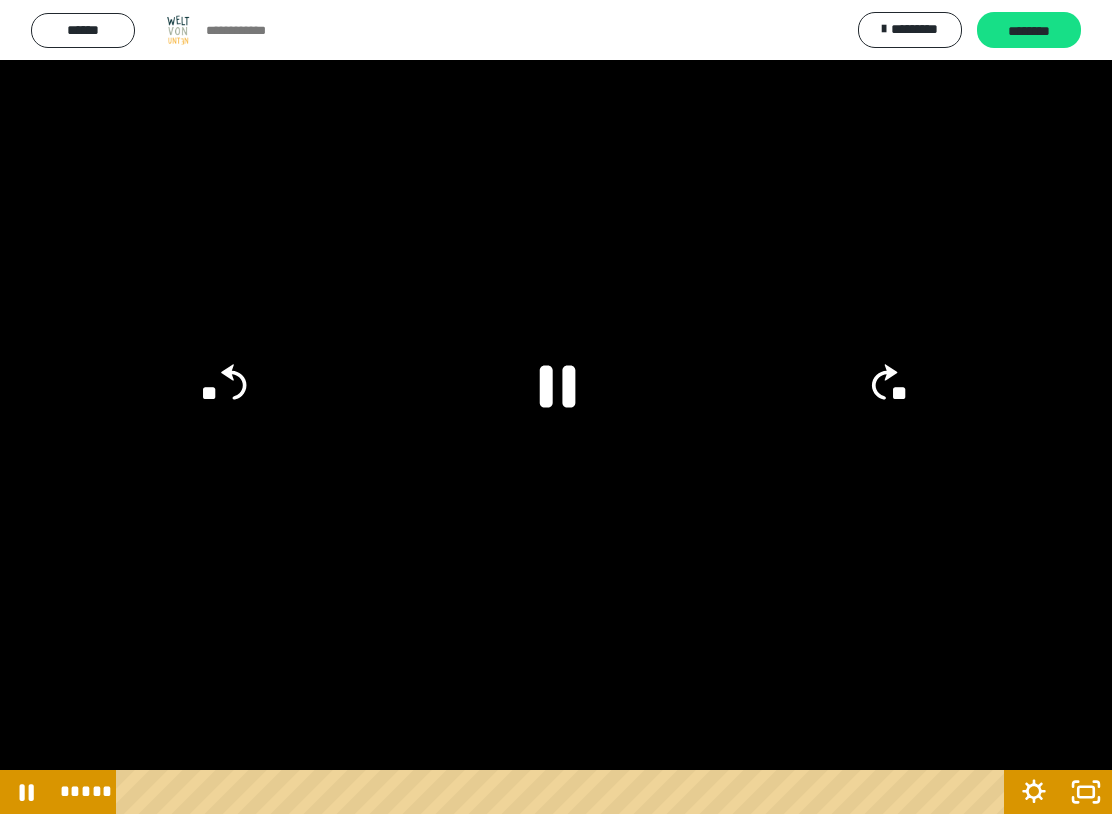 click on "**" 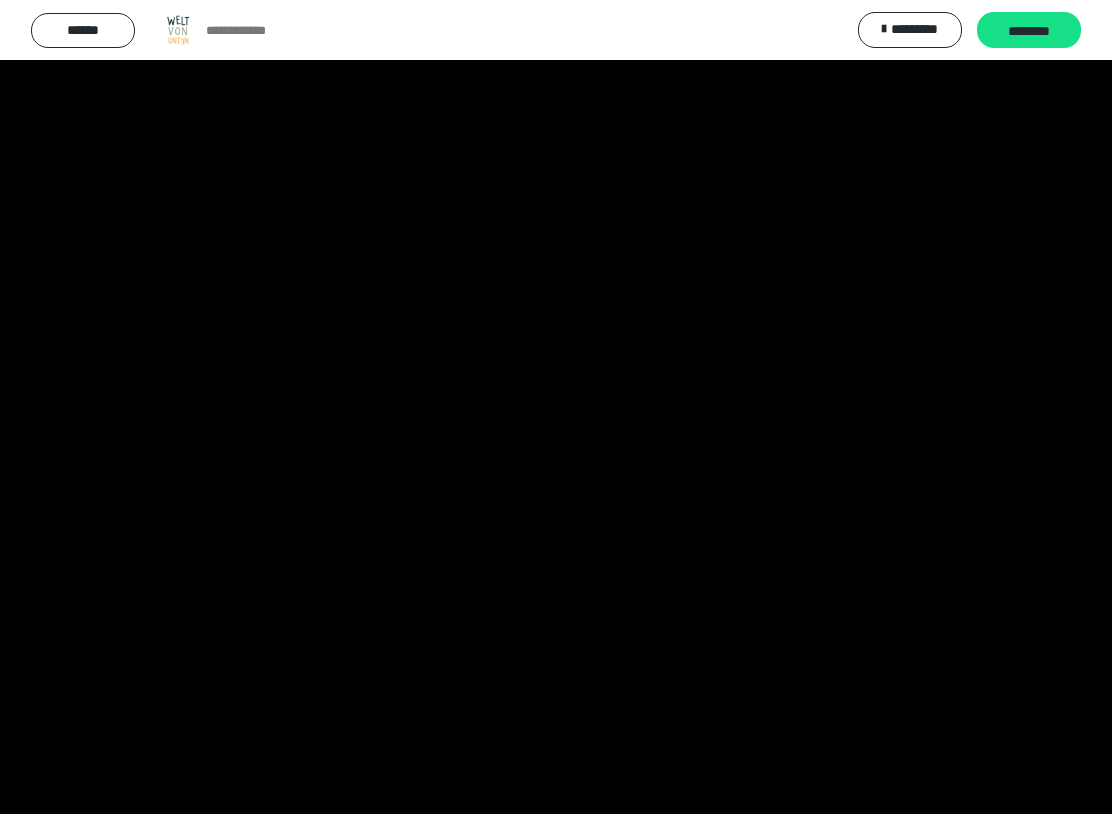 click at bounding box center (556, 407) 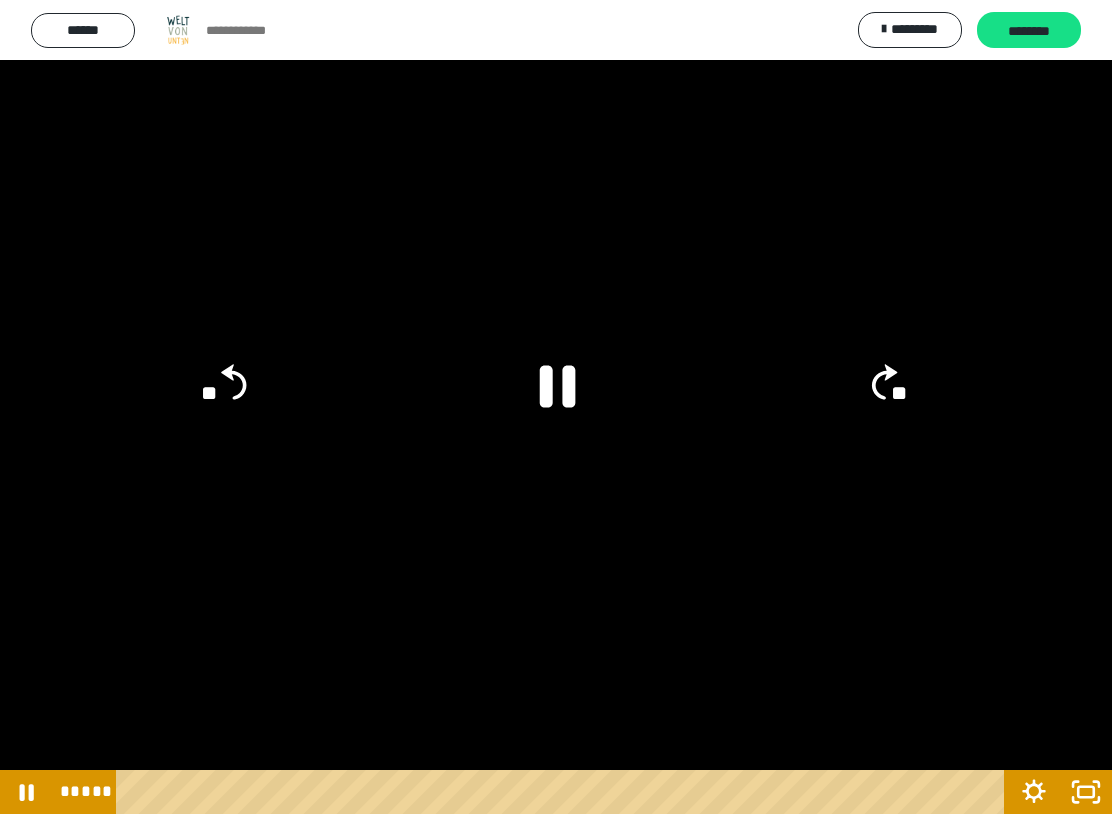 click 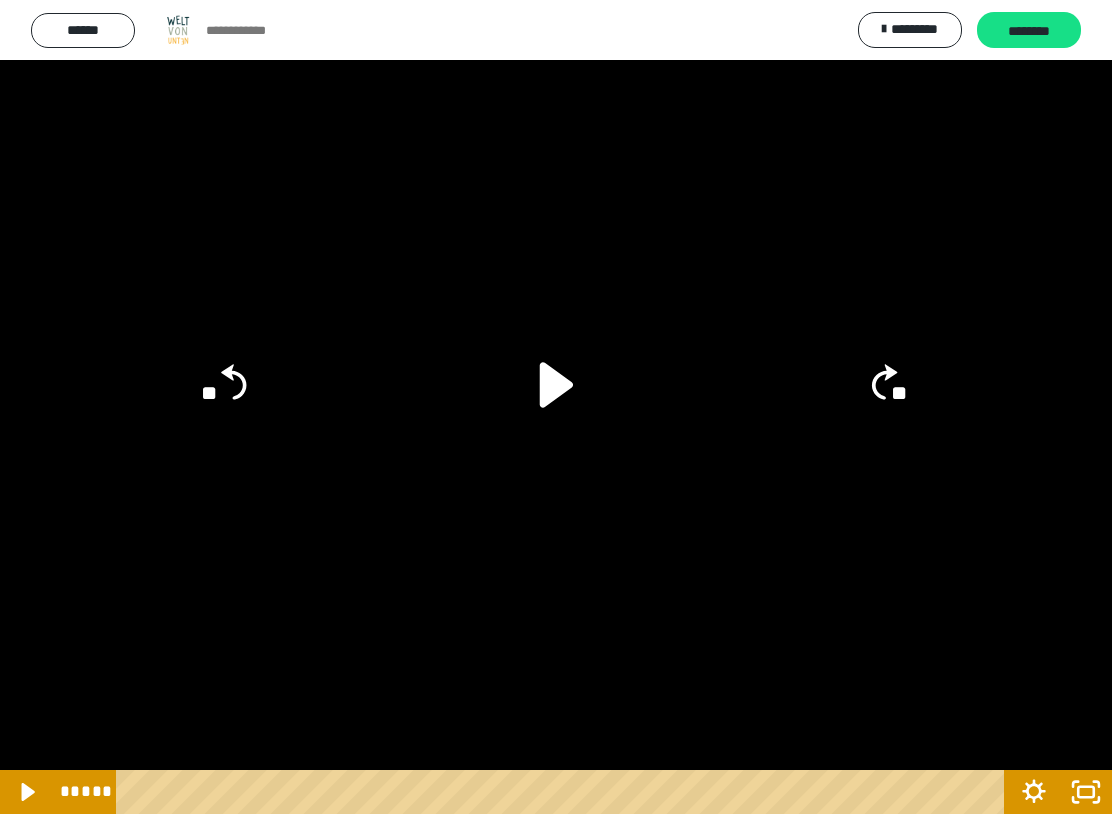 click 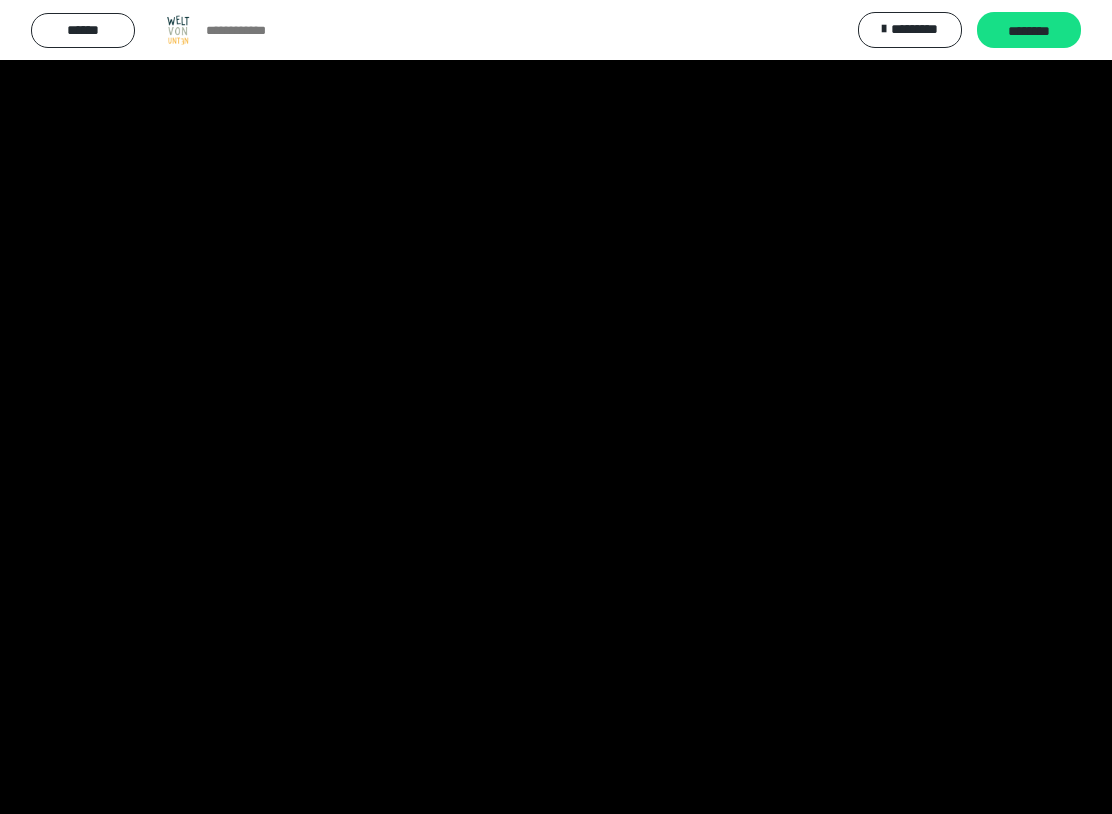 click at bounding box center [556, 407] 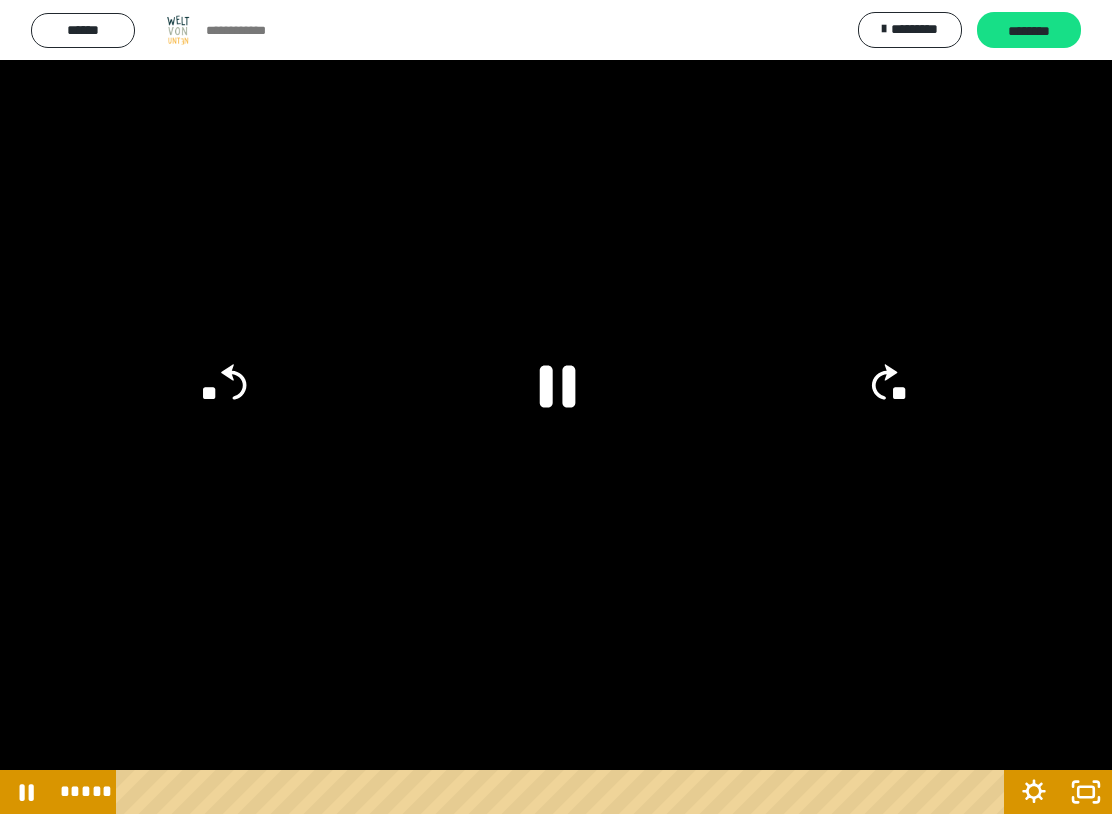 click on "**" 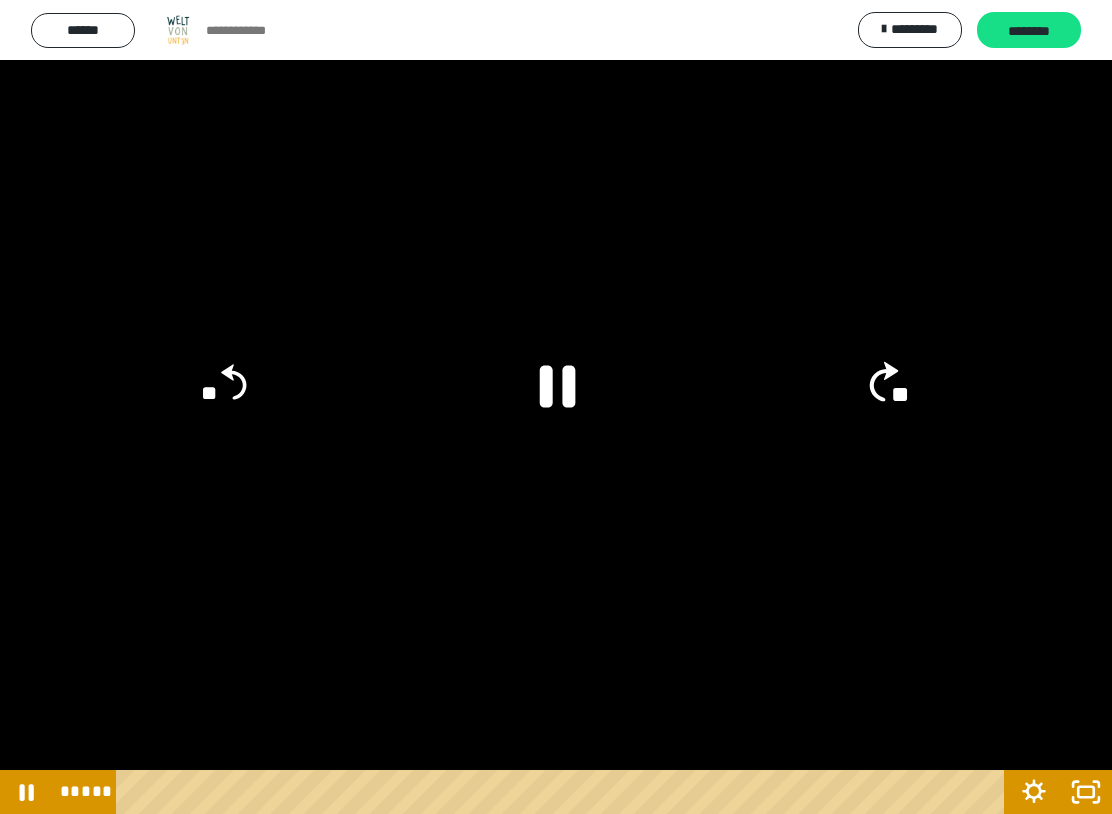 click on "**" 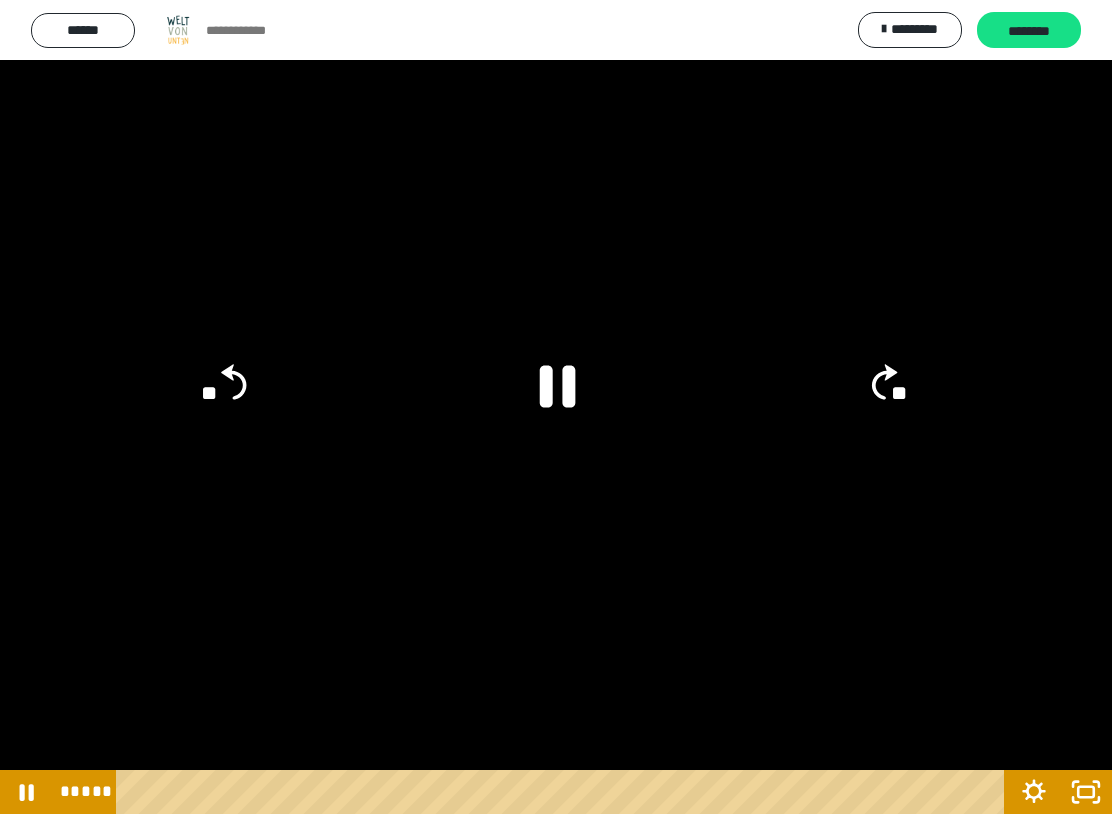 click on "**" 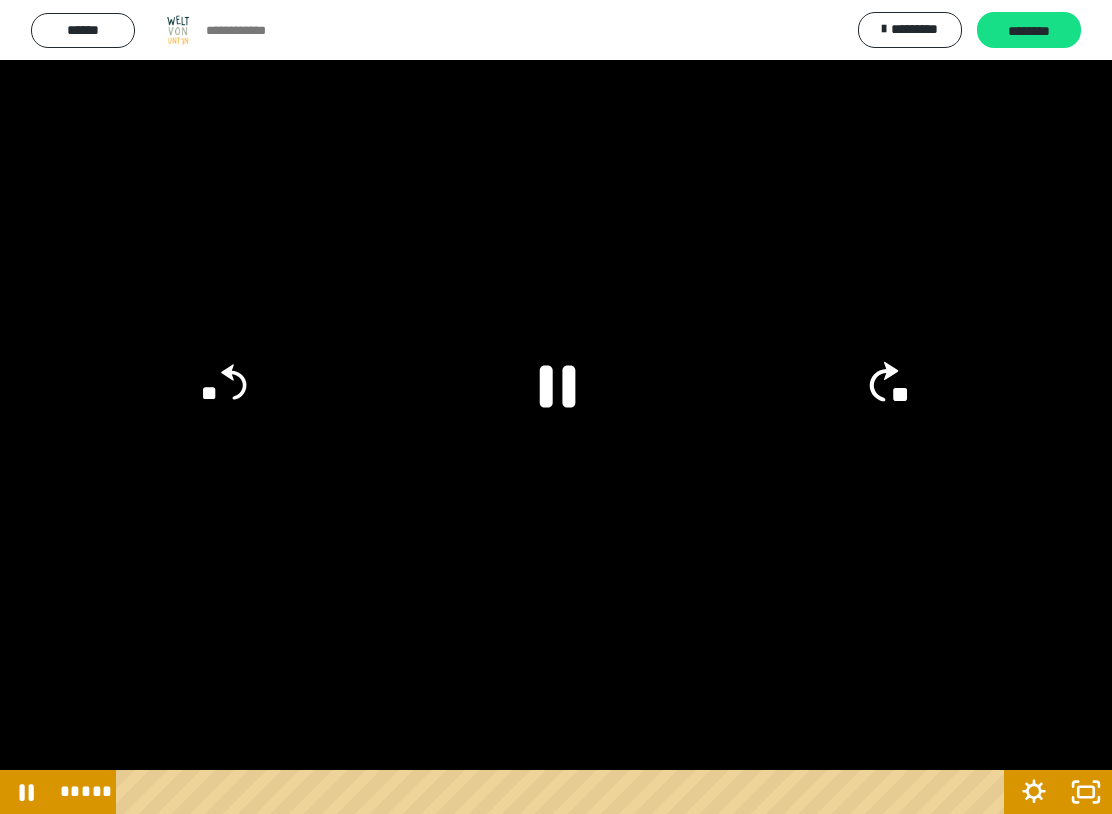 click on "**" 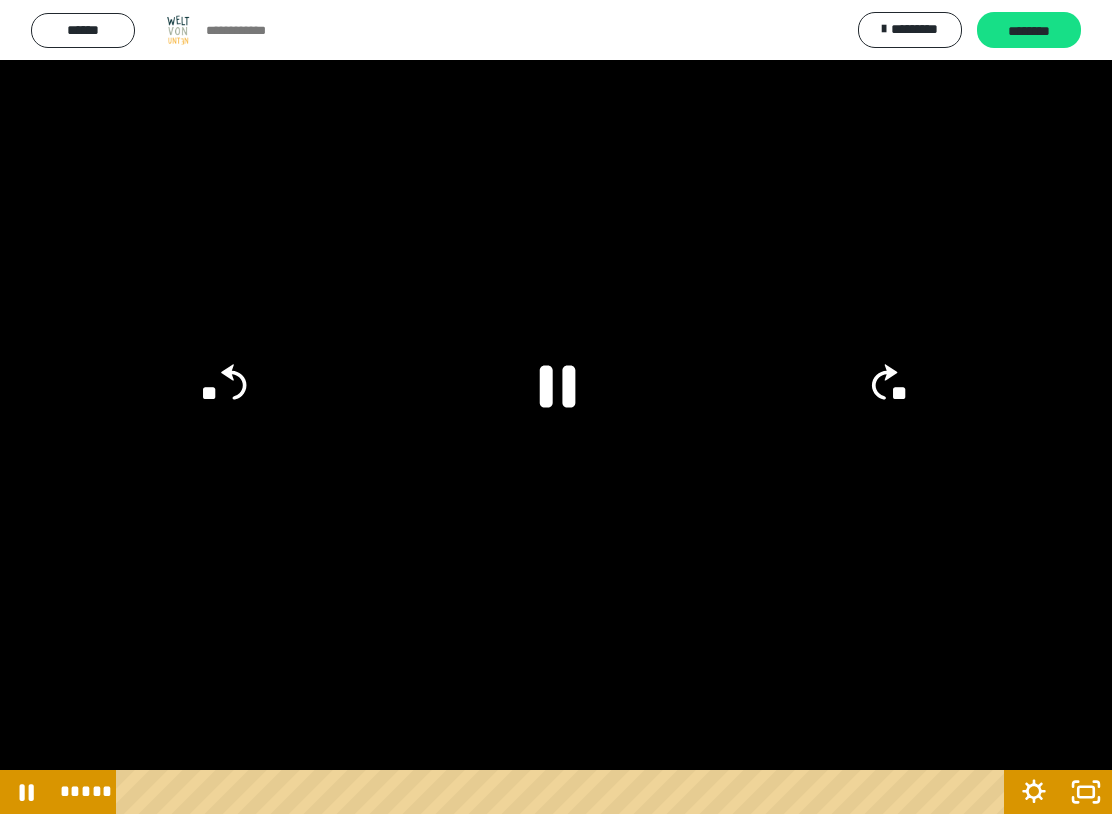 click on "**" 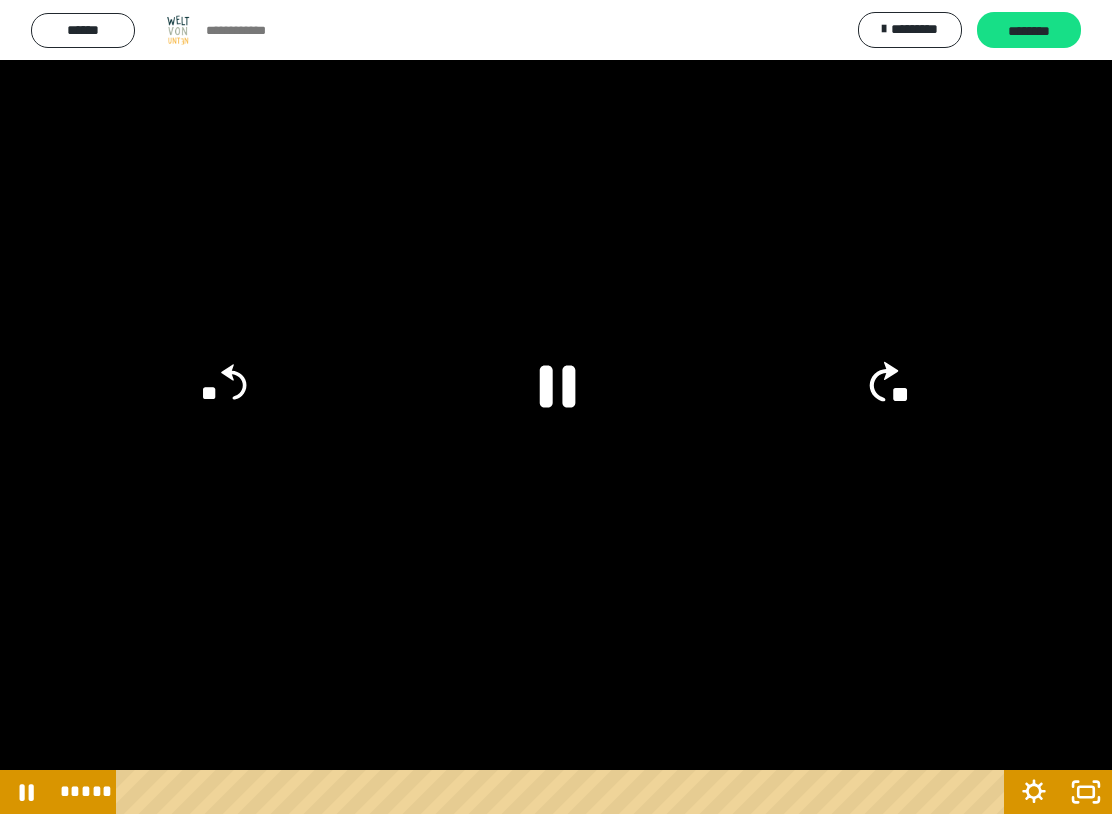 click on "**" 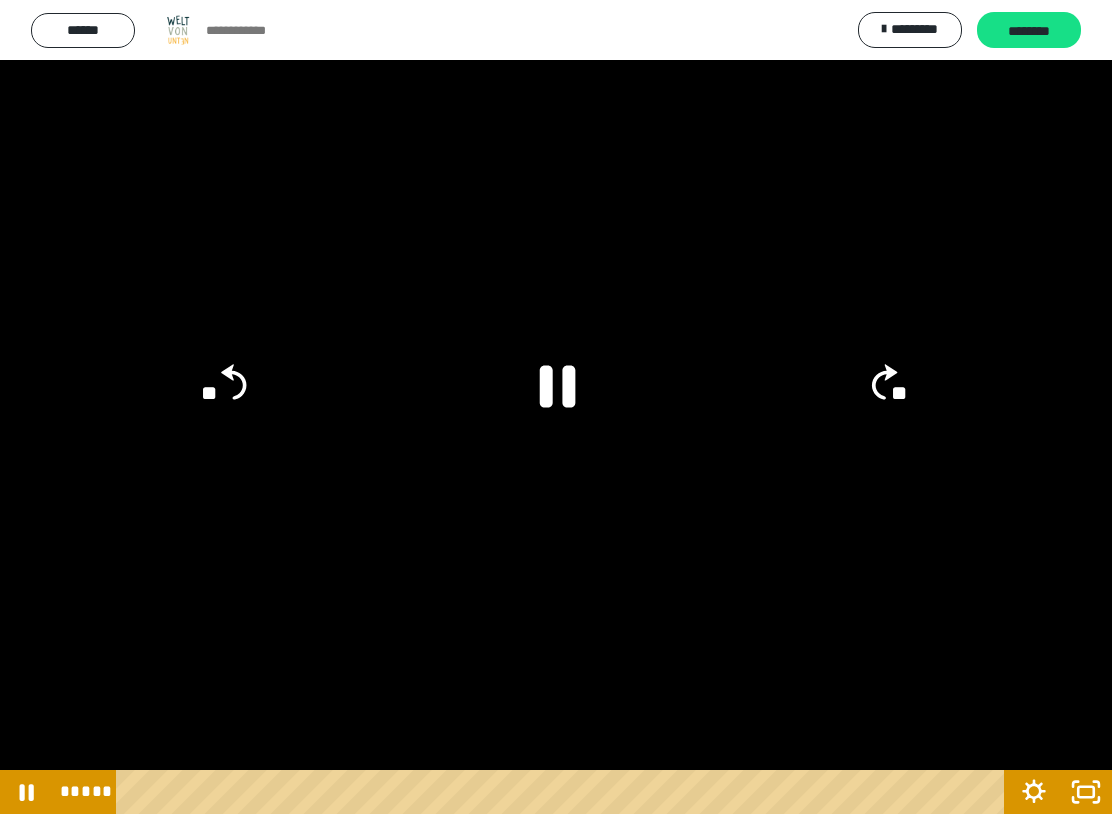 click on "**" 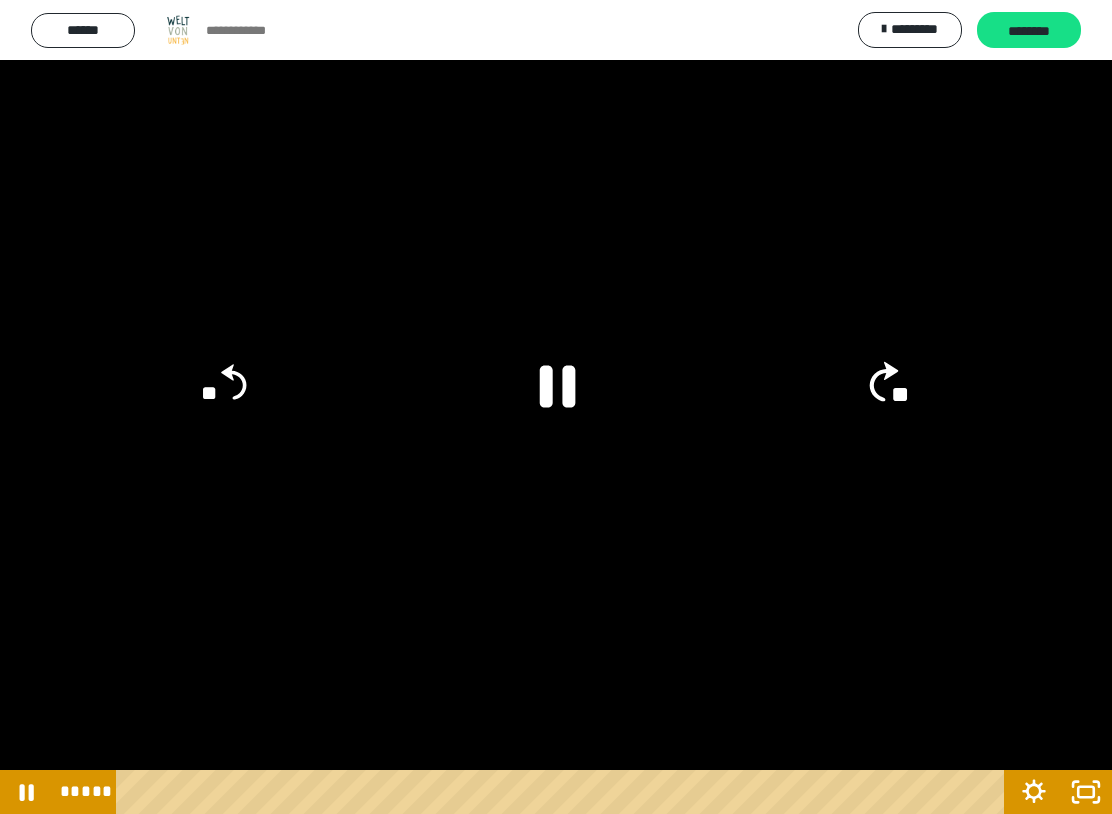 click on "**" 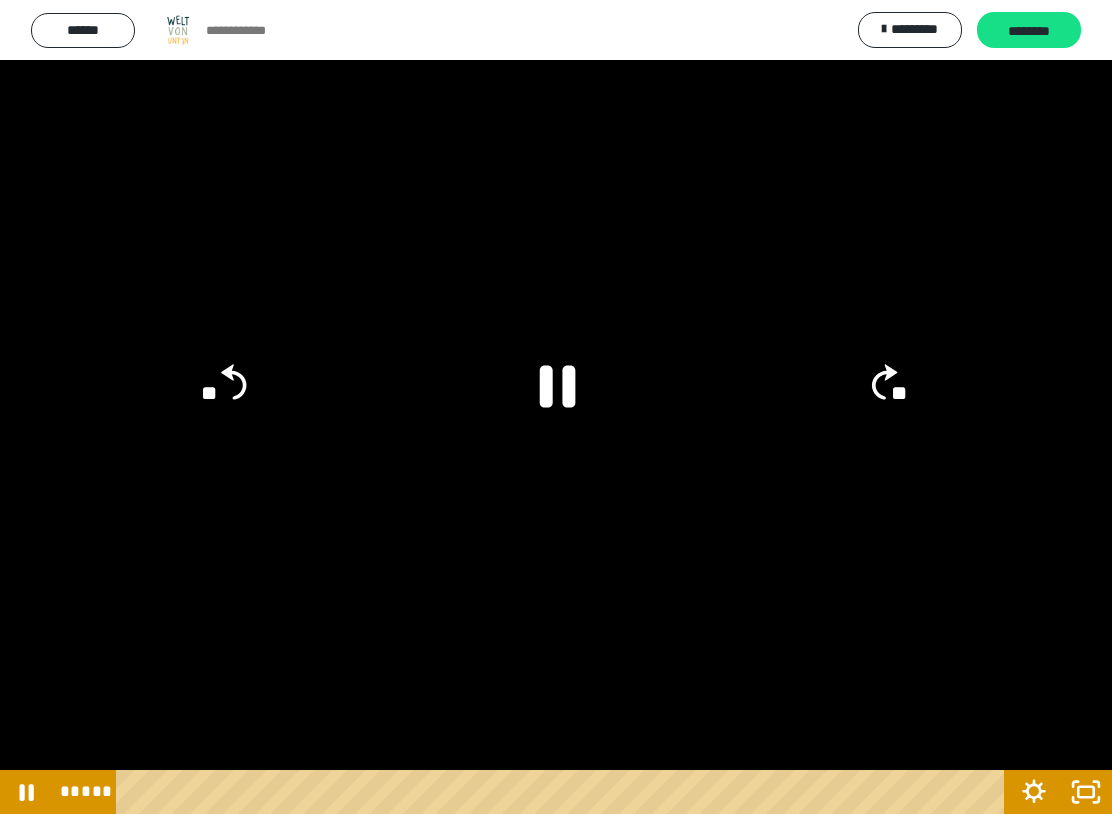click on "**" 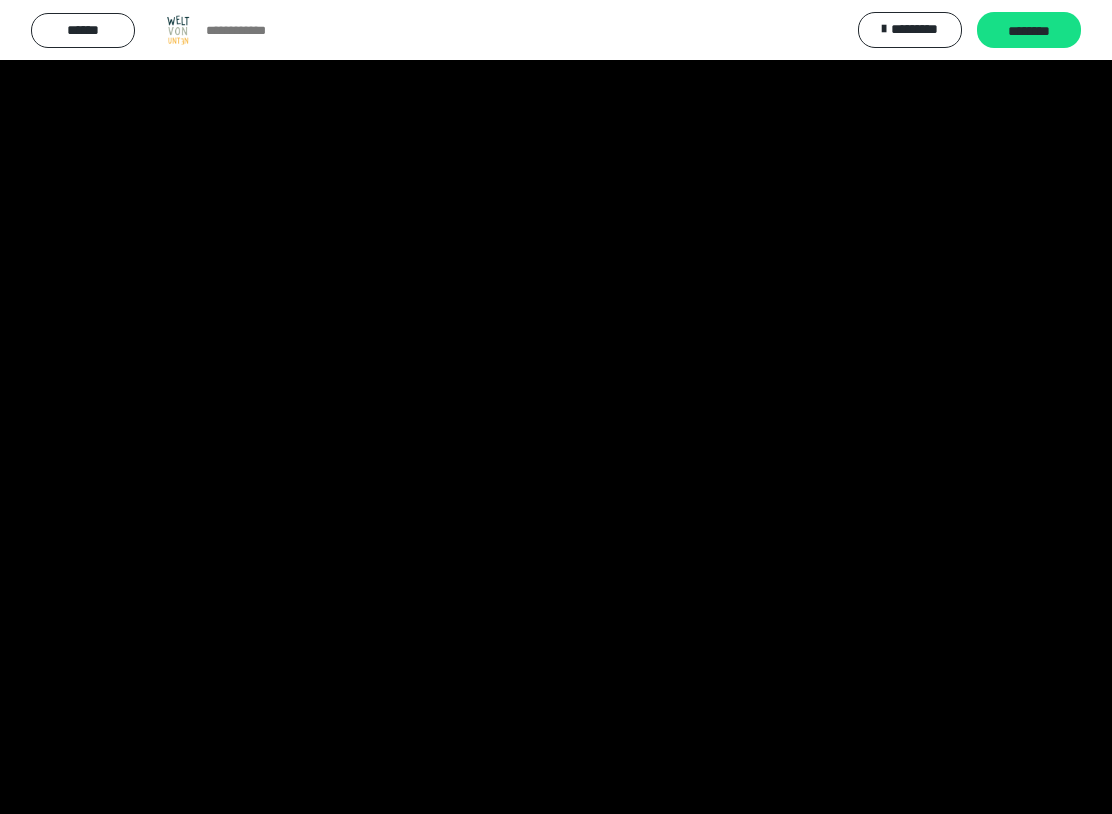 click at bounding box center [556, 407] 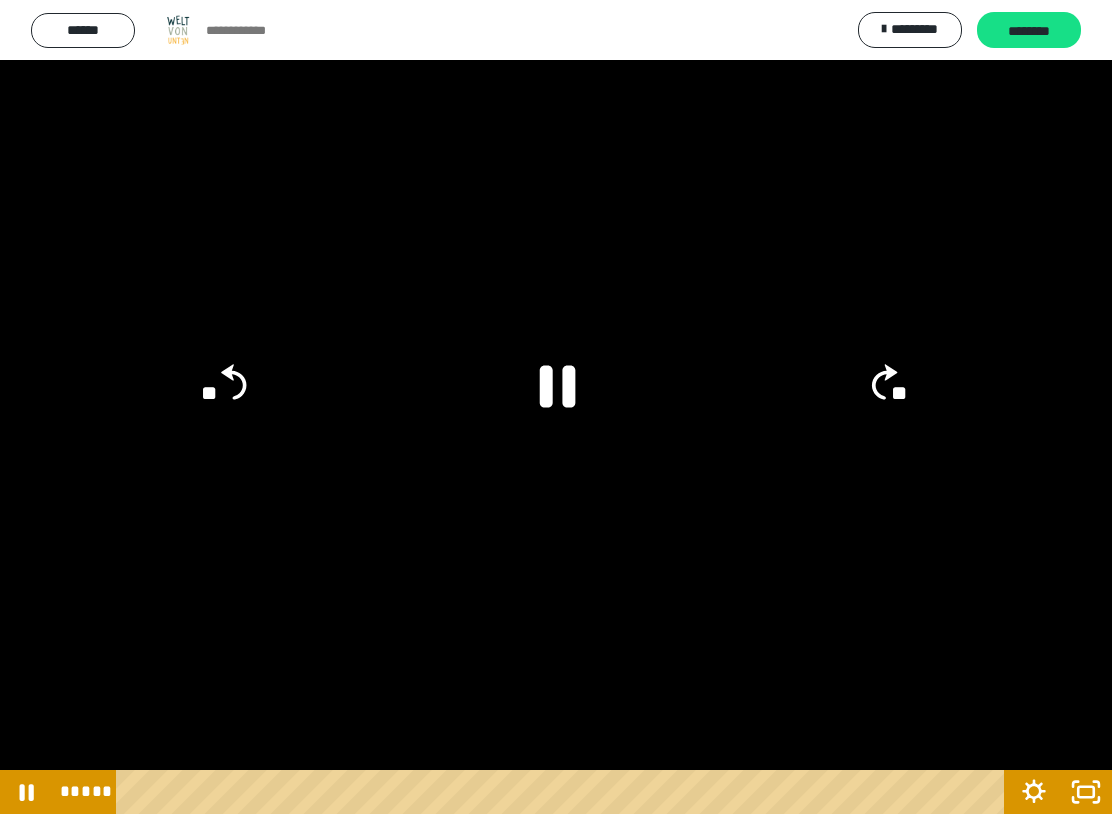 click on "**" 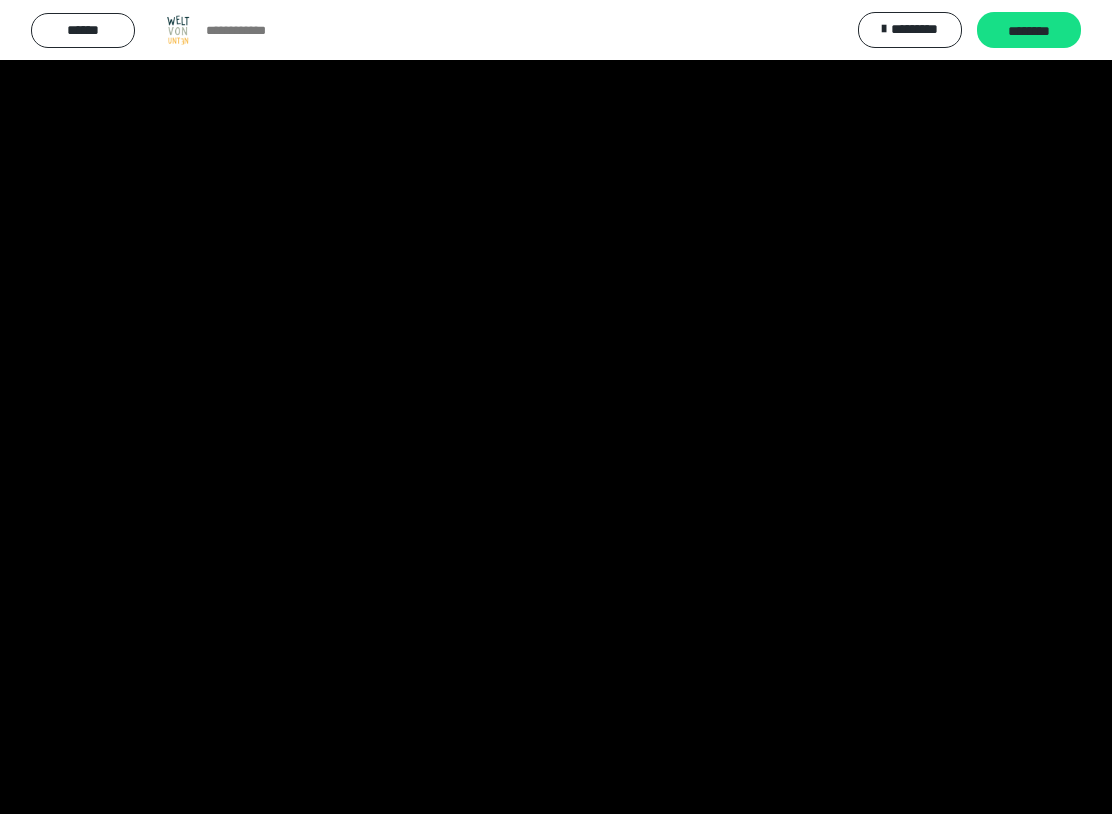 click at bounding box center [556, 407] 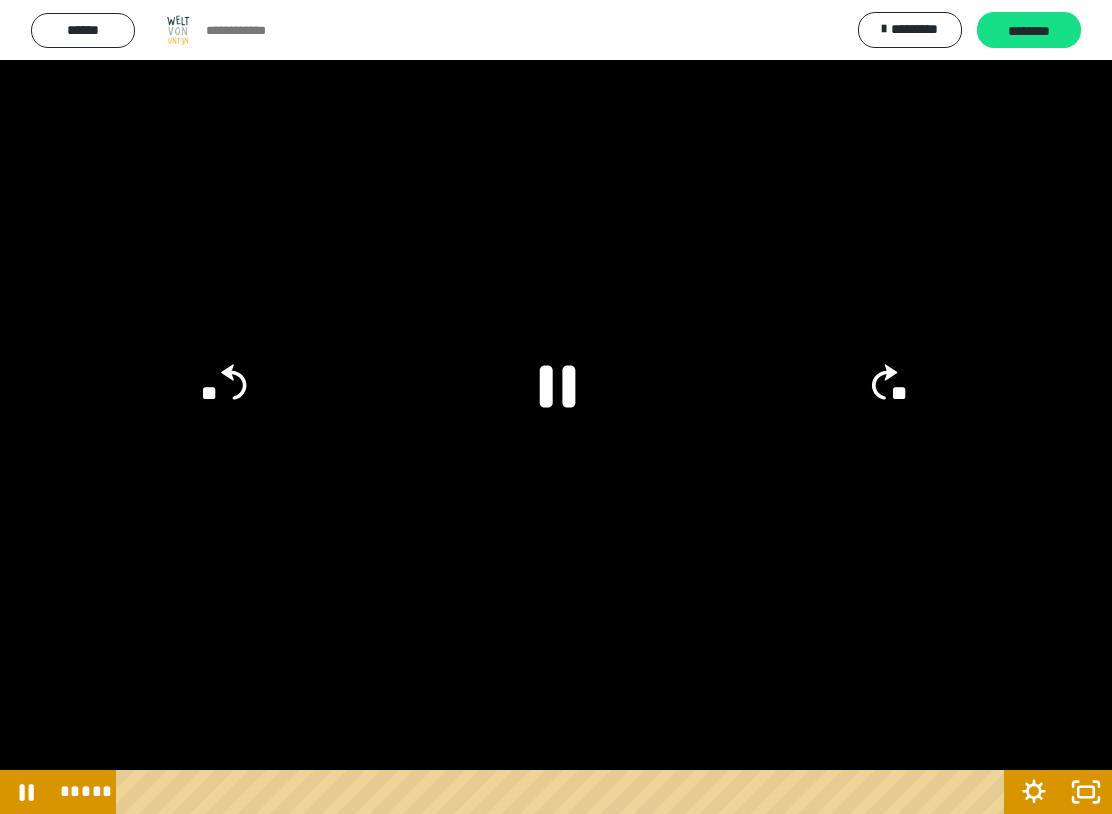 click 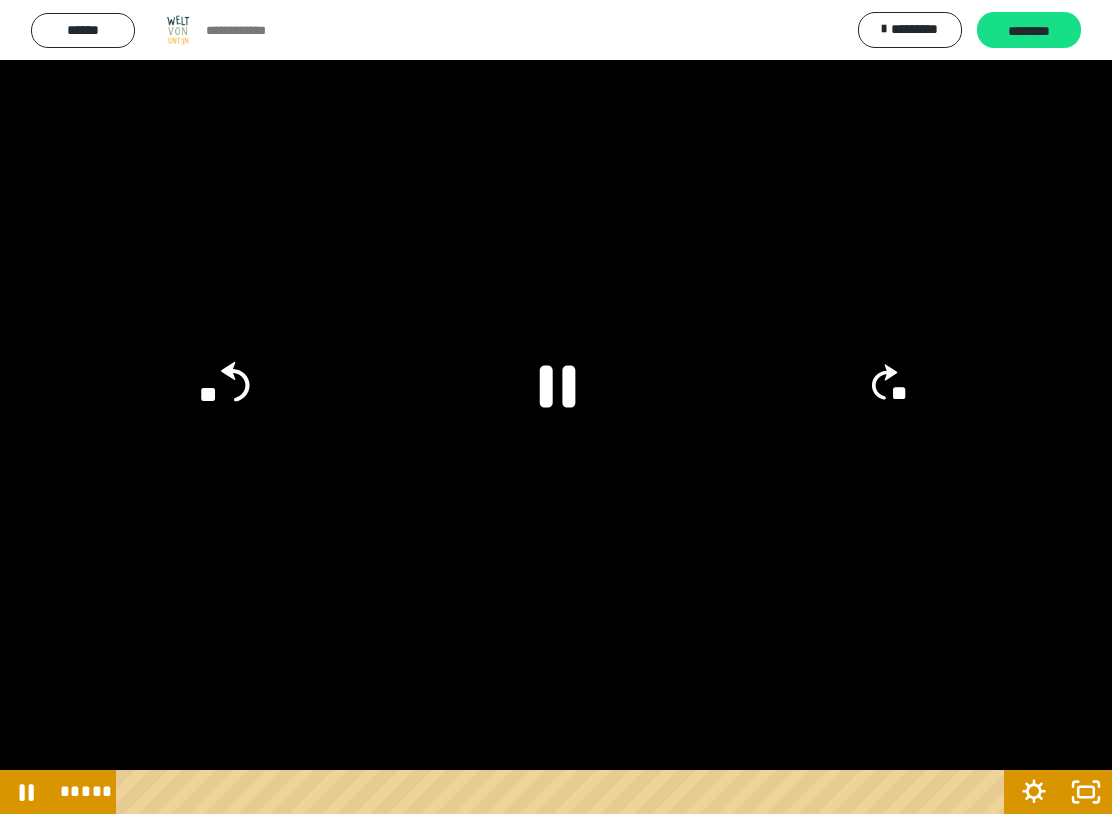 click 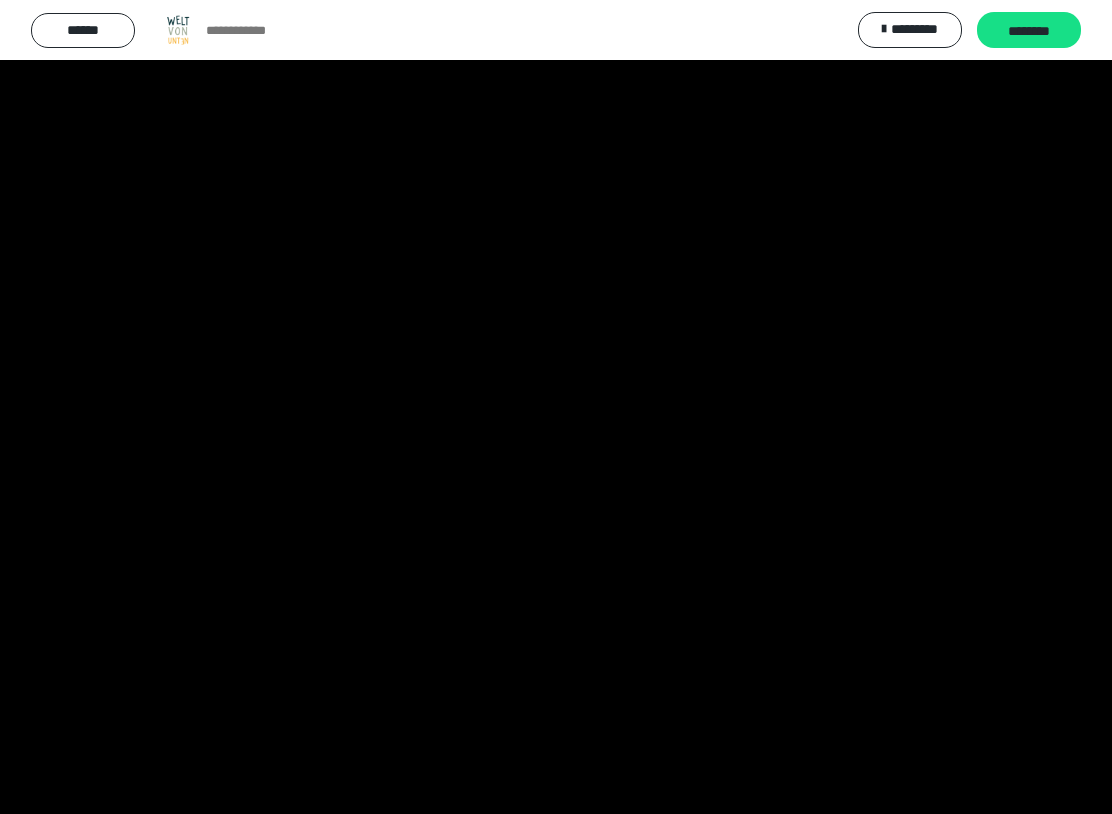 click at bounding box center [556, 407] 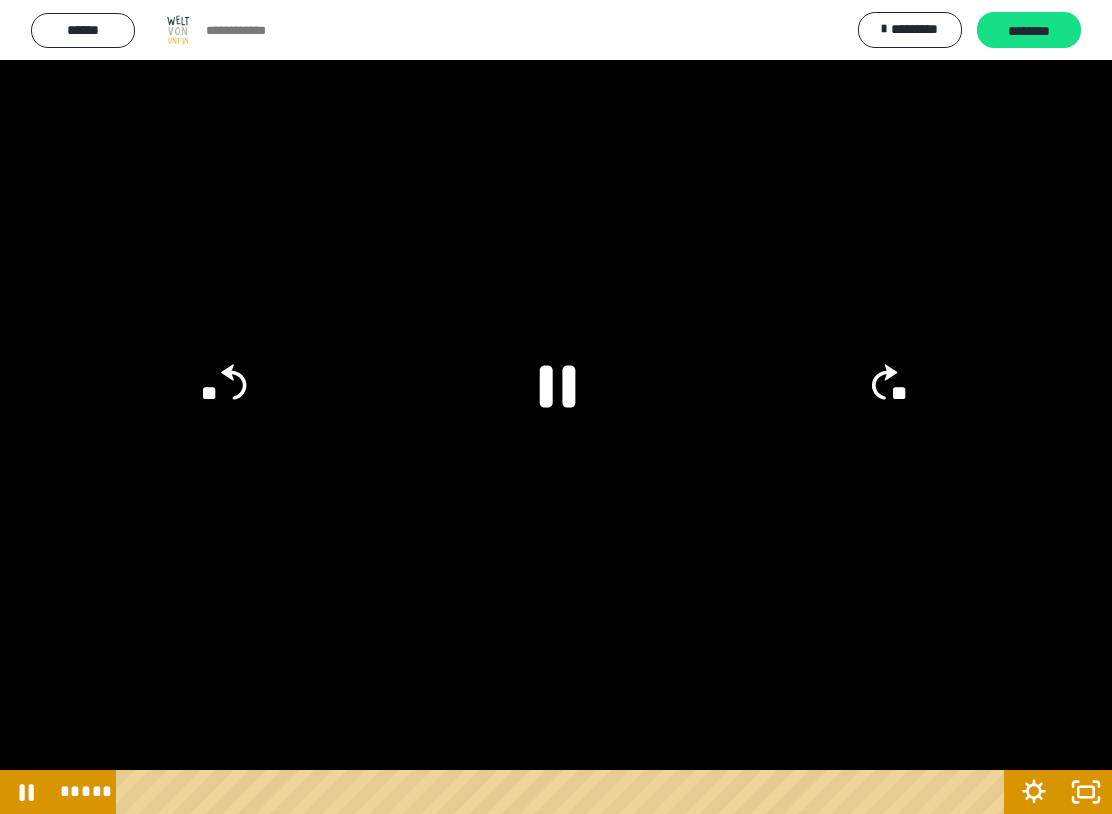 click on "**" 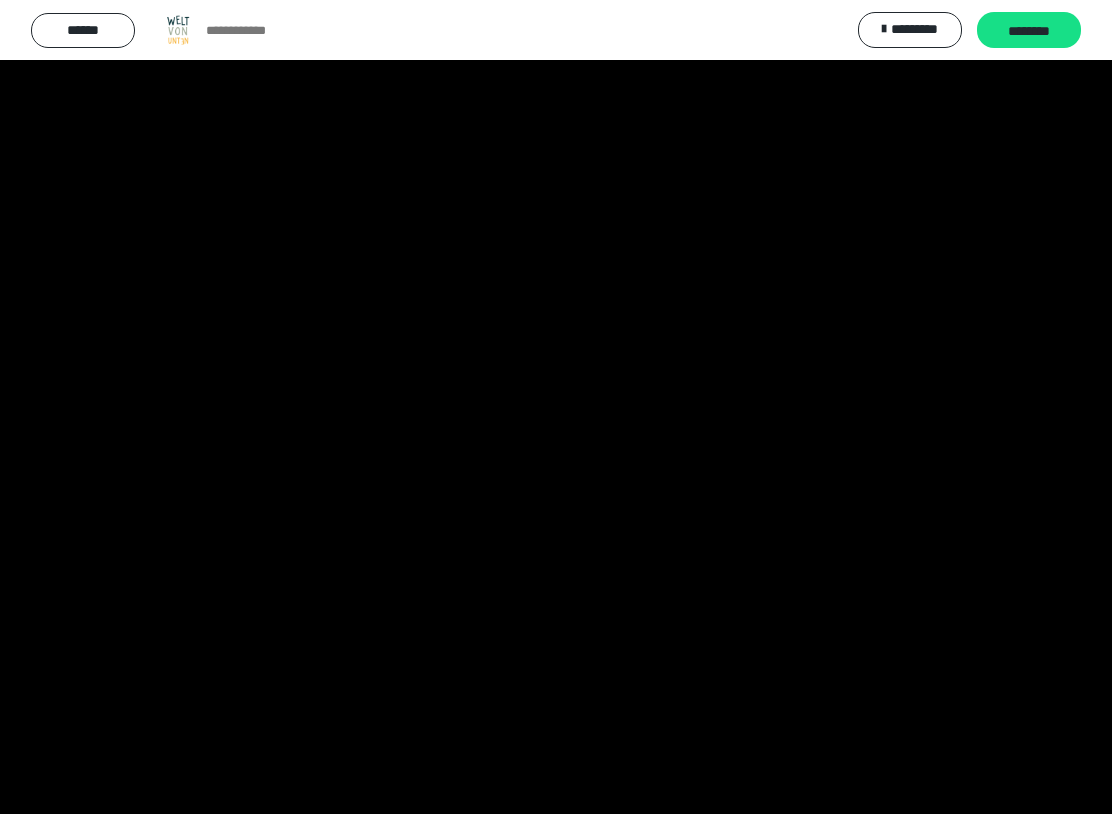 click at bounding box center (556, 407) 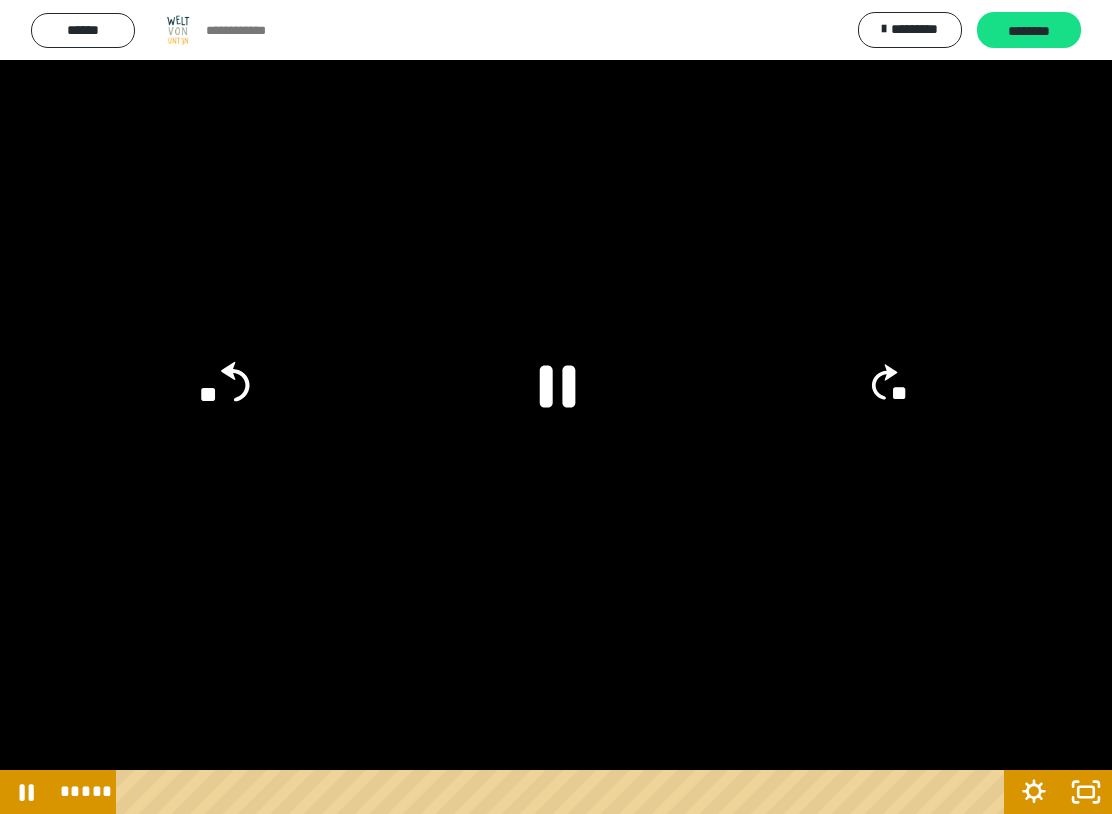 click on "**" 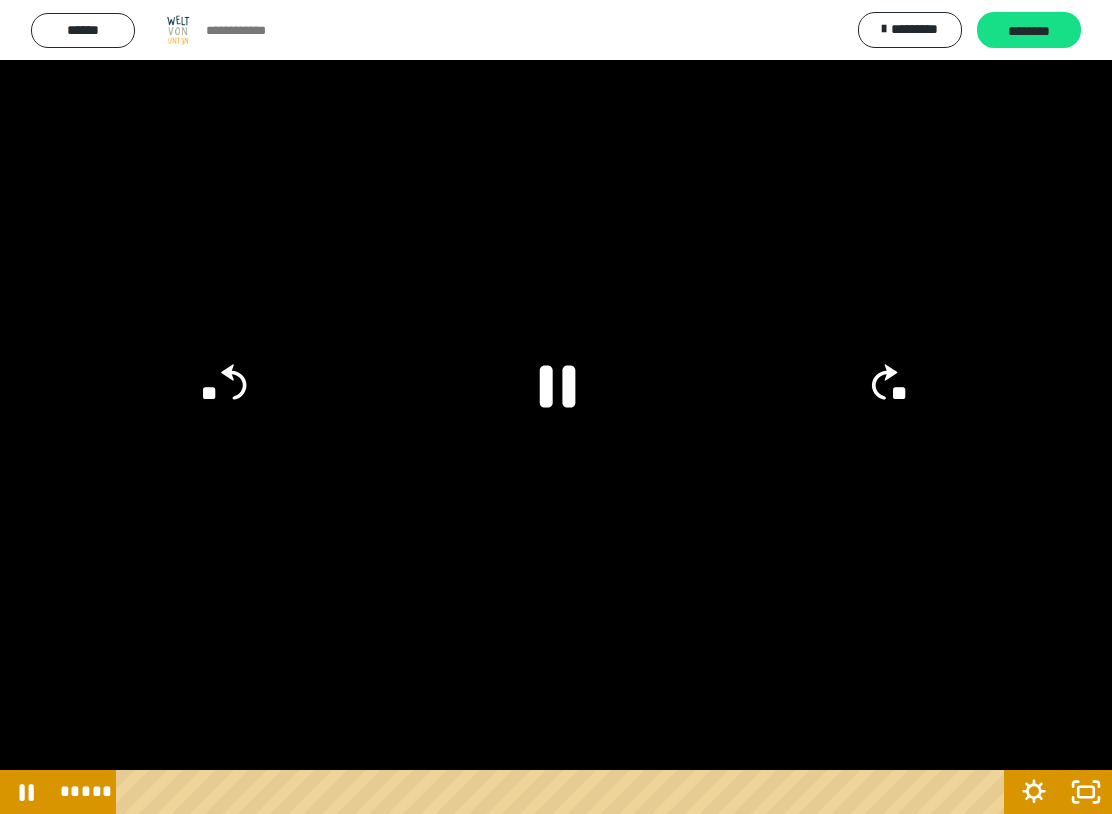 click on "**" 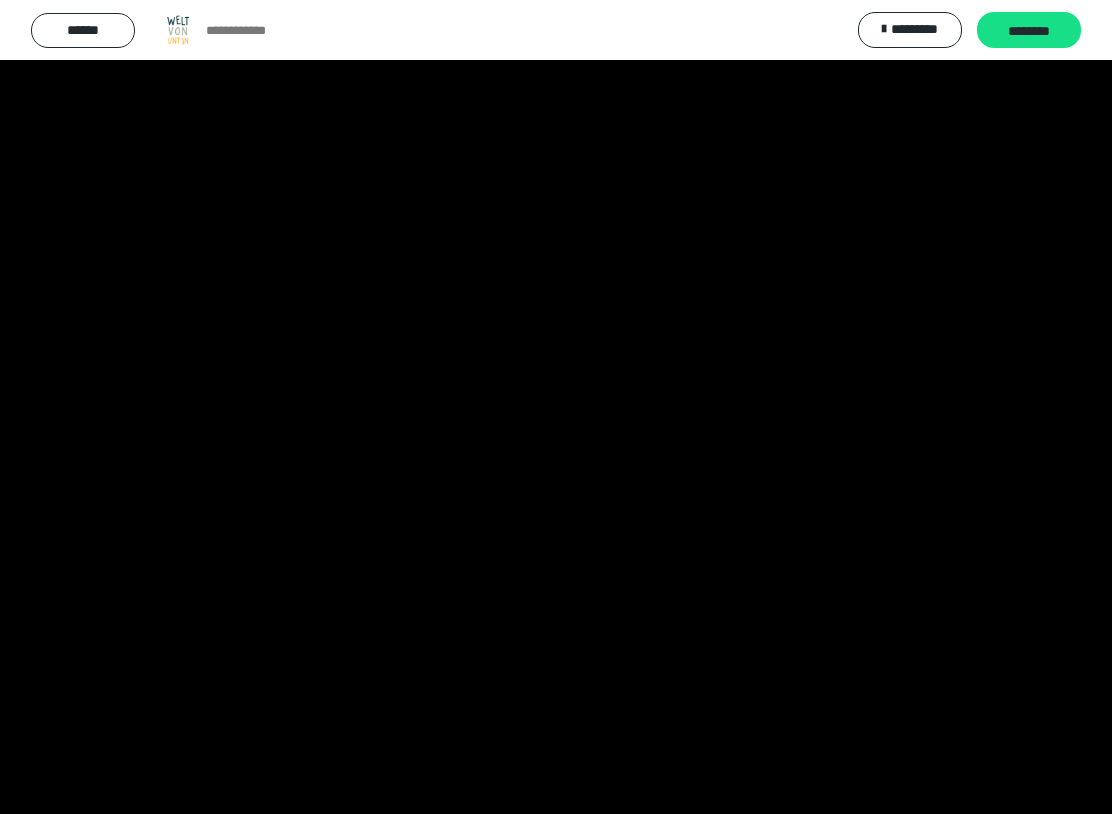 click at bounding box center [556, 407] 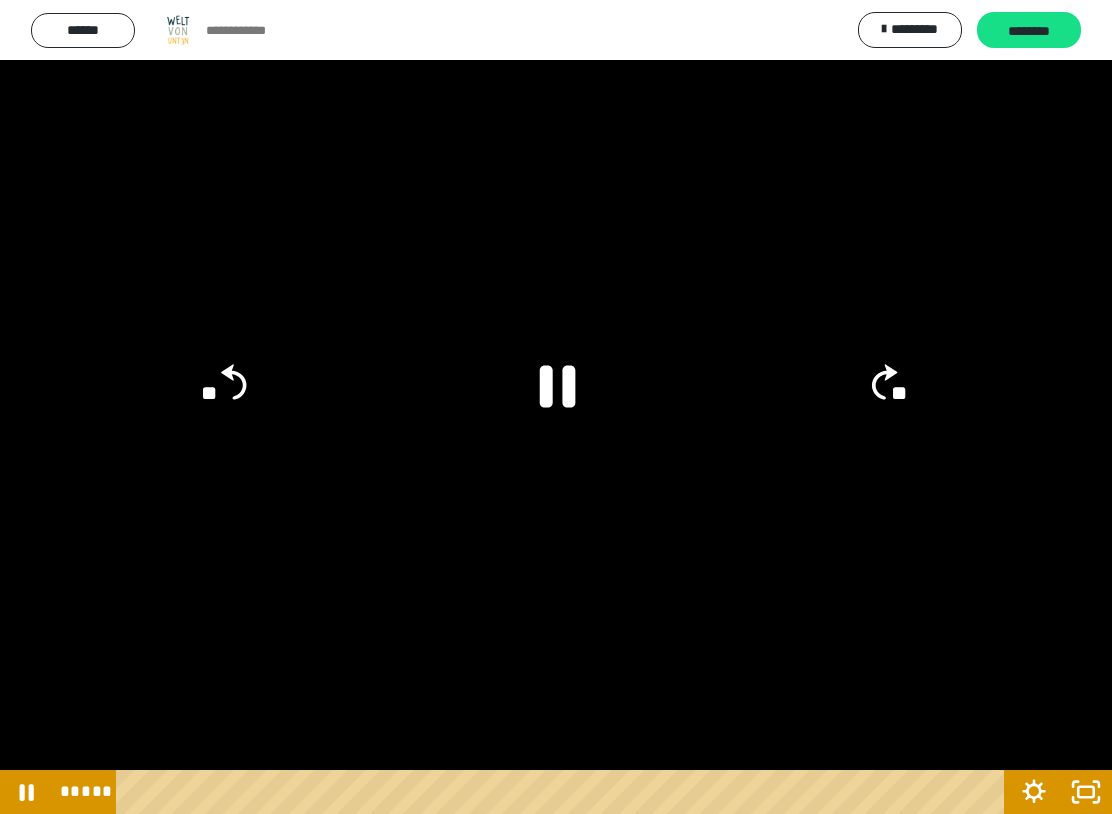 click 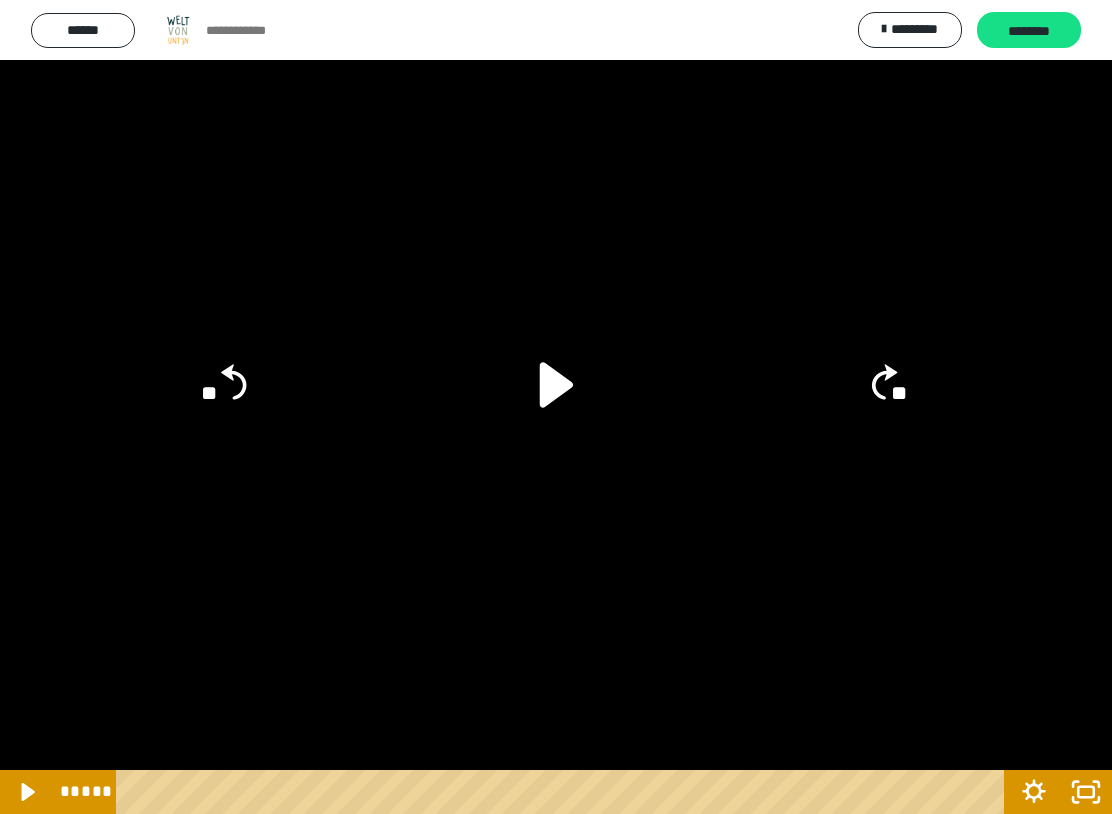 click on "**" 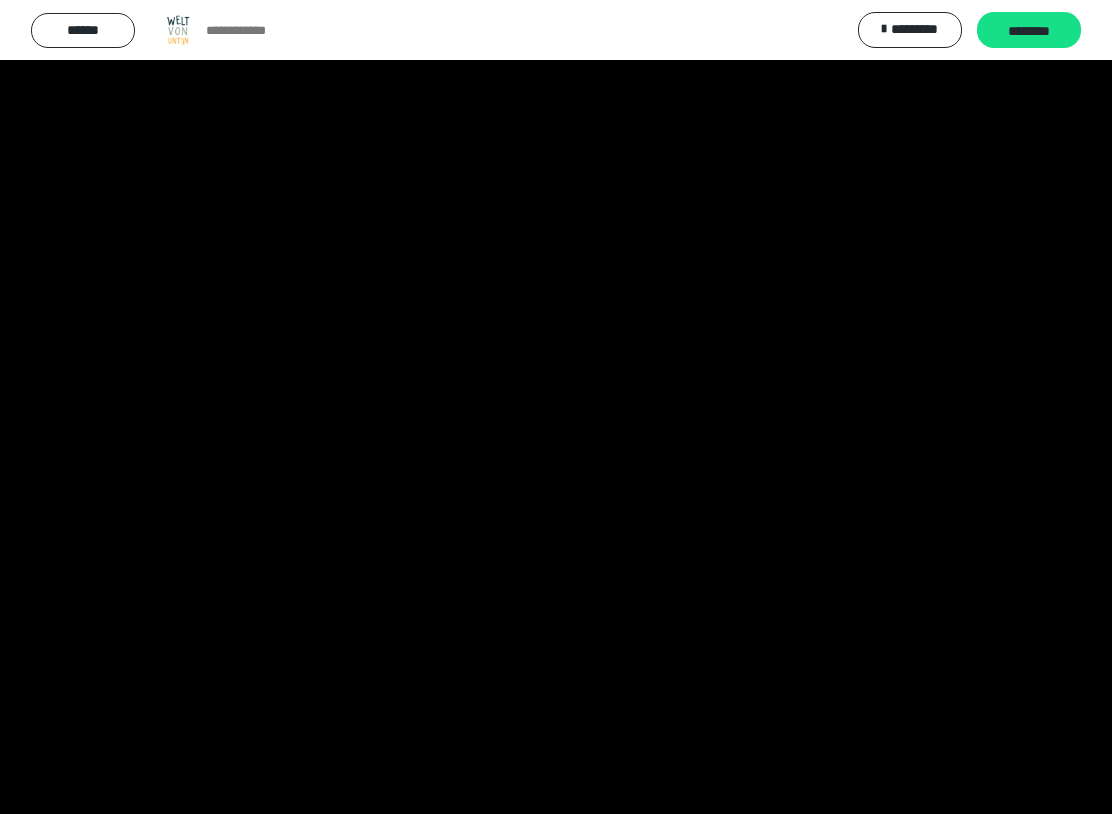 click at bounding box center (556, 407) 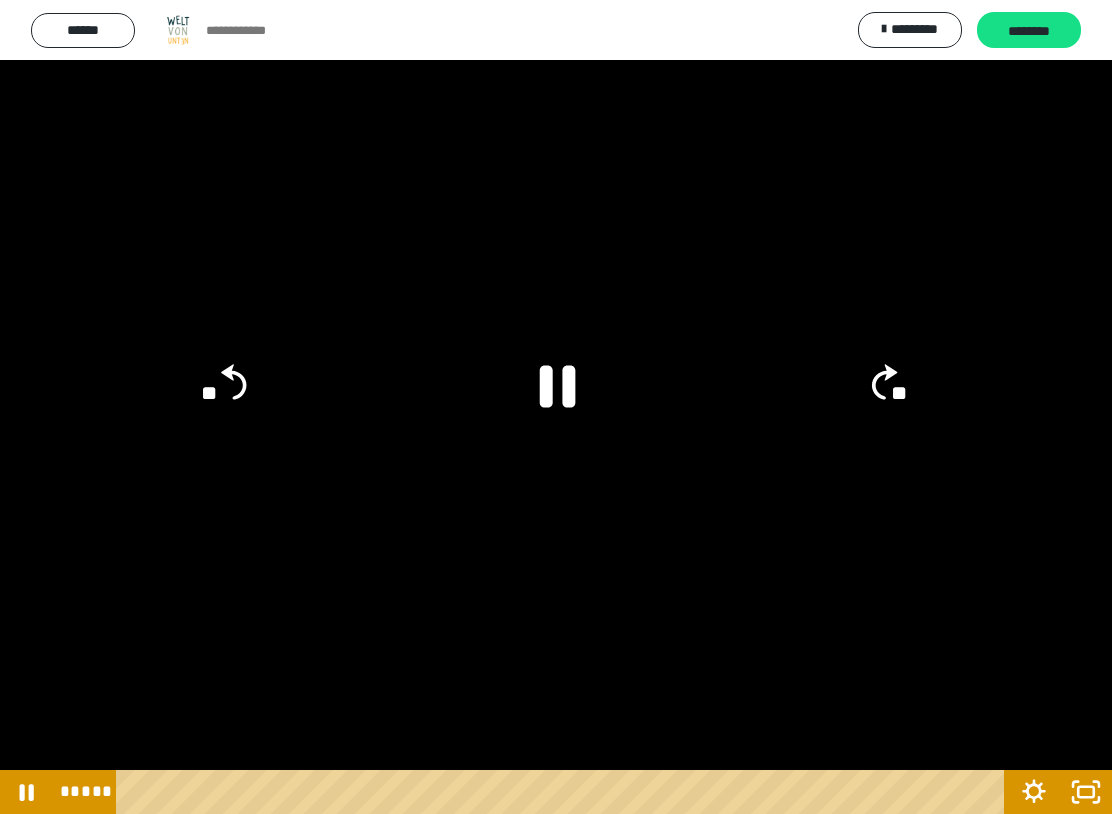 click on "**" 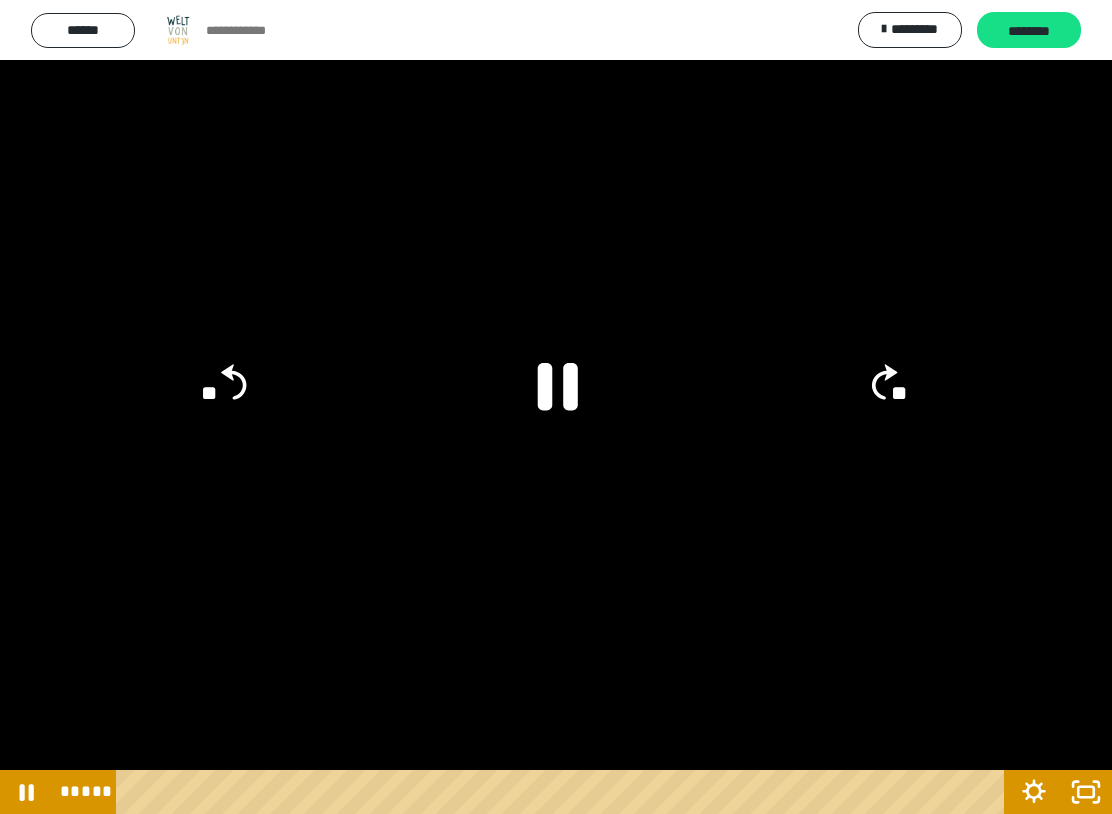 click 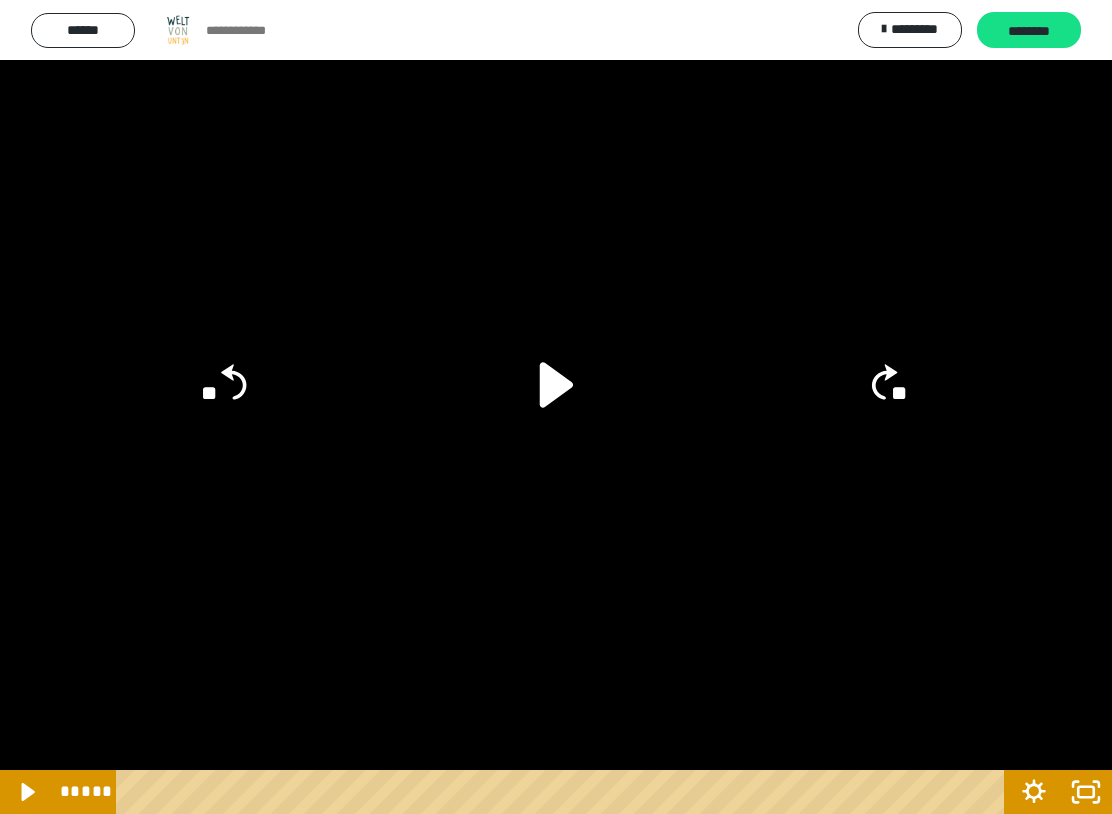 click on "**" 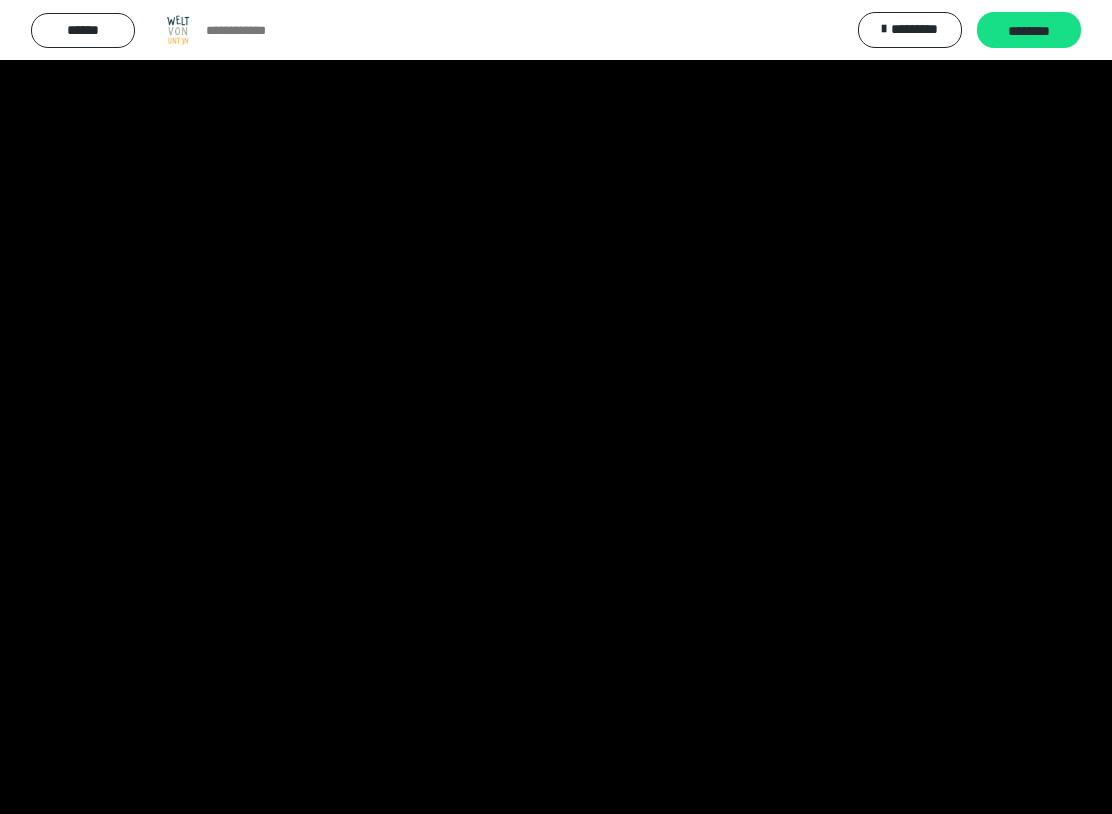 click at bounding box center (556, 407) 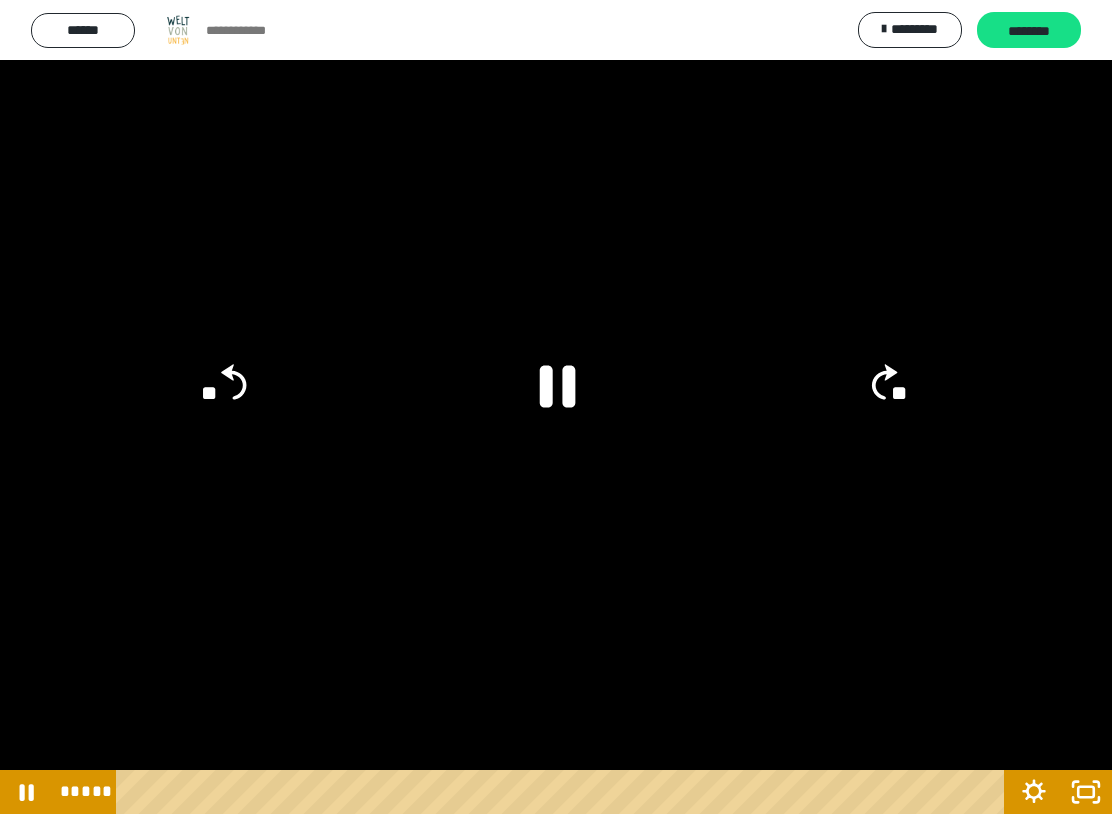 click 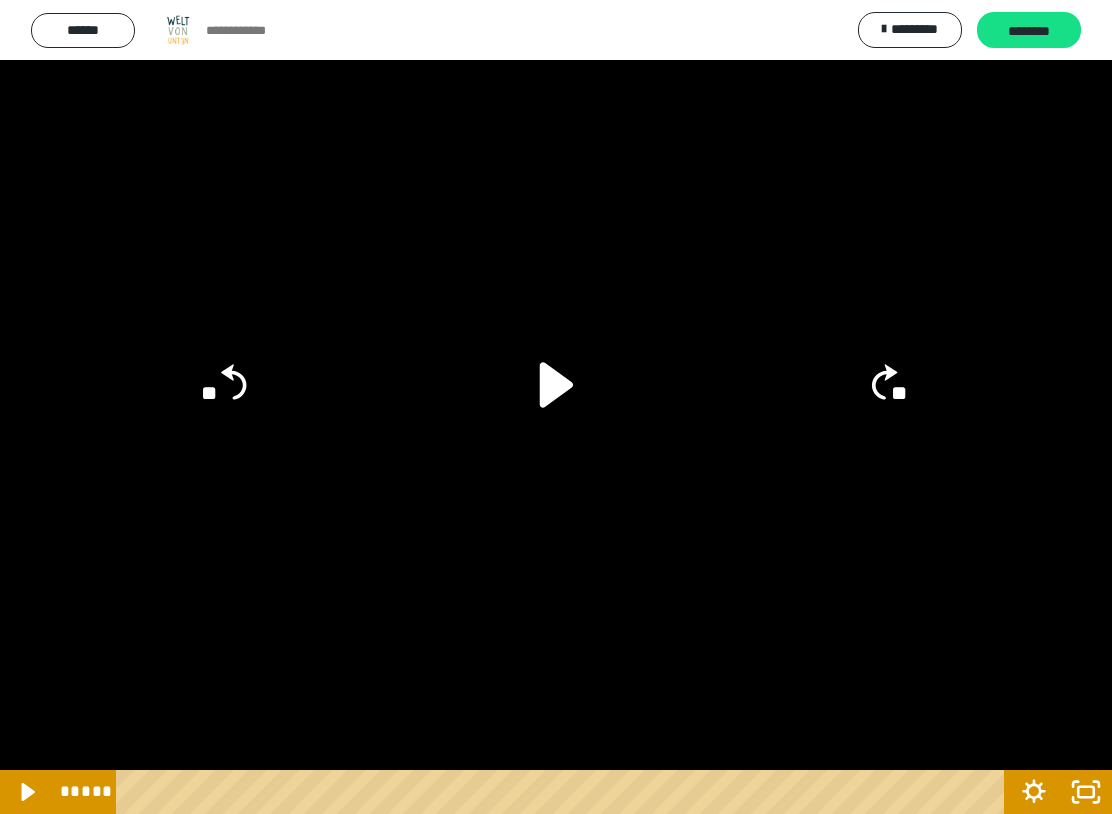 click 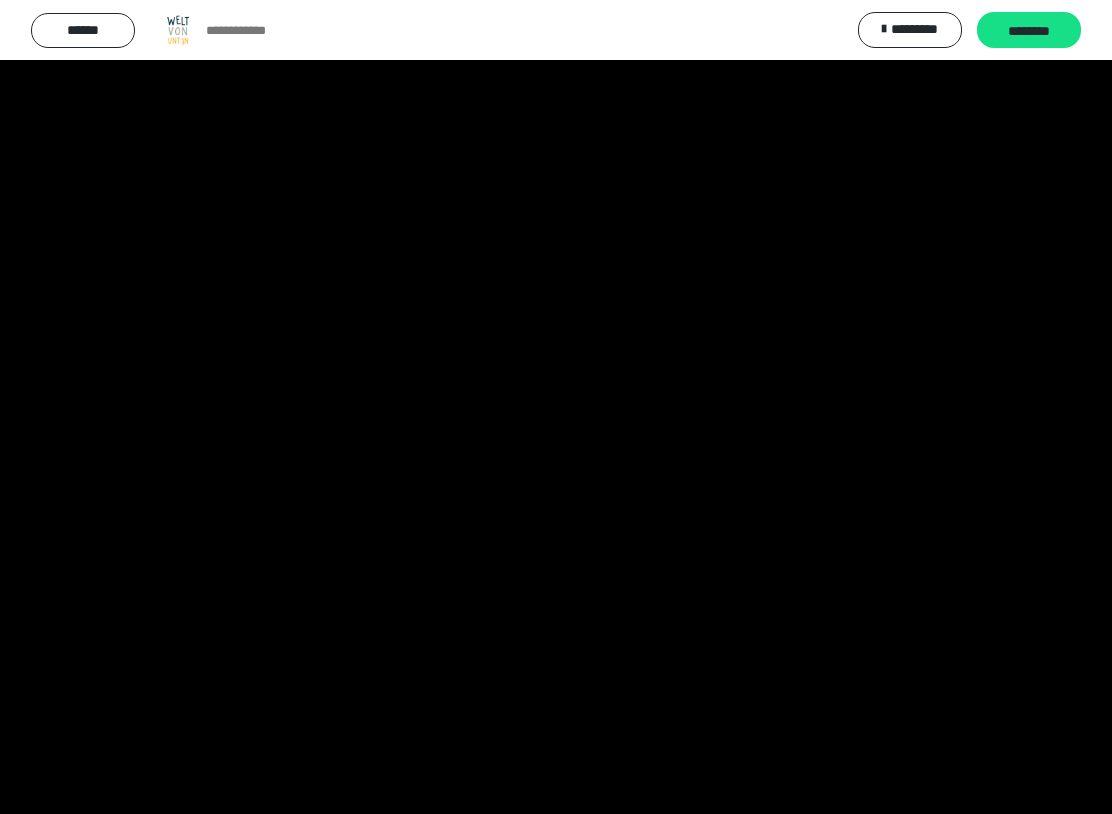 click at bounding box center (556, 407) 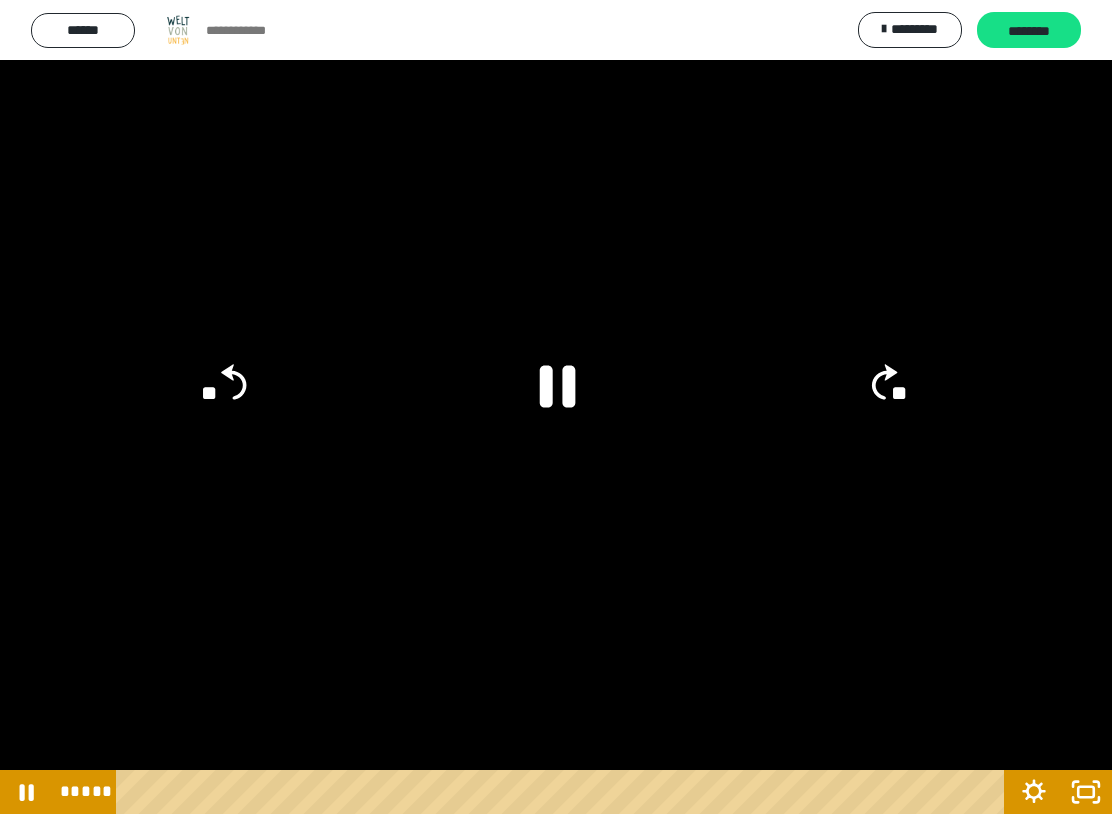 click on "**" 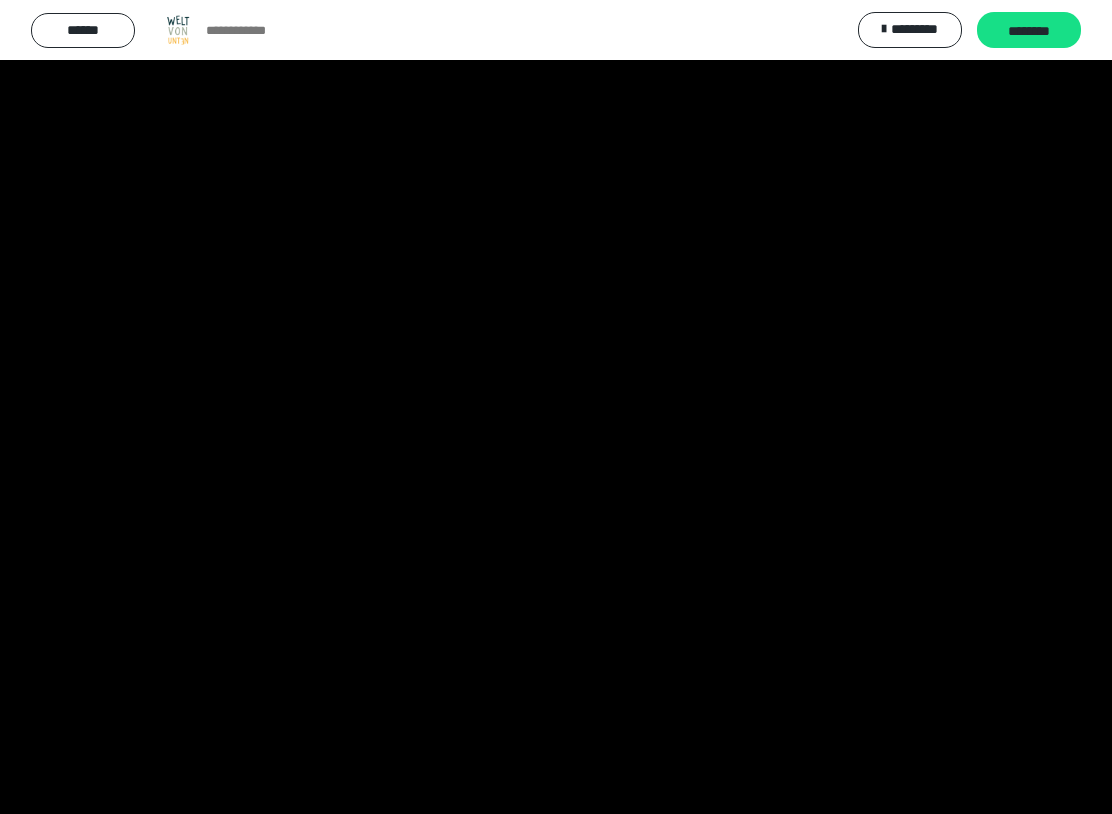 click at bounding box center (556, 407) 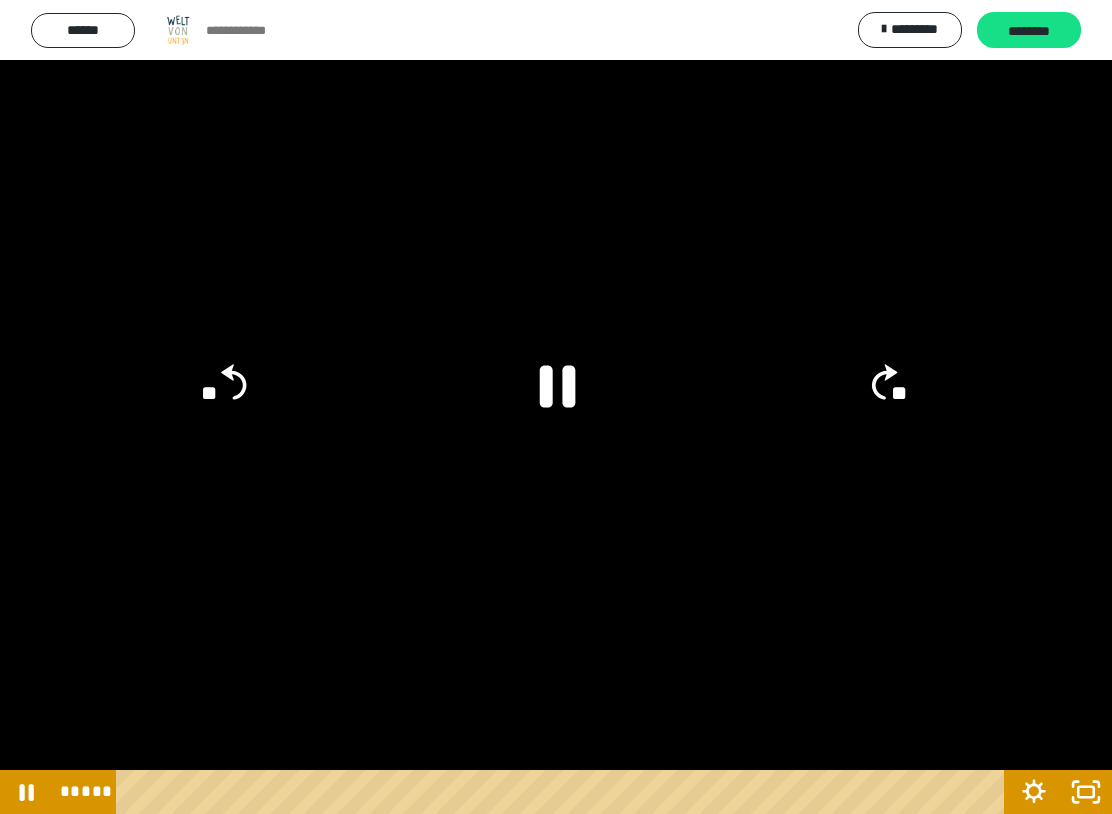 click on "**" 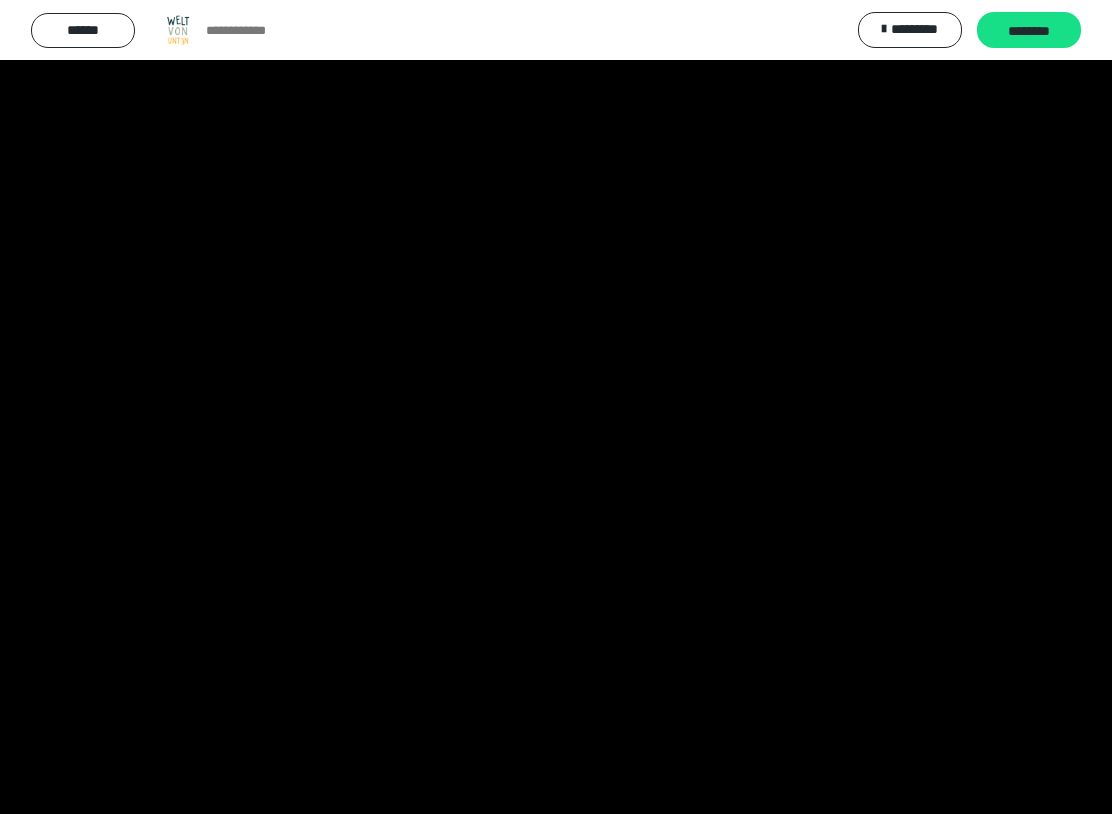 click at bounding box center (556, 407) 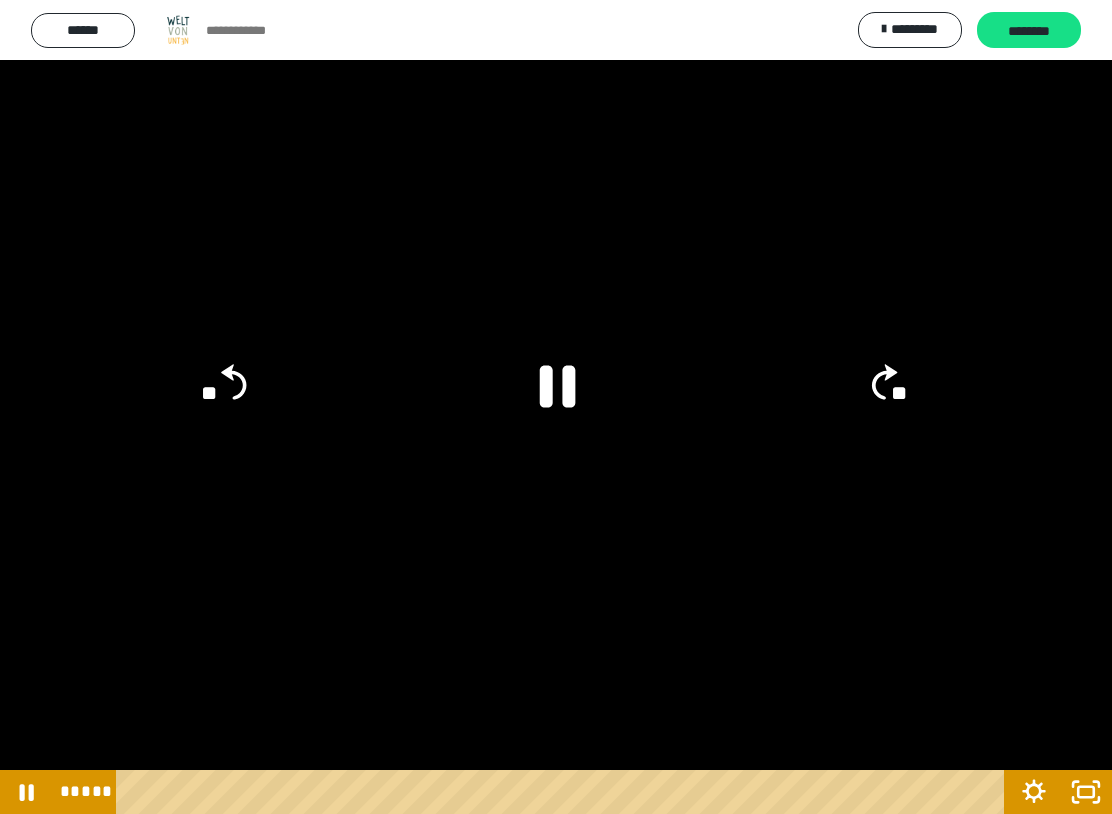 click on "**" 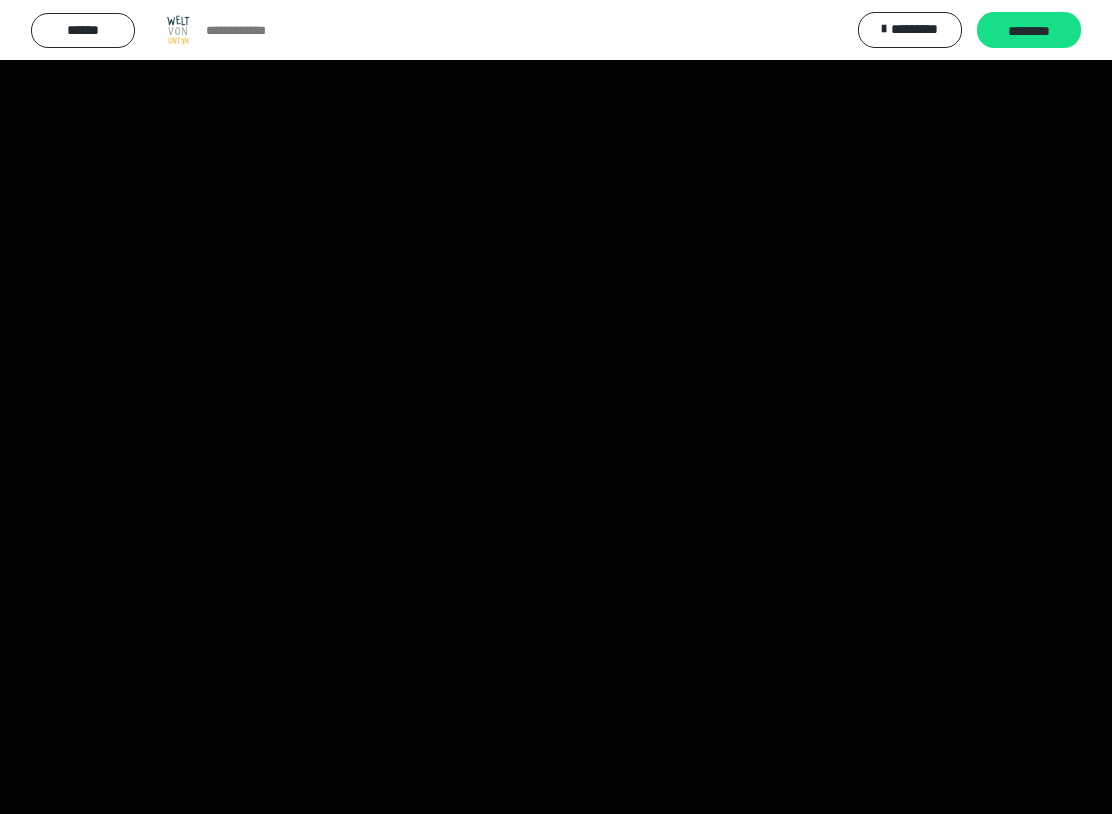 click at bounding box center [556, 407] 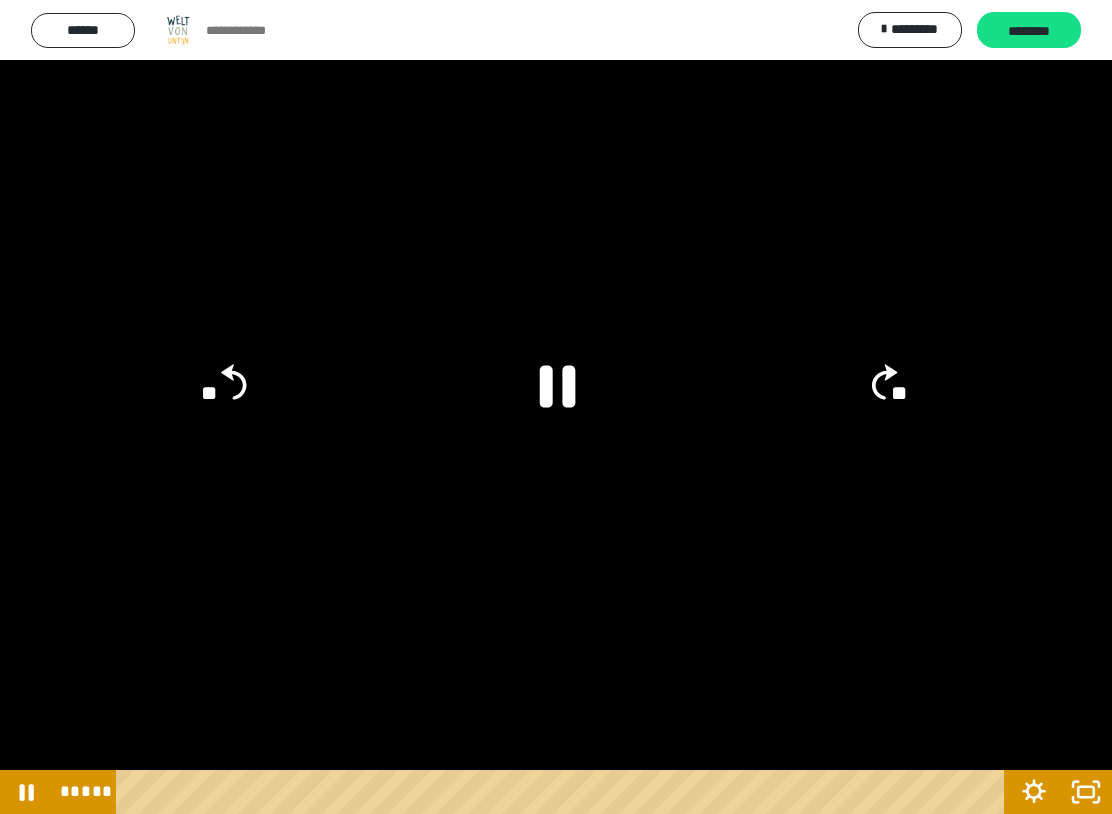 click 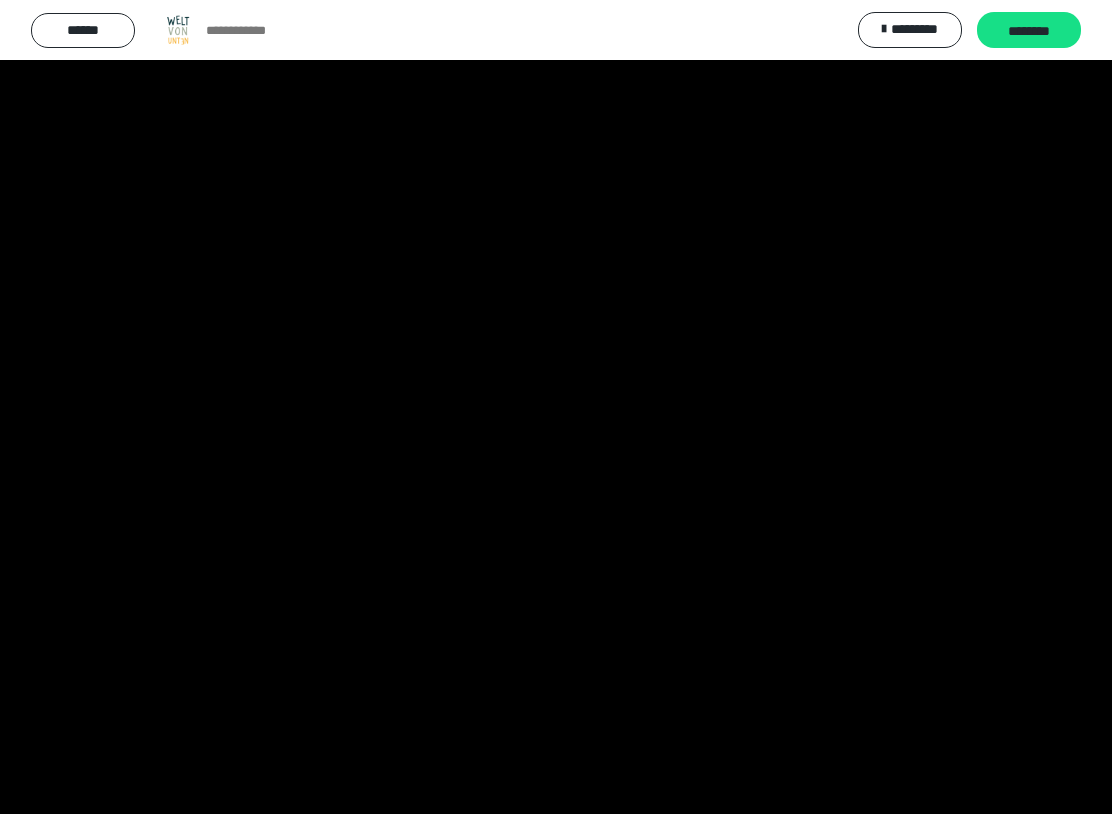click at bounding box center (556, 407) 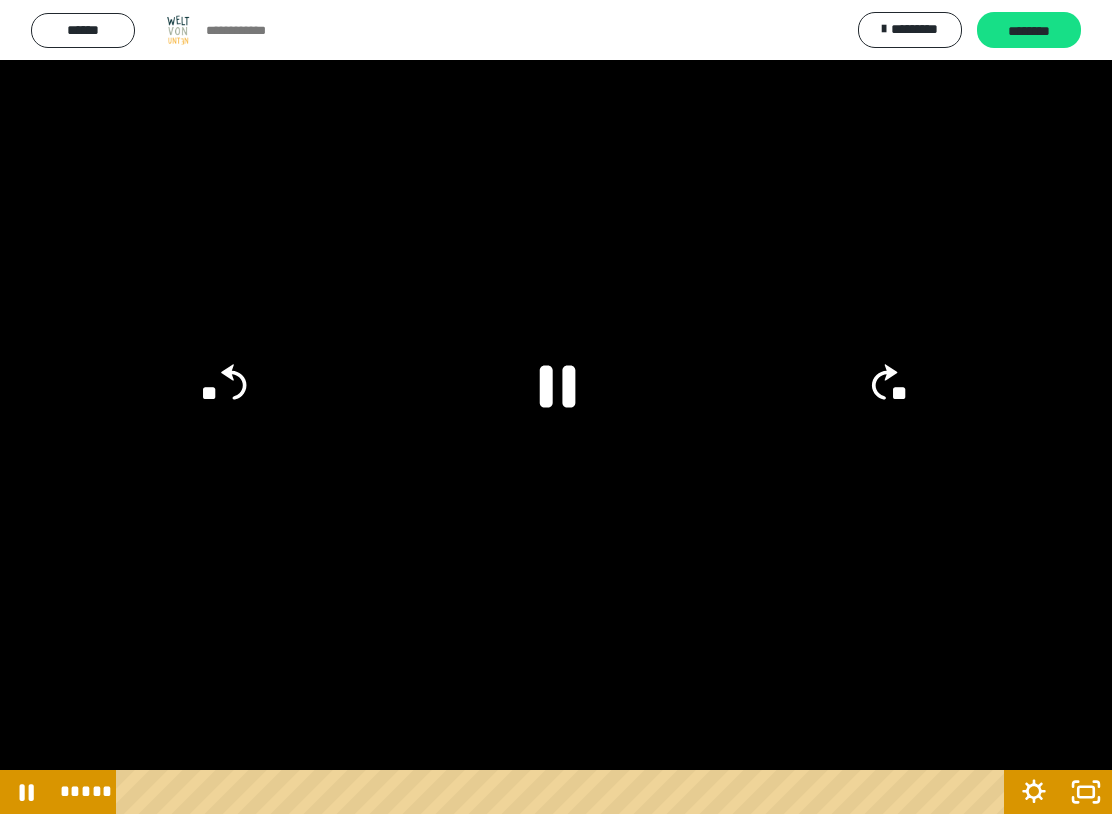 click on "**" 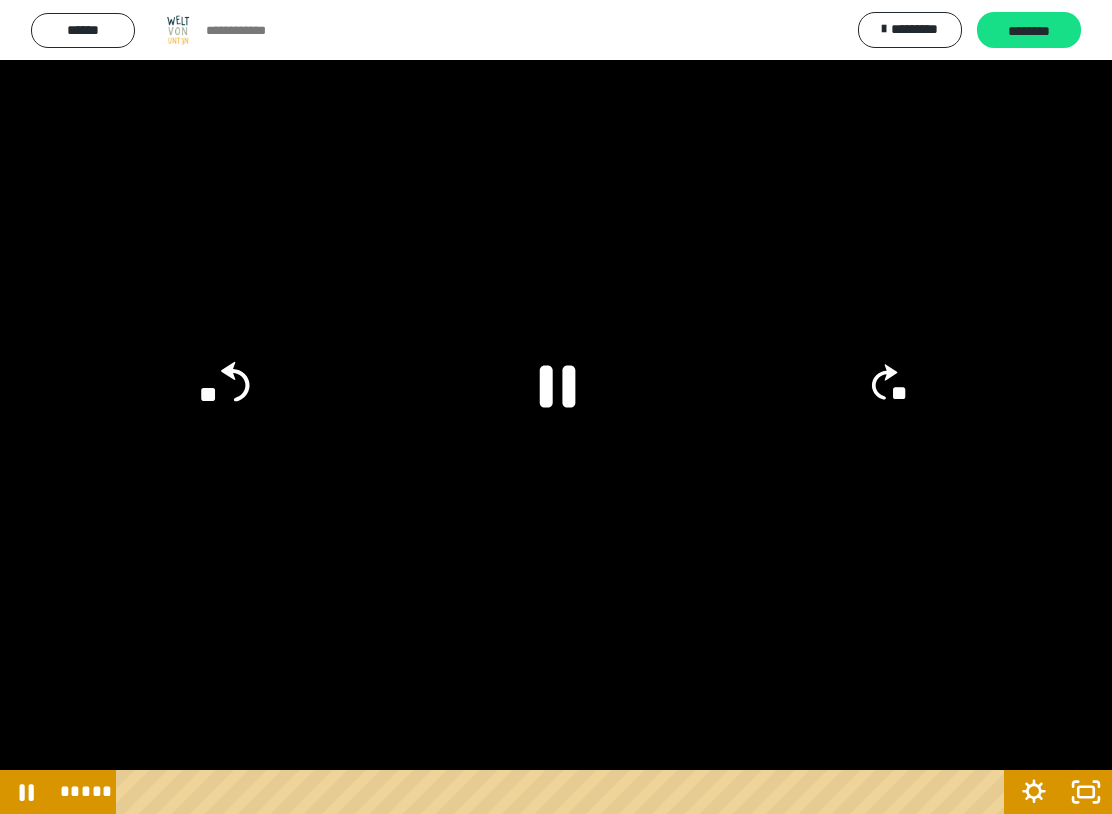 click on "**" 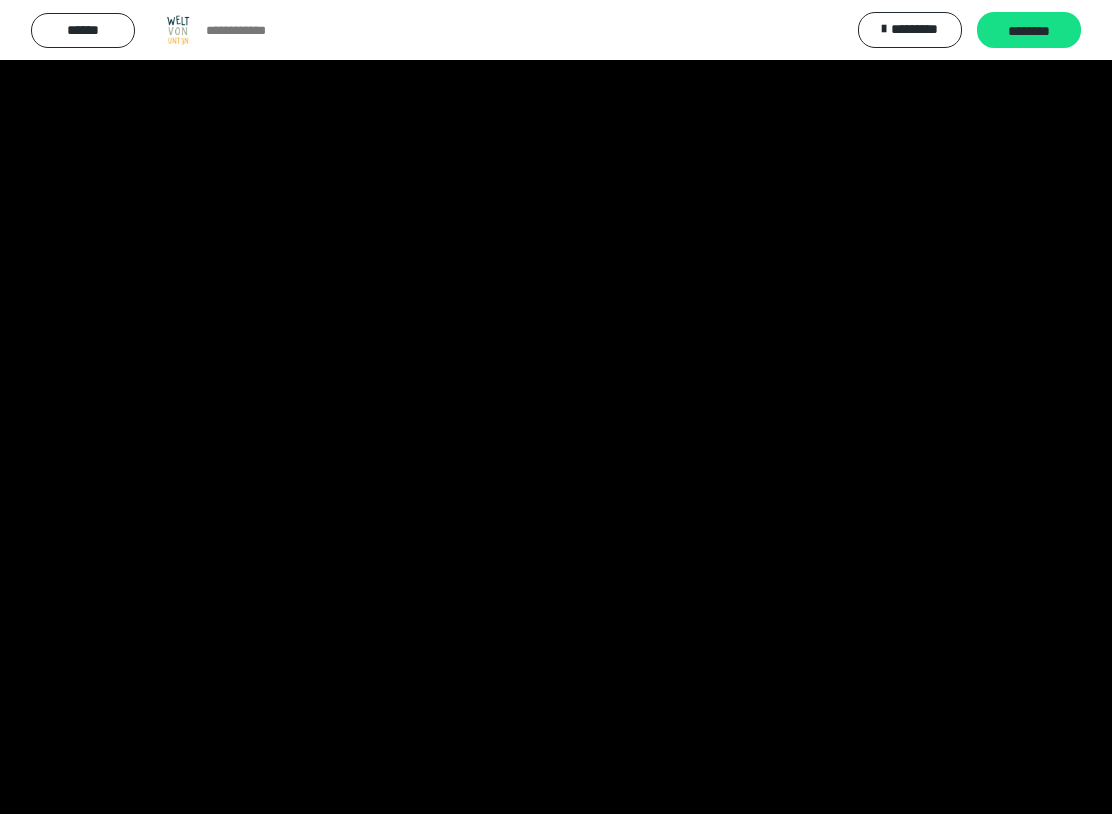 click at bounding box center [556, 407] 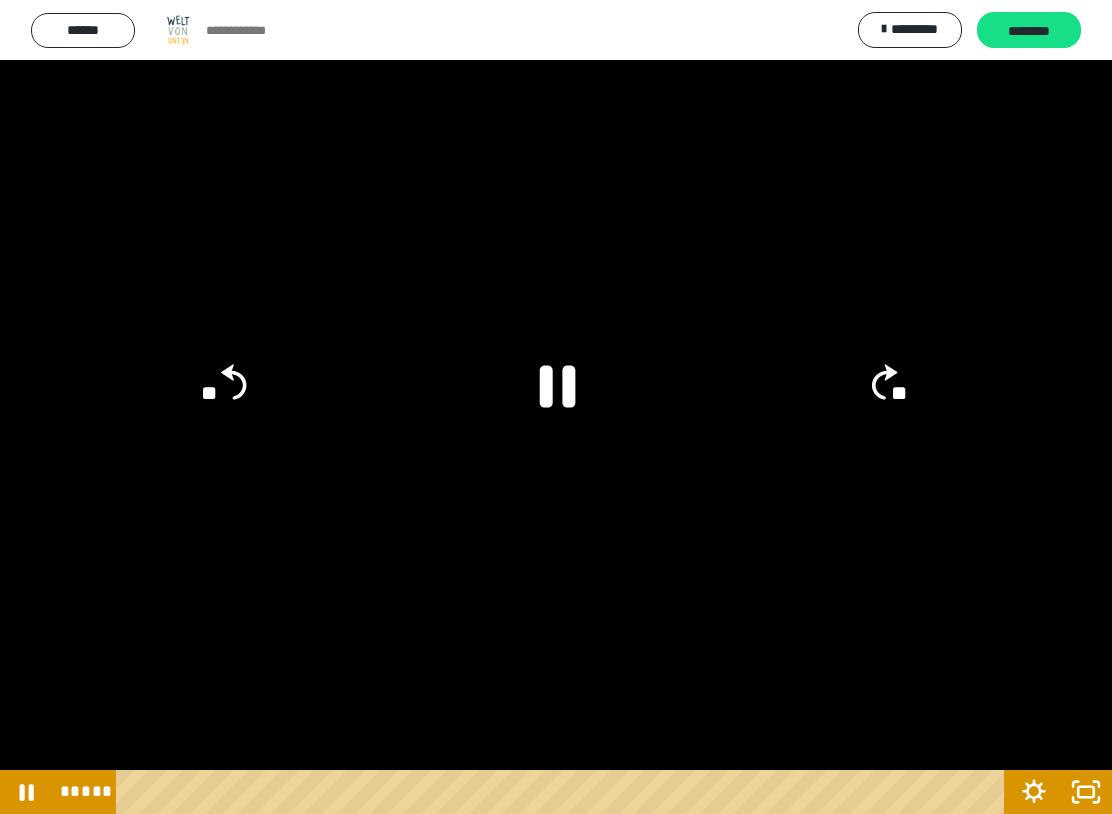 click 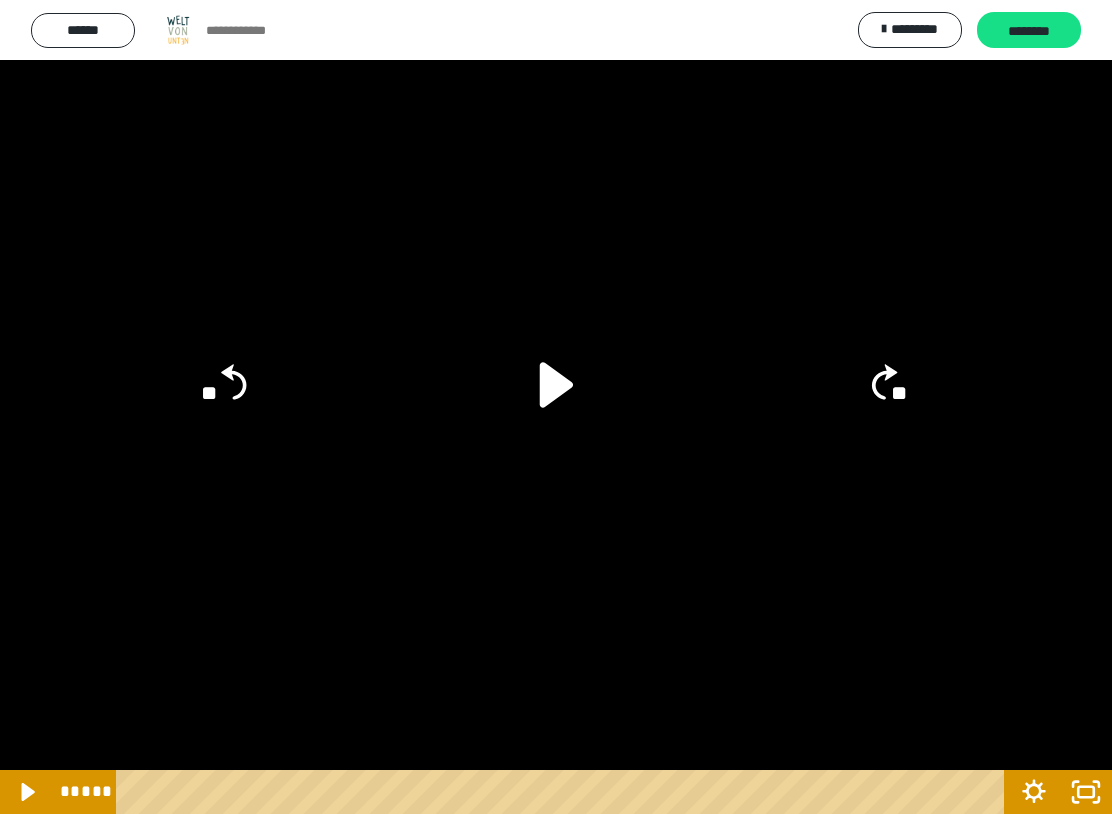 click on "**" 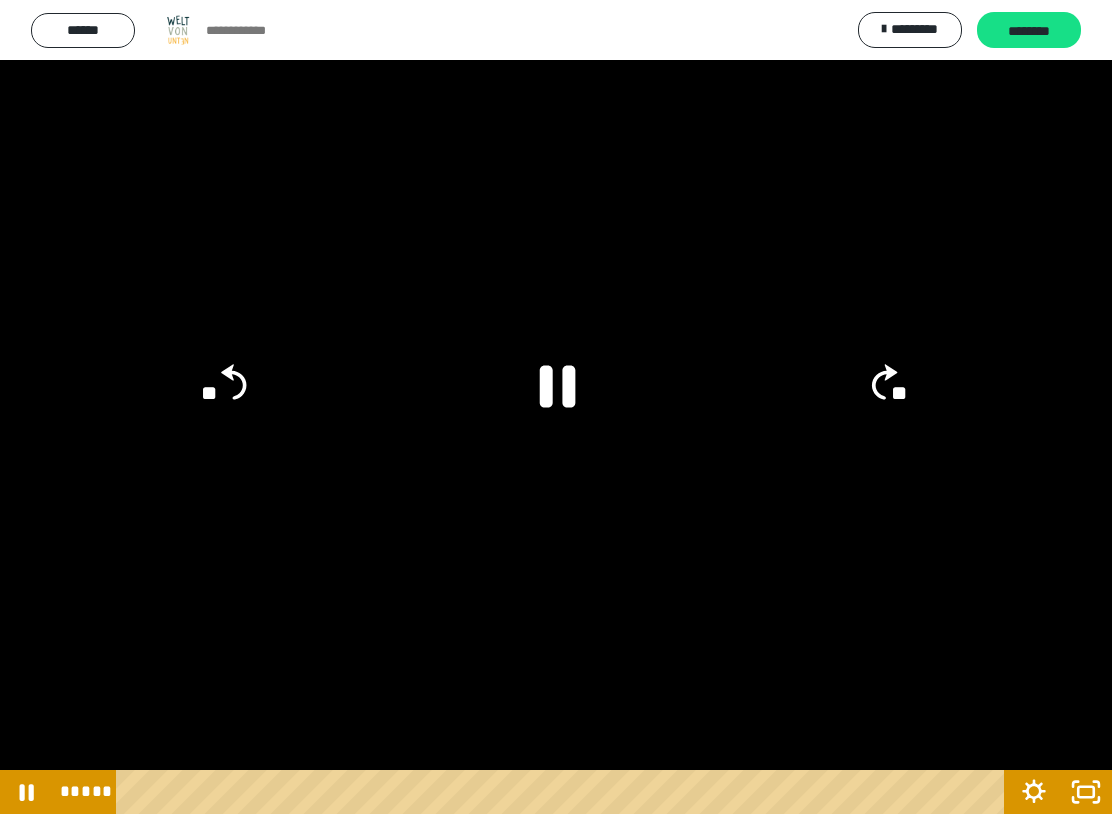 click on "**" 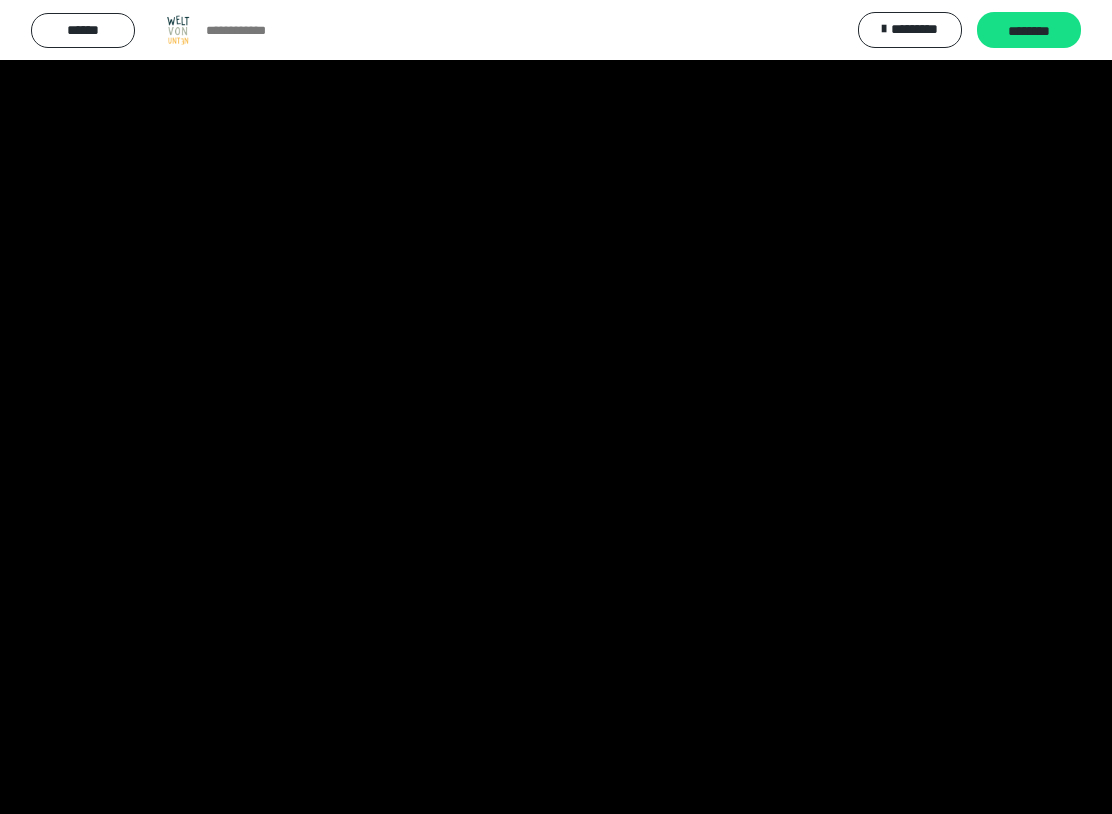 click at bounding box center [556, 407] 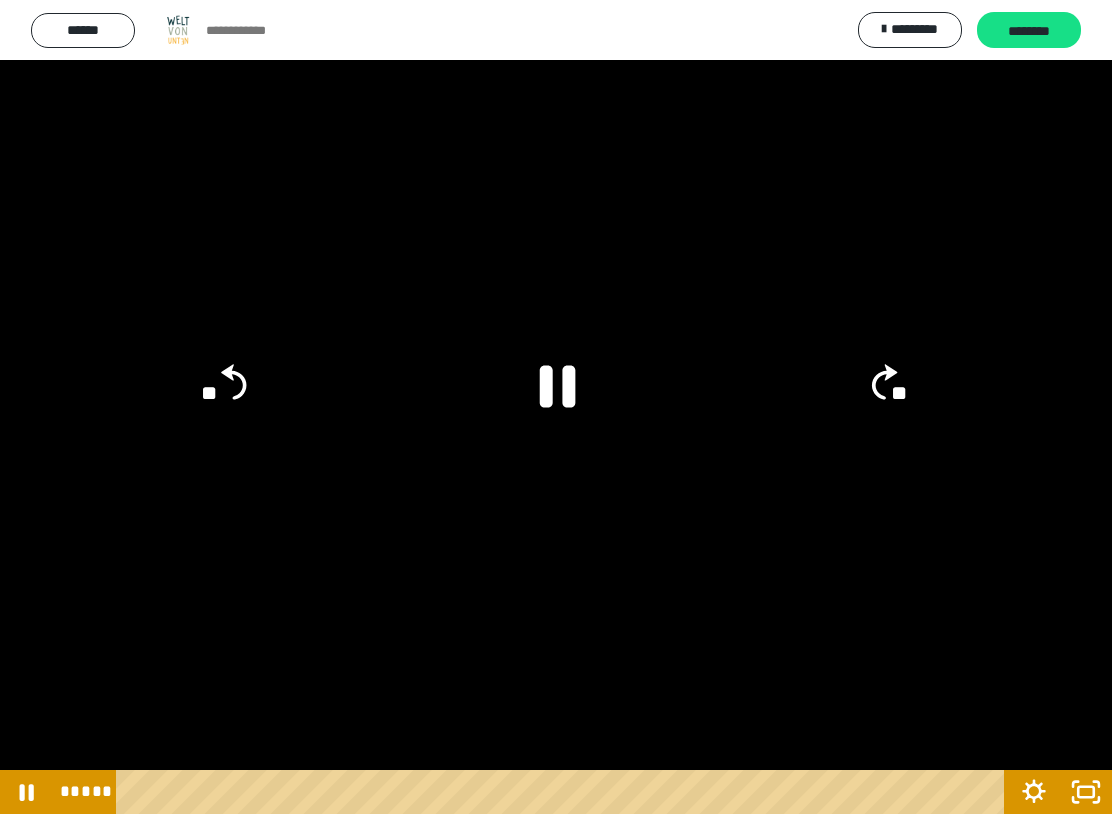click 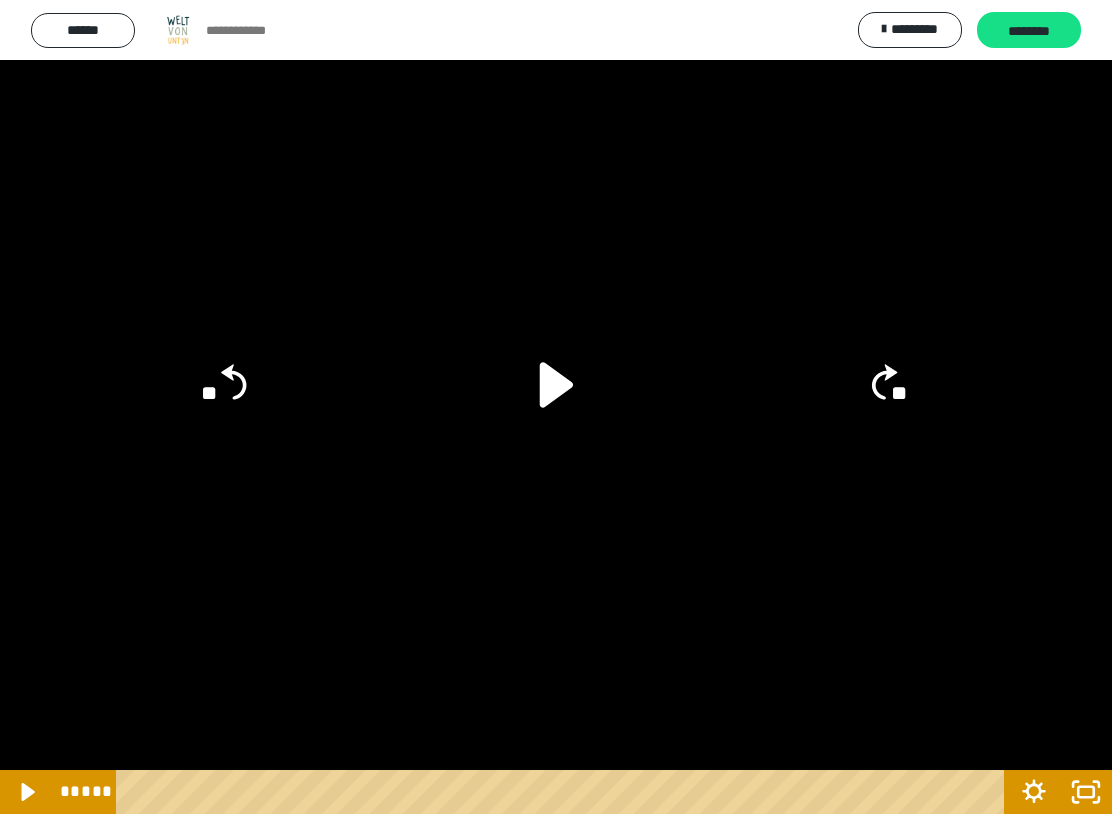click 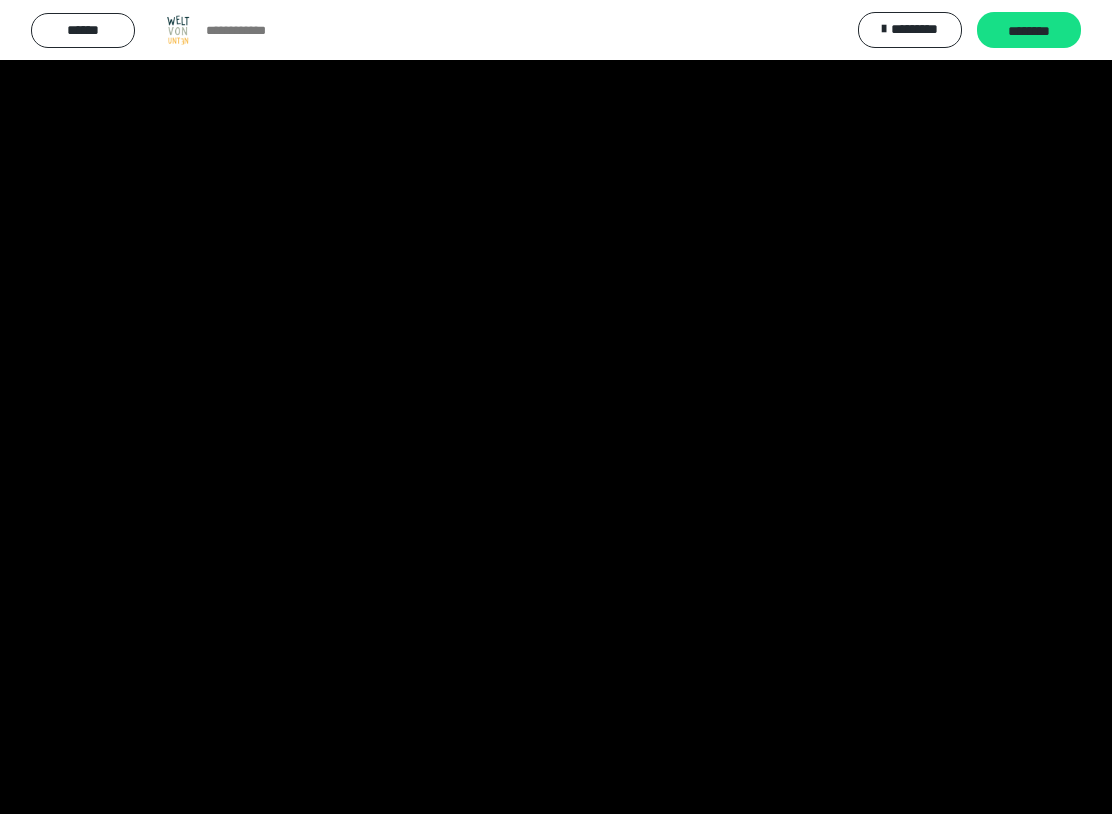 click at bounding box center (556, 407) 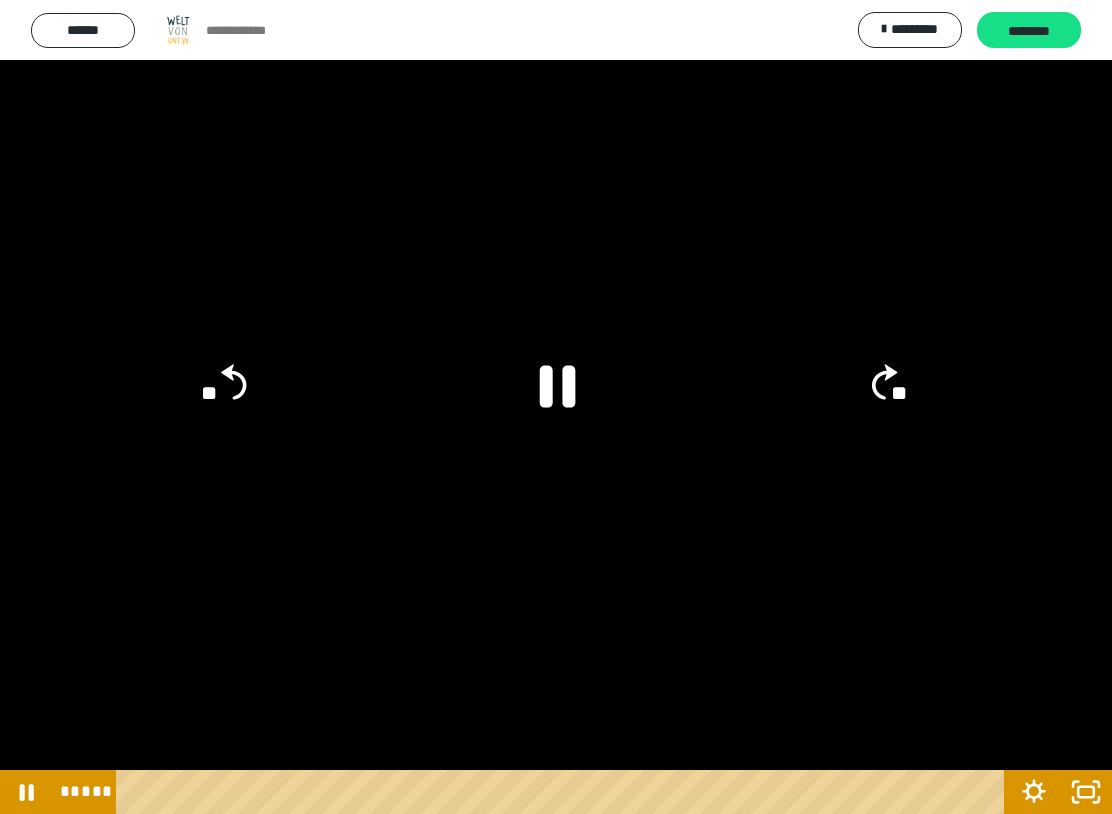 click on "**" 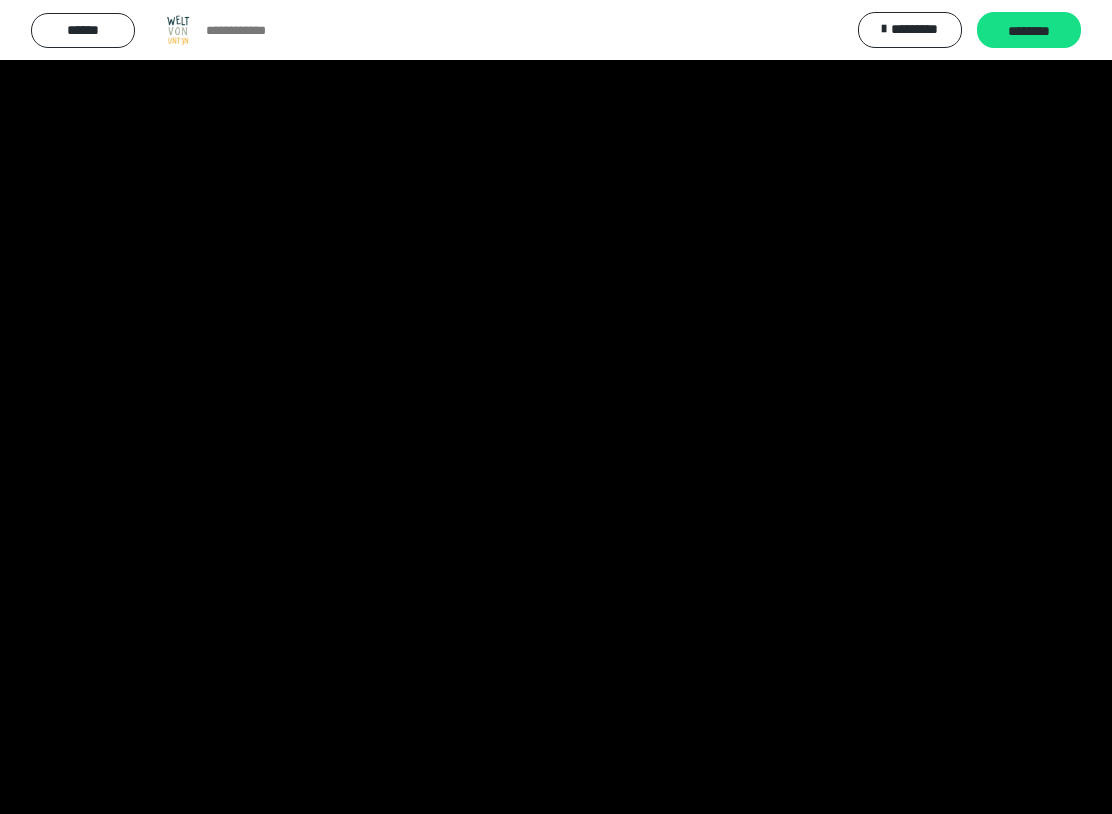click at bounding box center (556, 407) 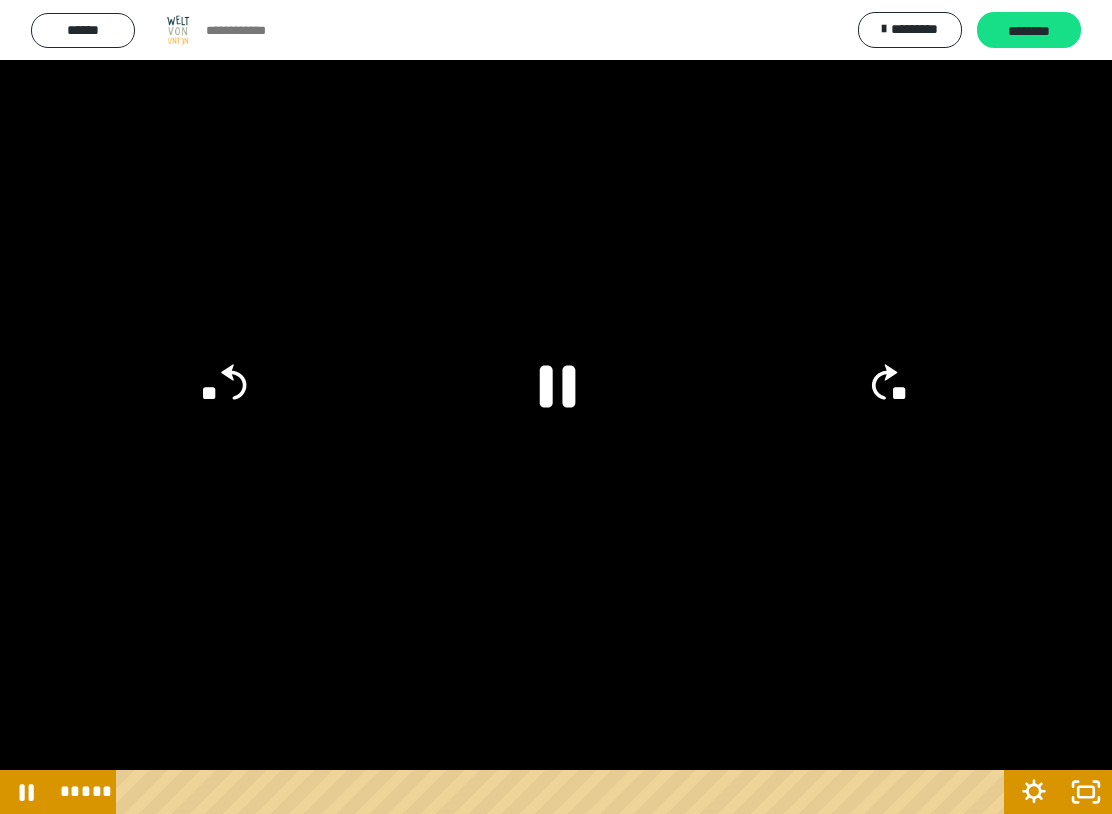 click 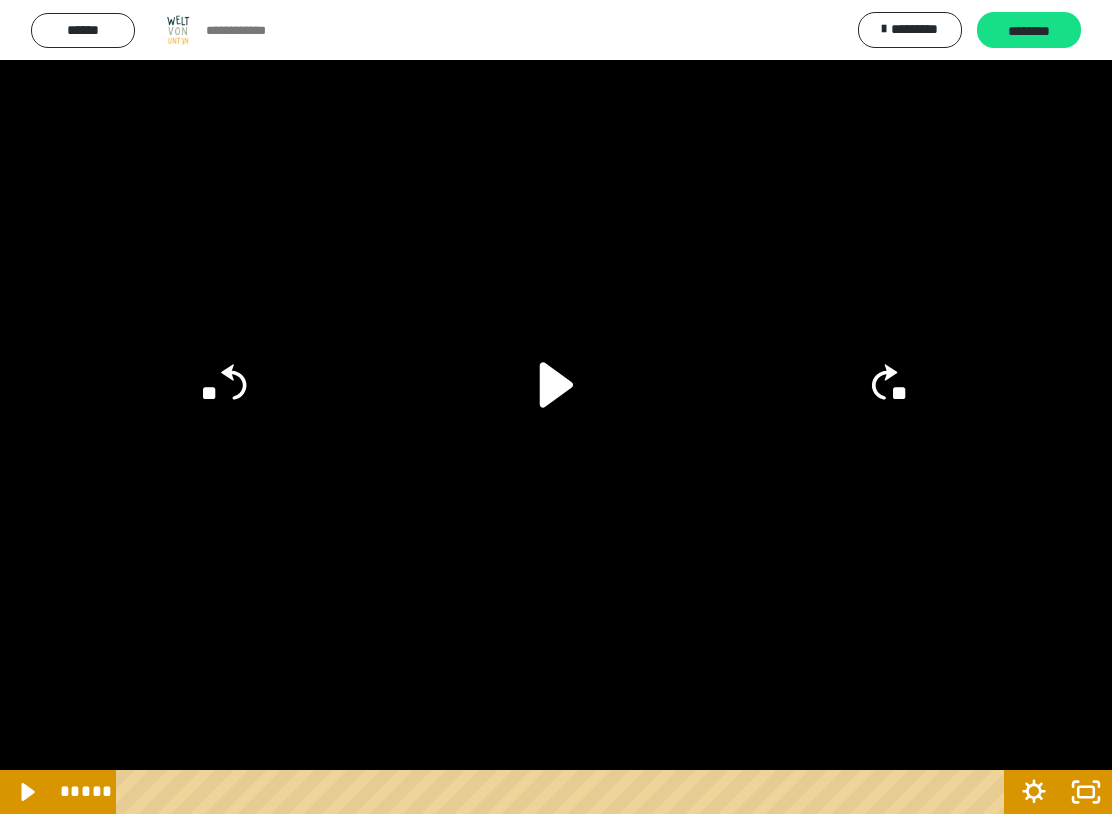 click 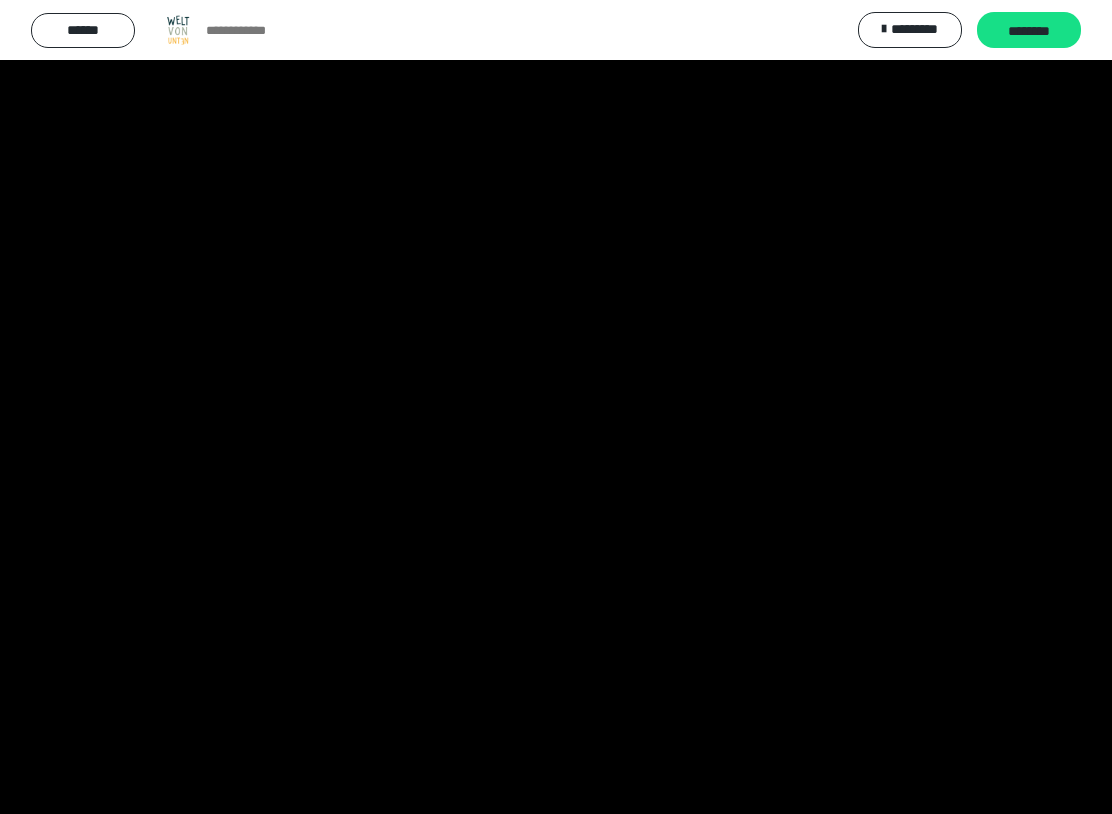 click at bounding box center (556, 407) 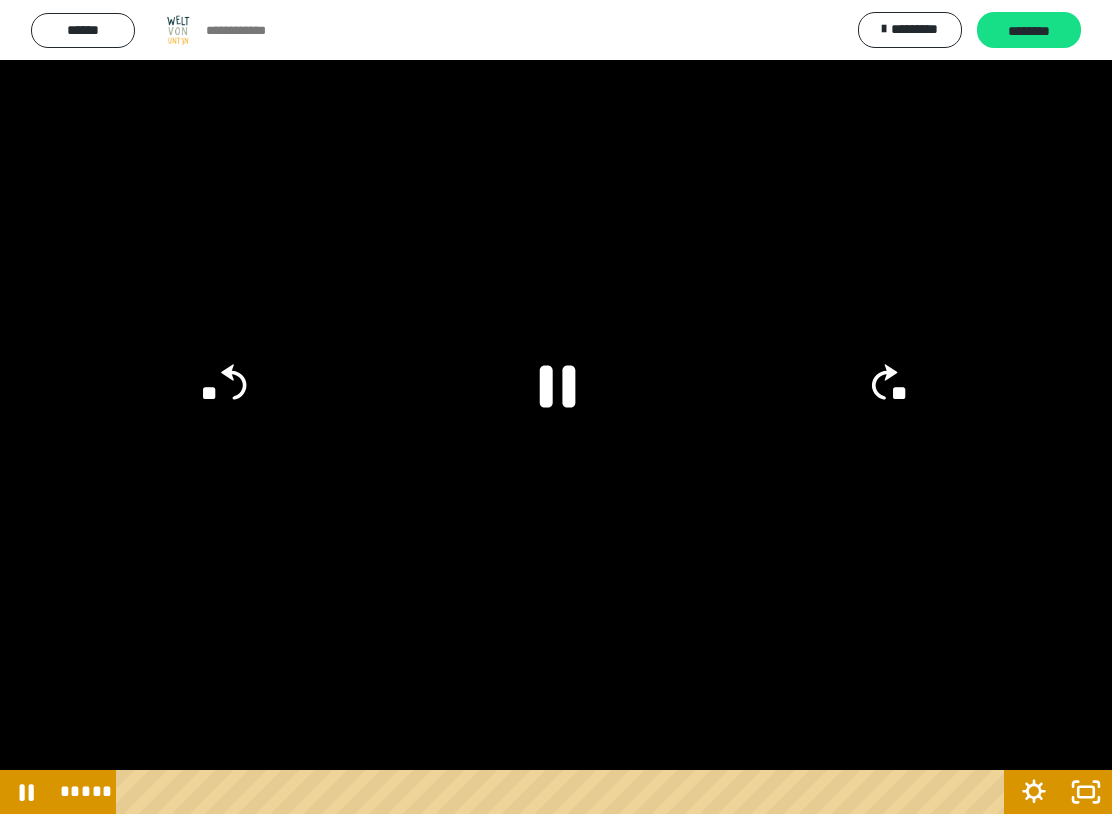 click on "**" 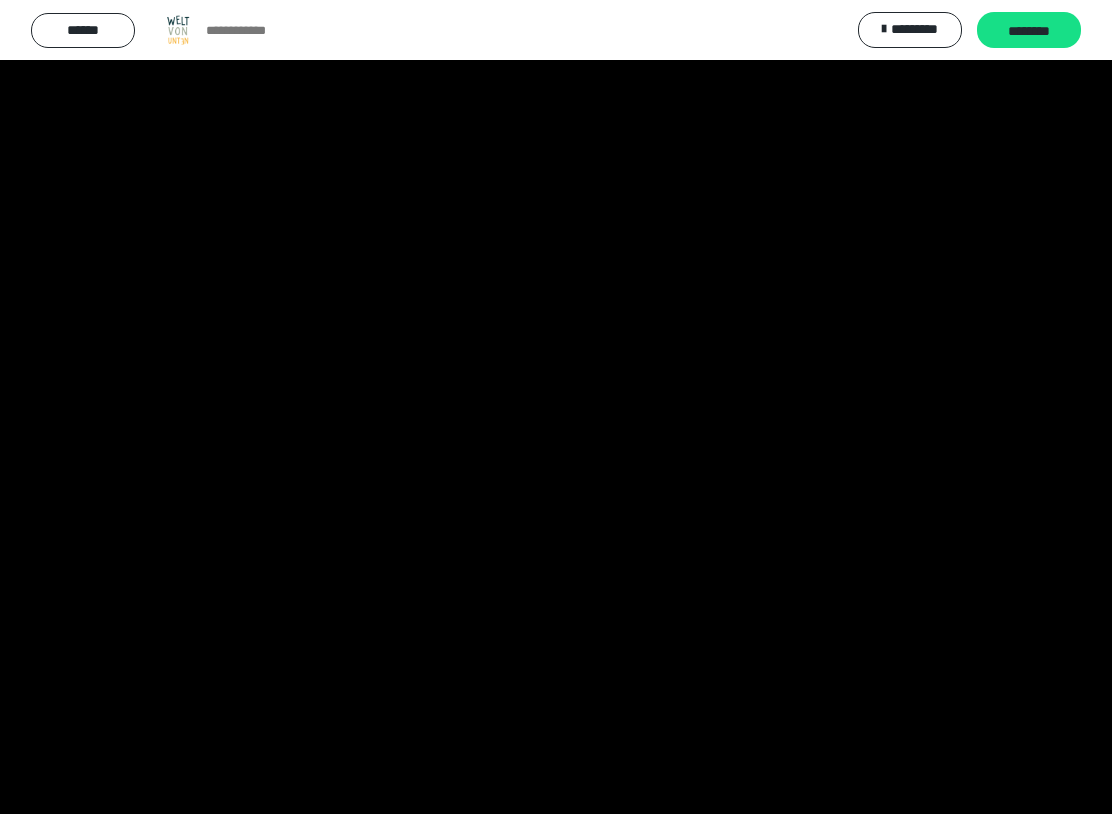 click at bounding box center [556, 407] 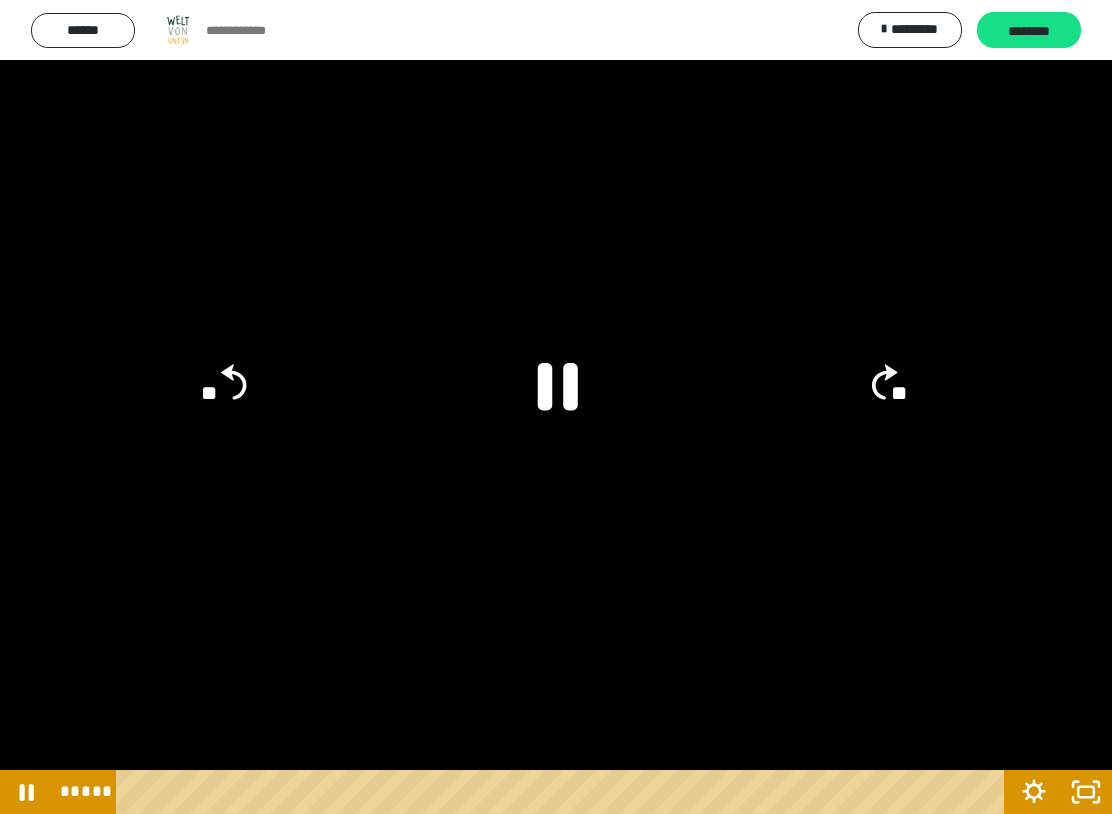 click 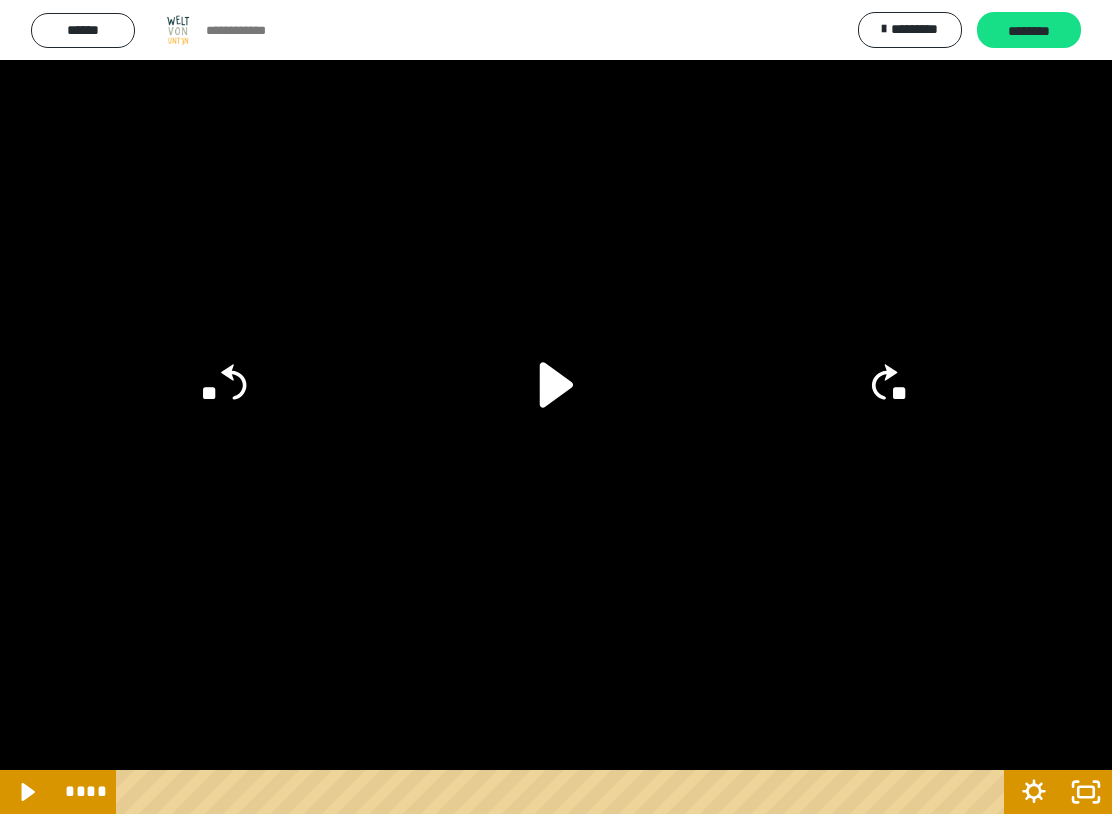 click 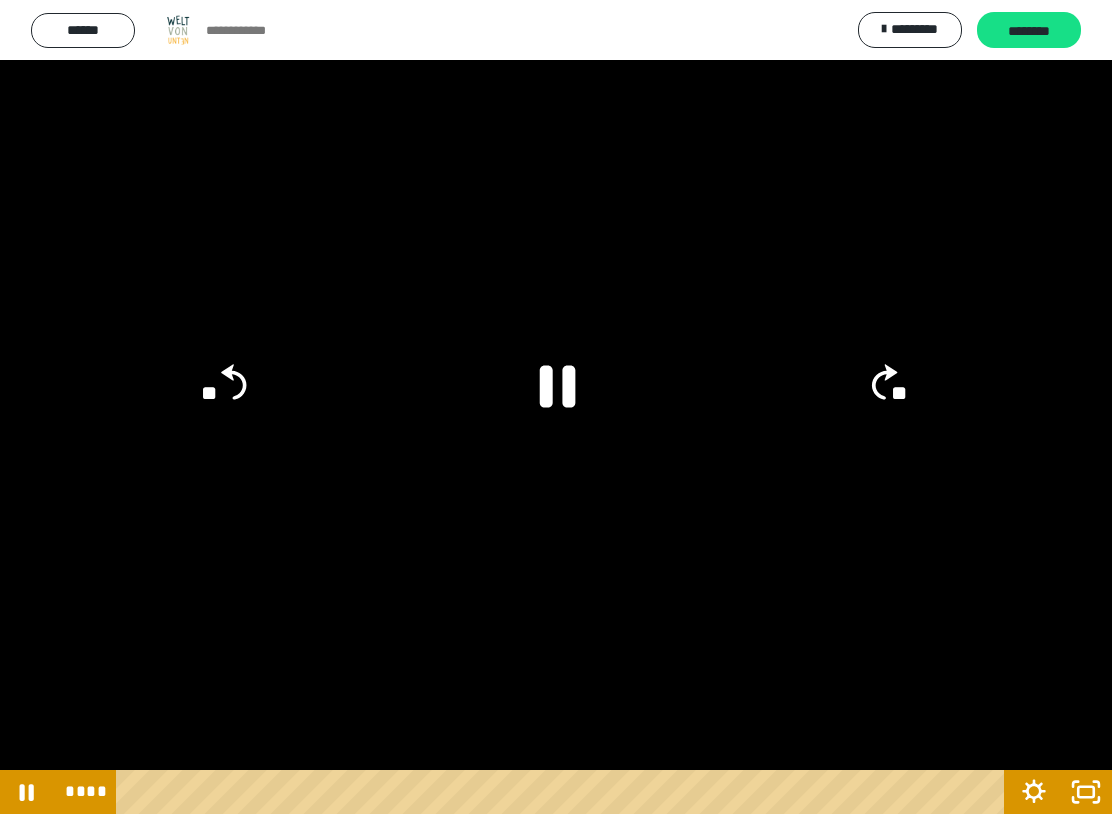 click on "**" 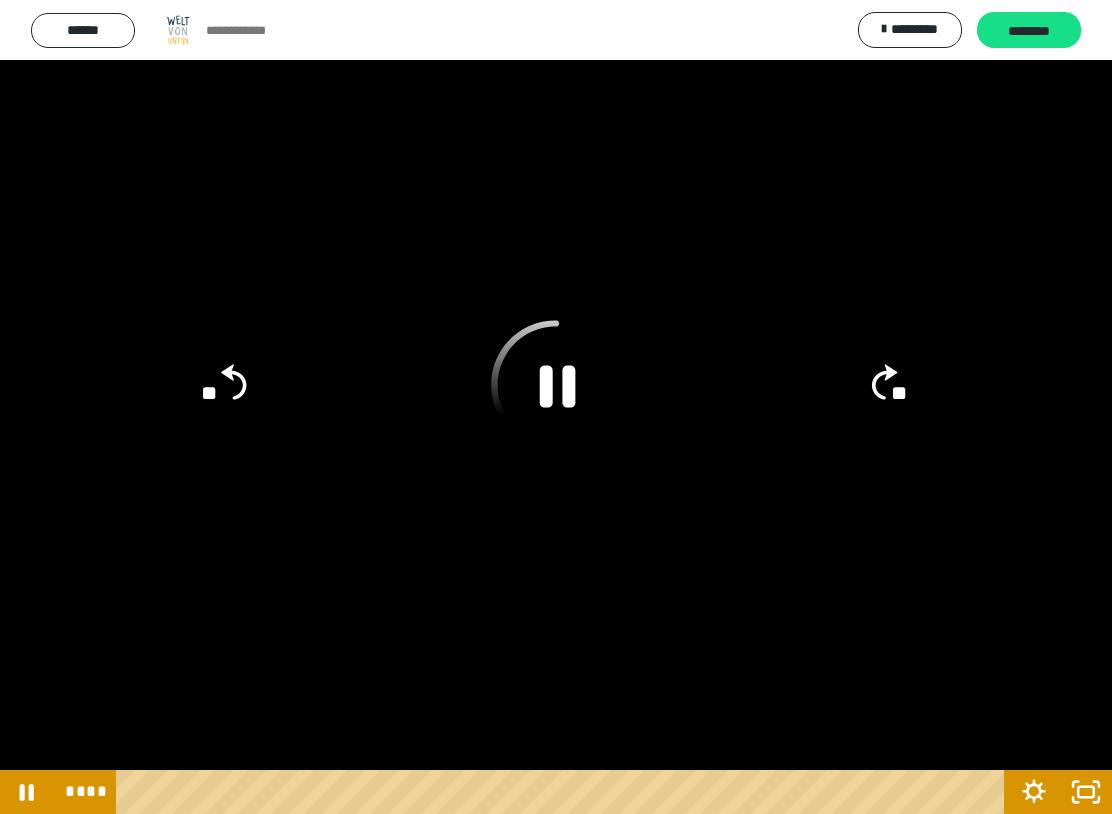 click 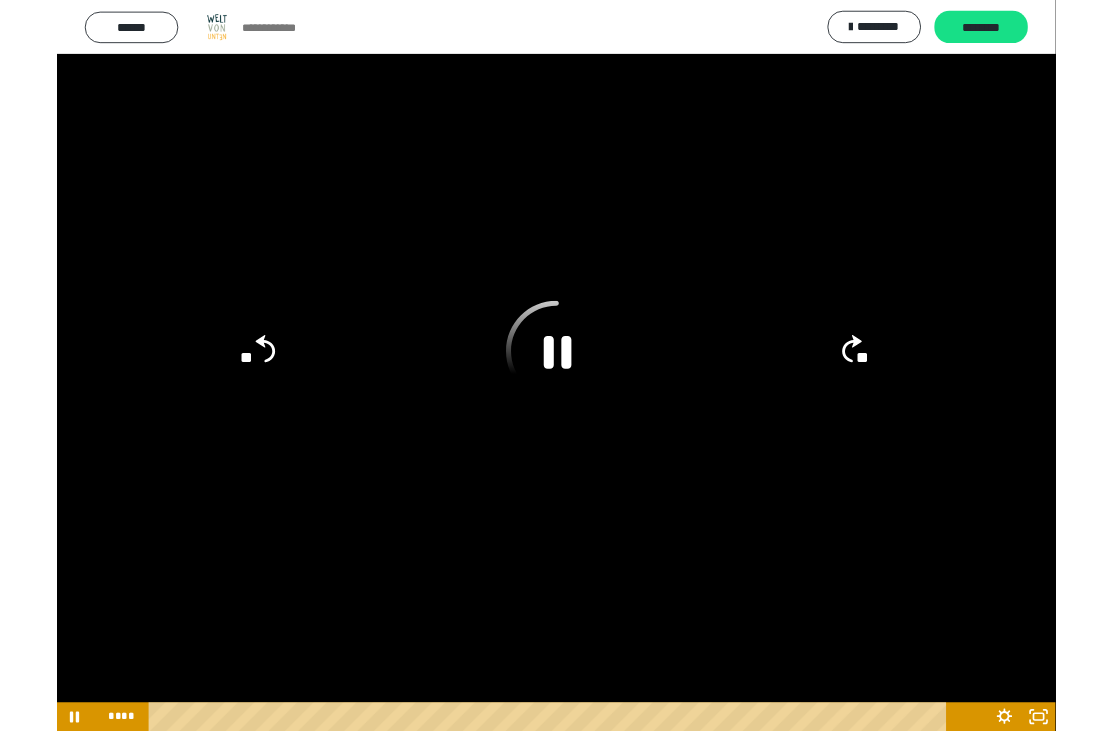 scroll, scrollTop: 60, scrollLeft: 0, axis: vertical 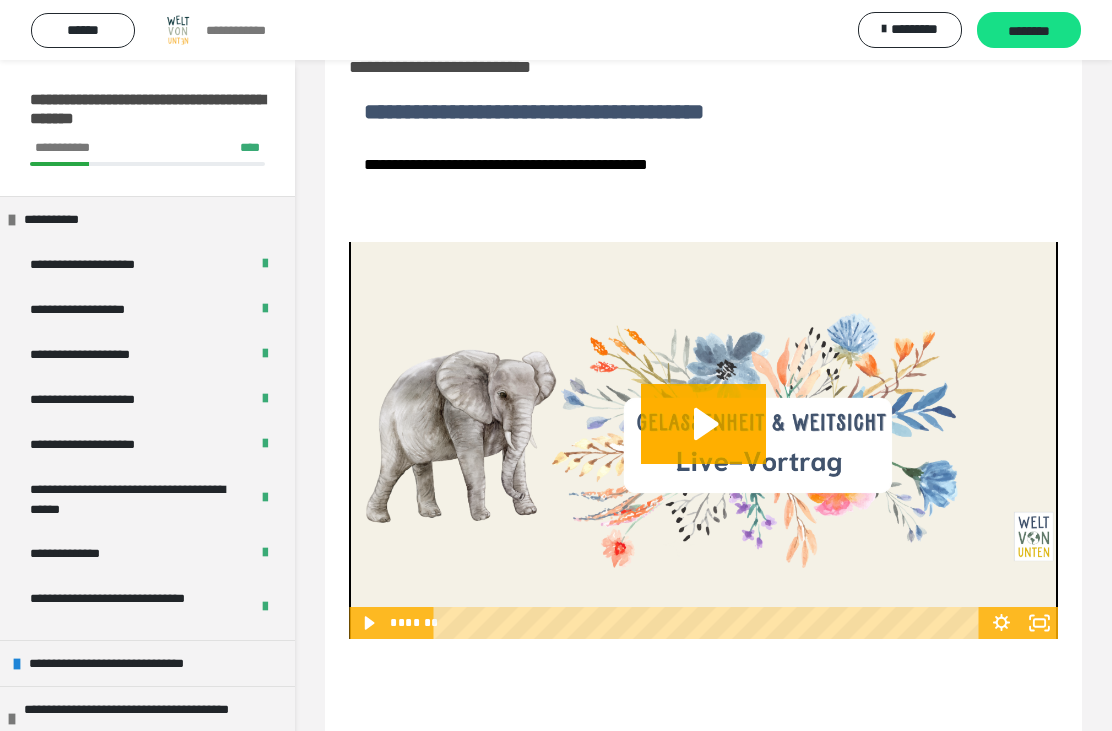 click 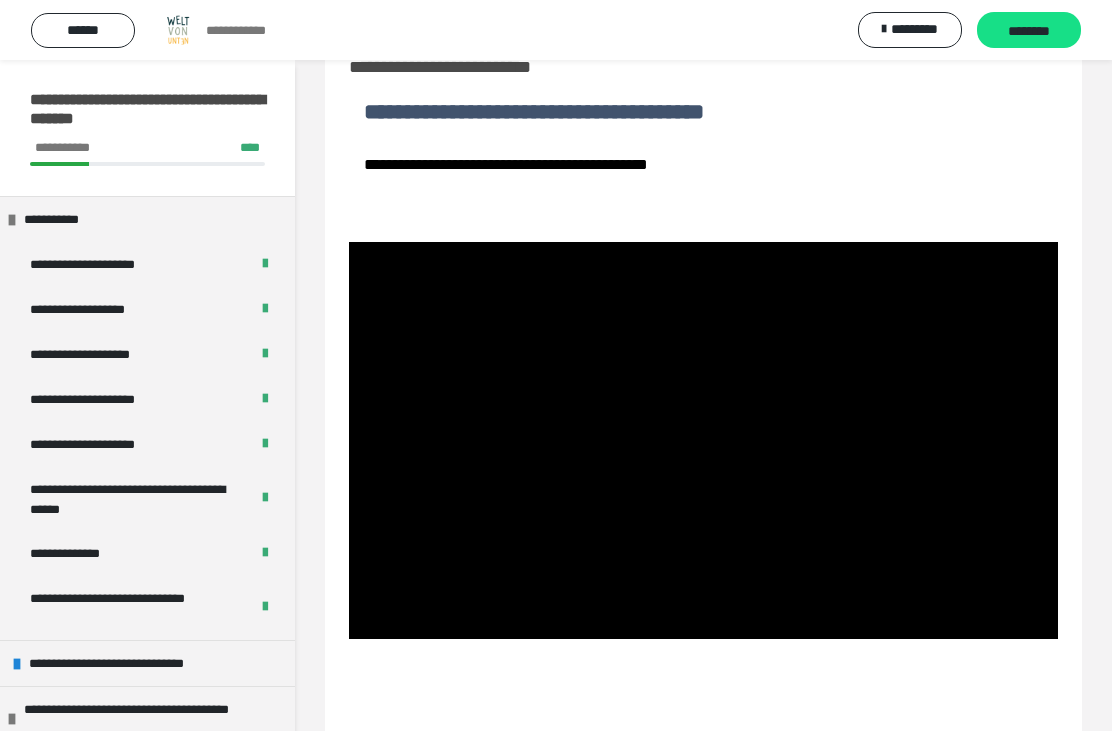 click at bounding box center [703, 440] 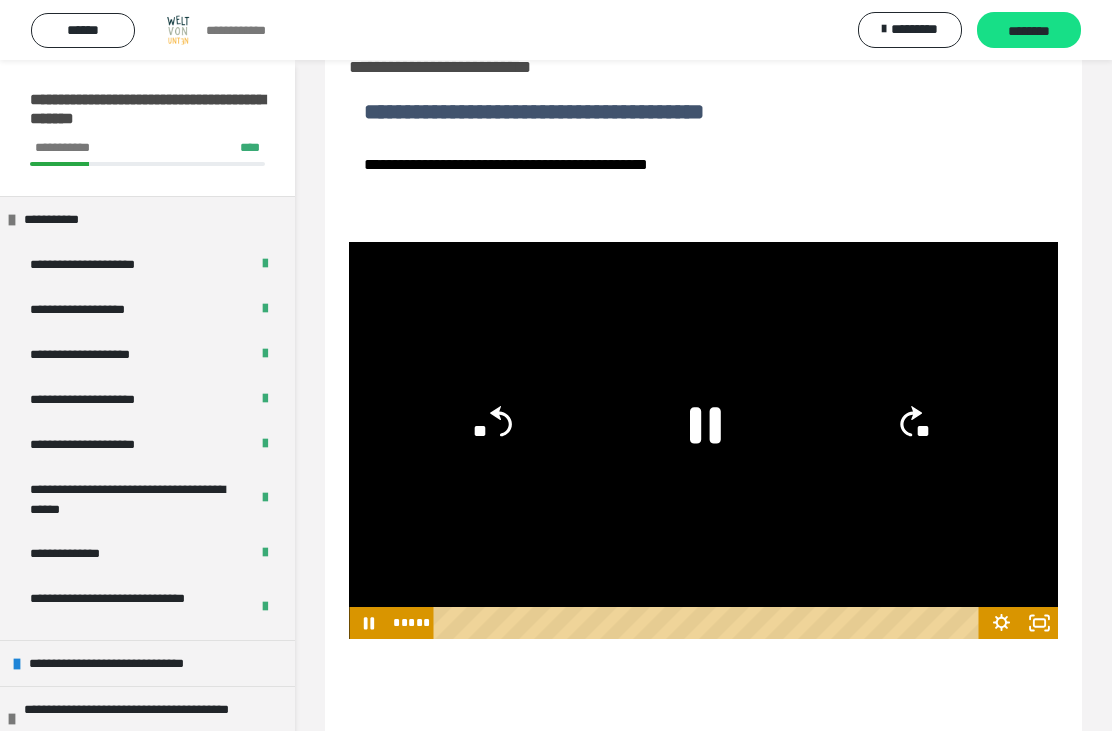 click on "**" 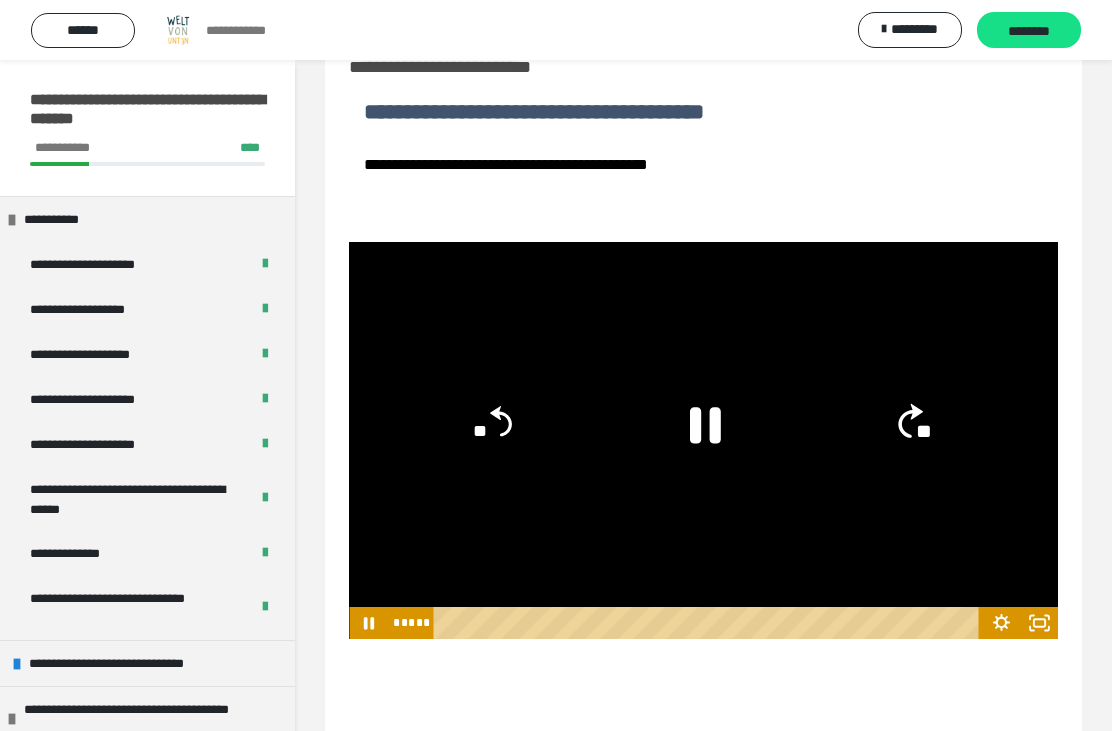 click on "**" 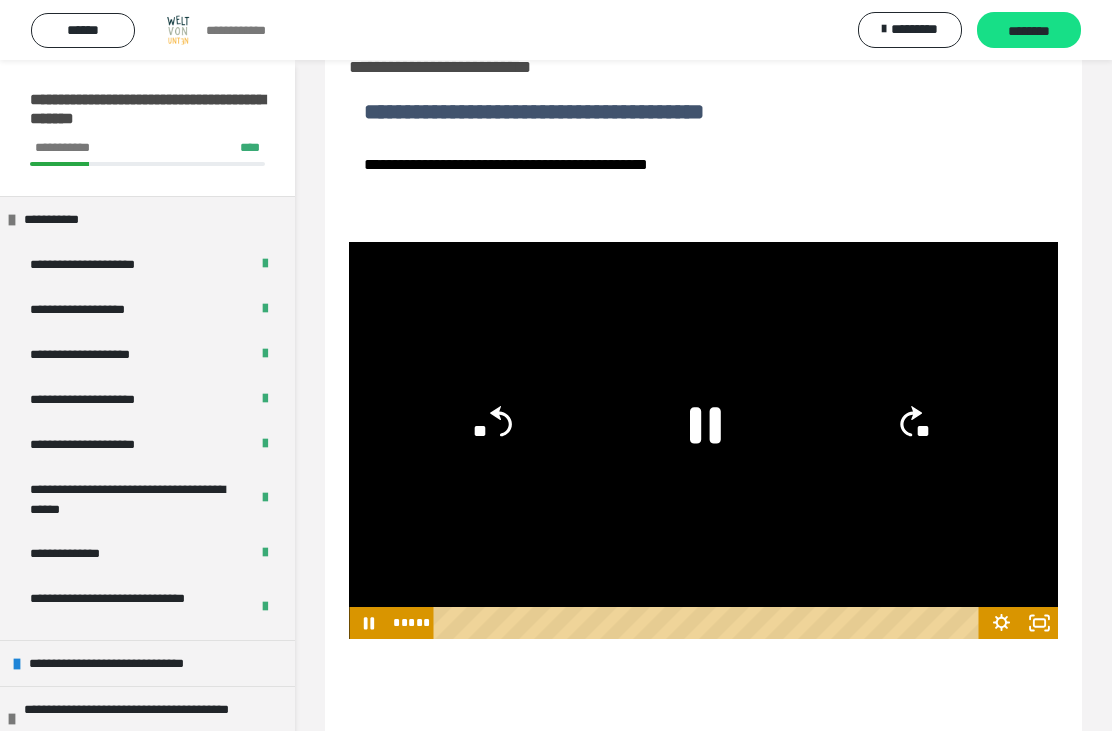 click on "**" 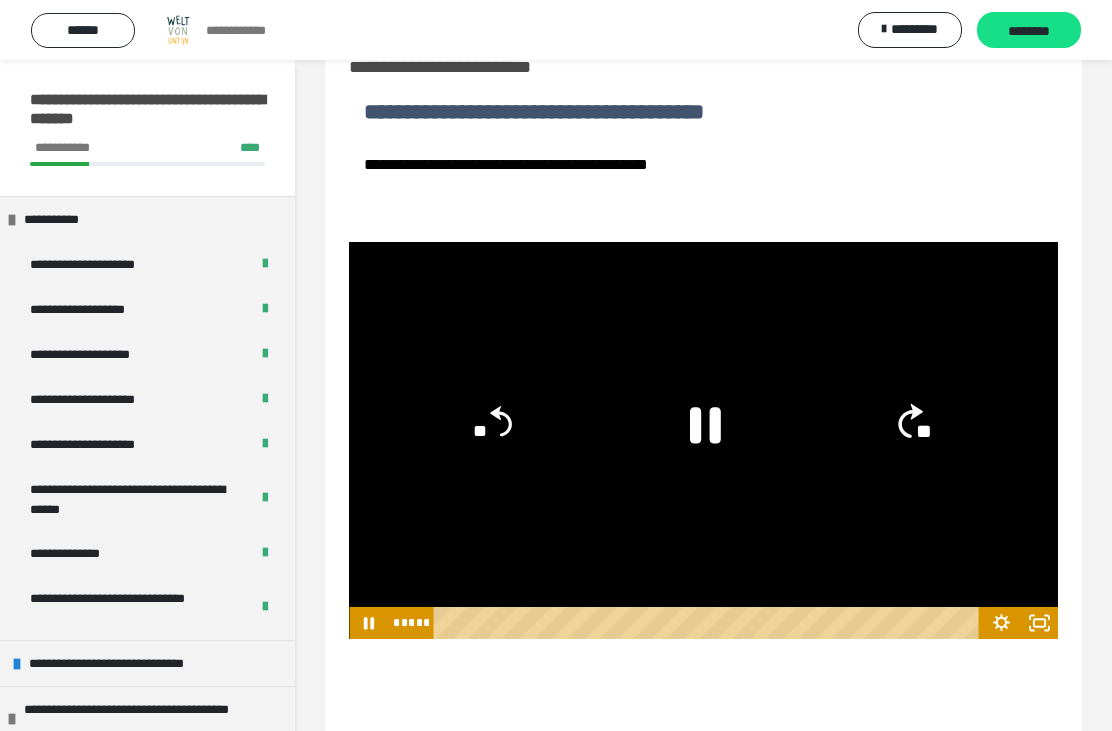 click on "**" 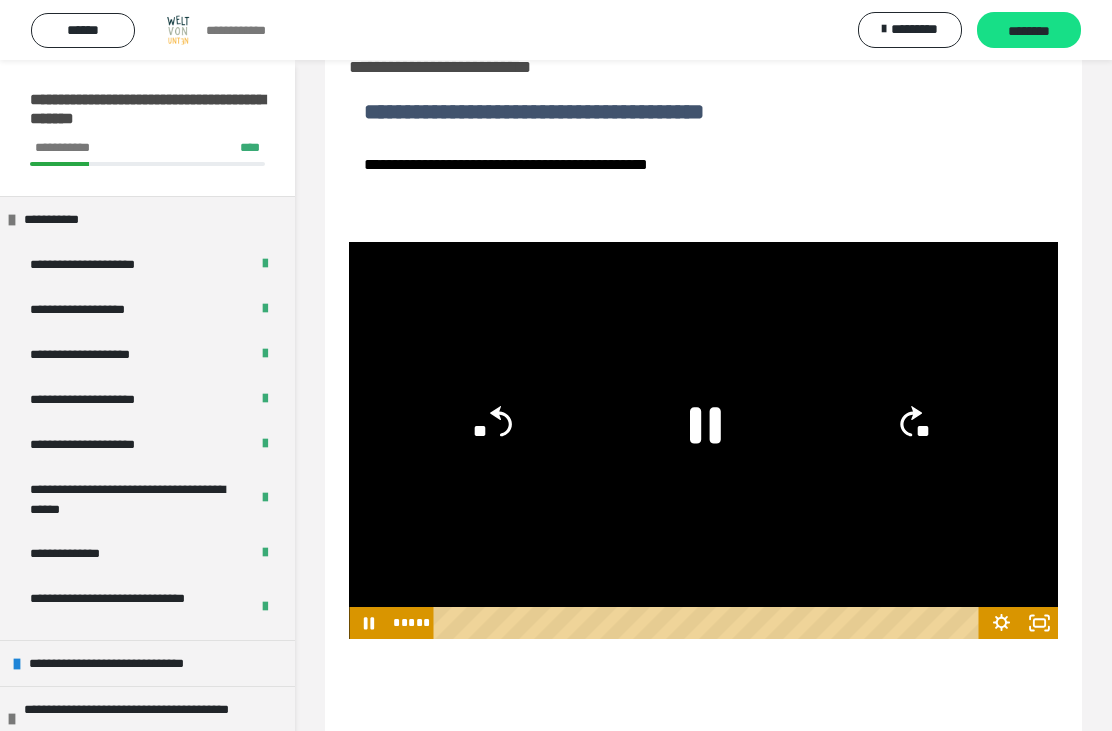 click on "**" 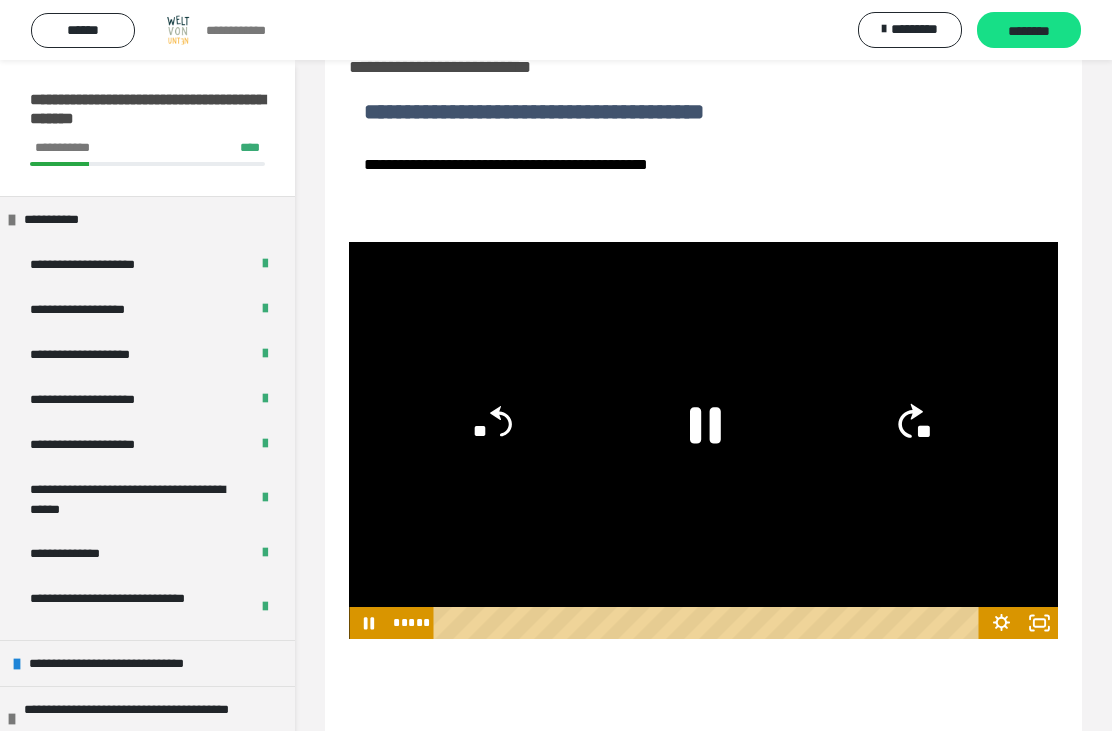 click 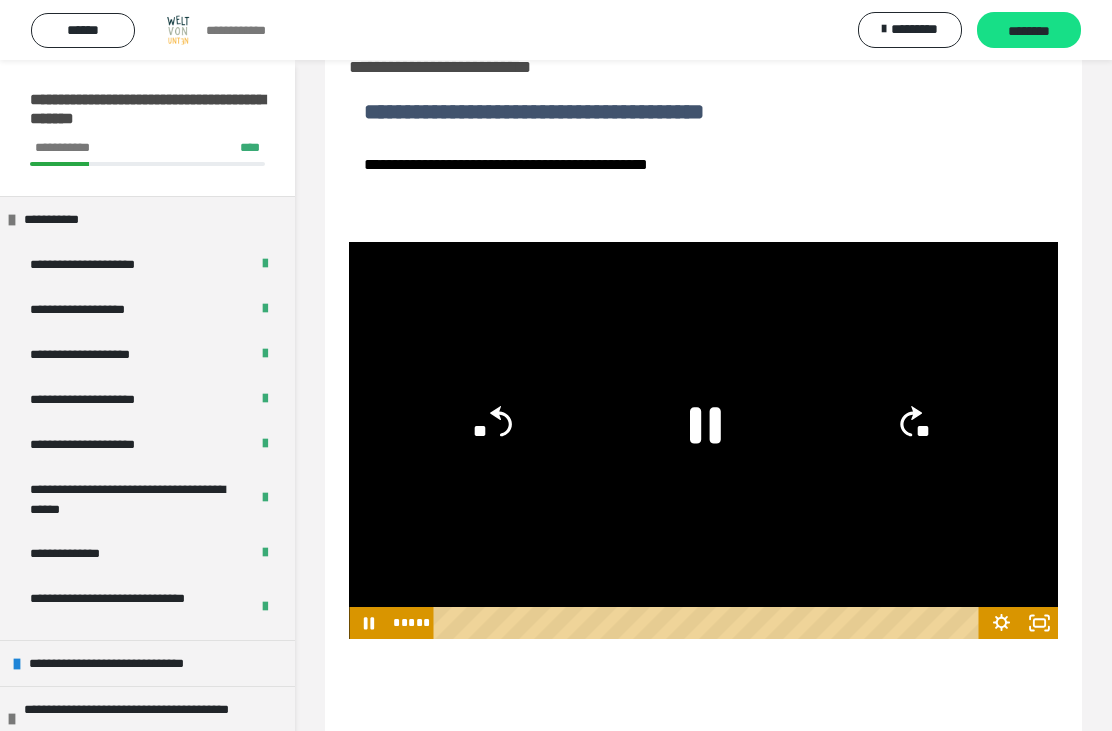 click on "**" 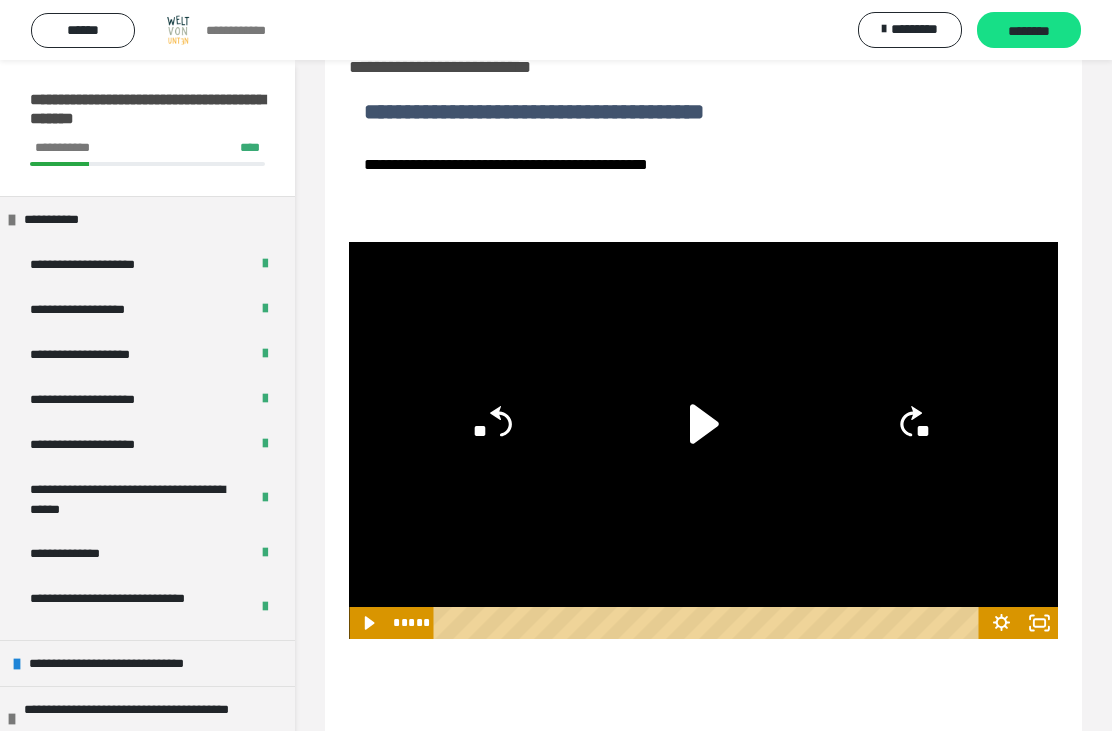 click at bounding box center (703, 217) 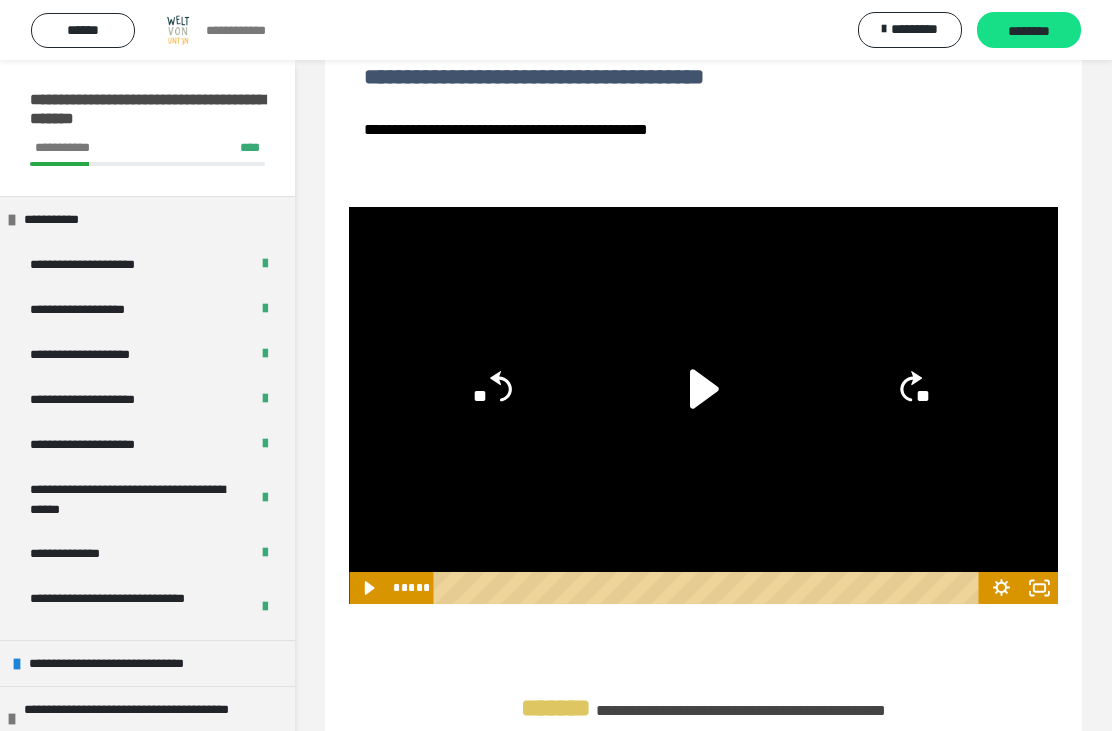 click at bounding box center (703, 405) 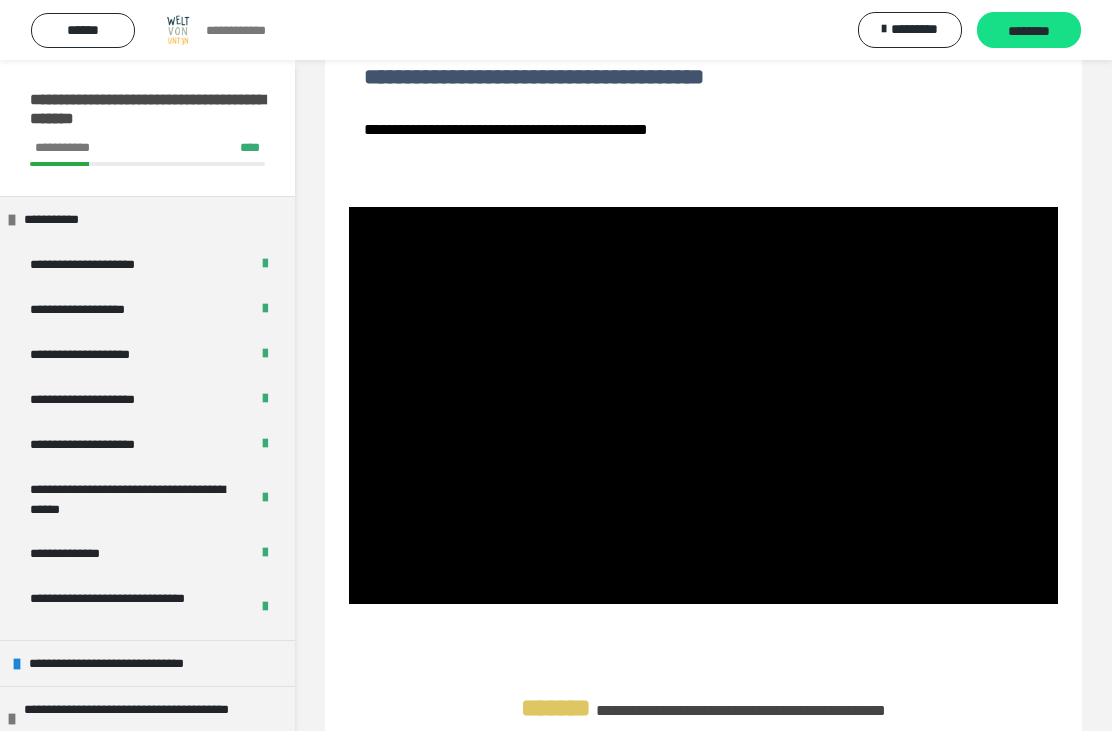 click at bounding box center (703, 405) 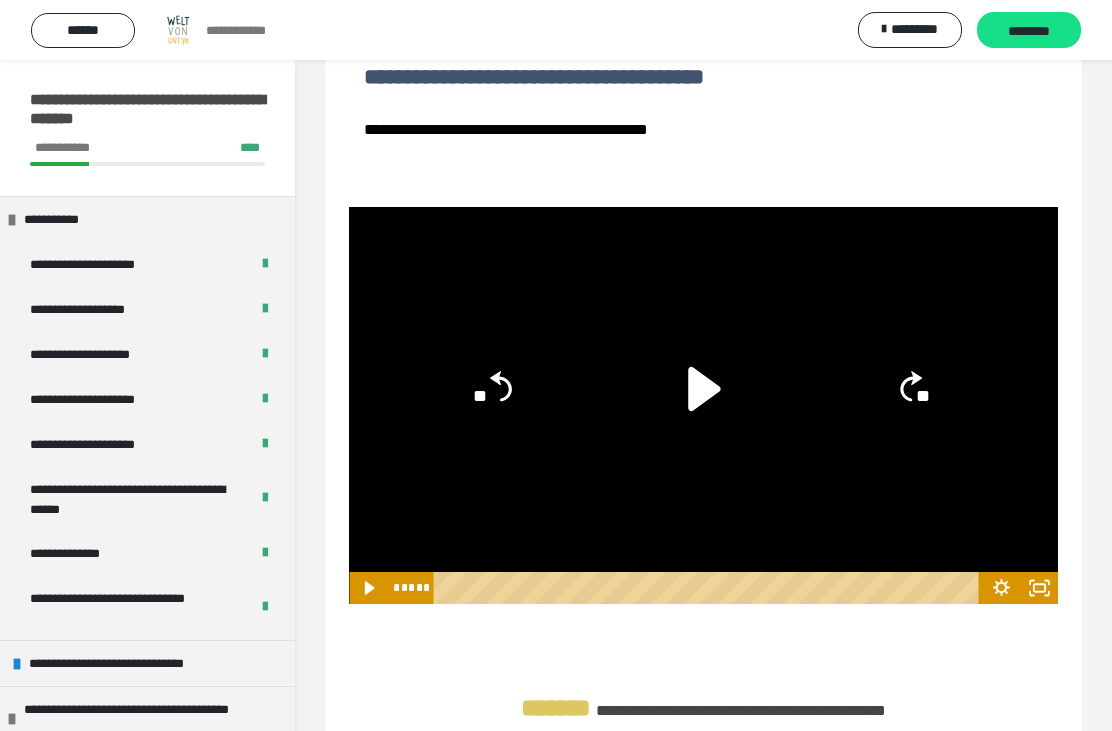click 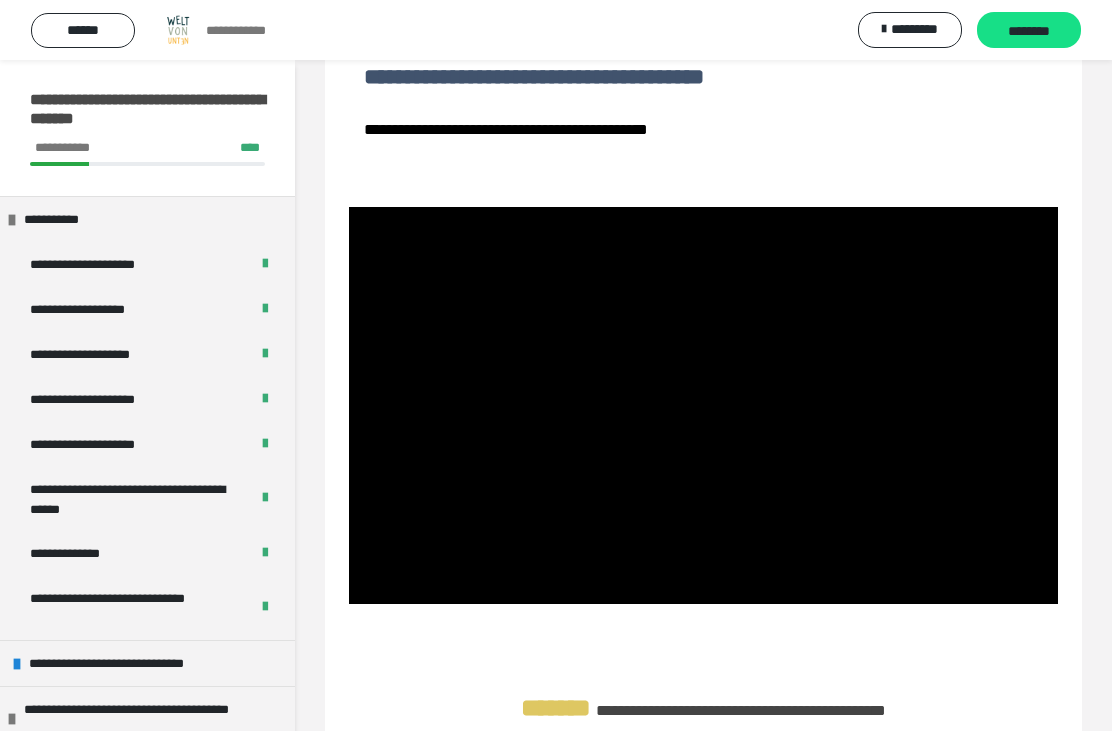 click at bounding box center [703, 405] 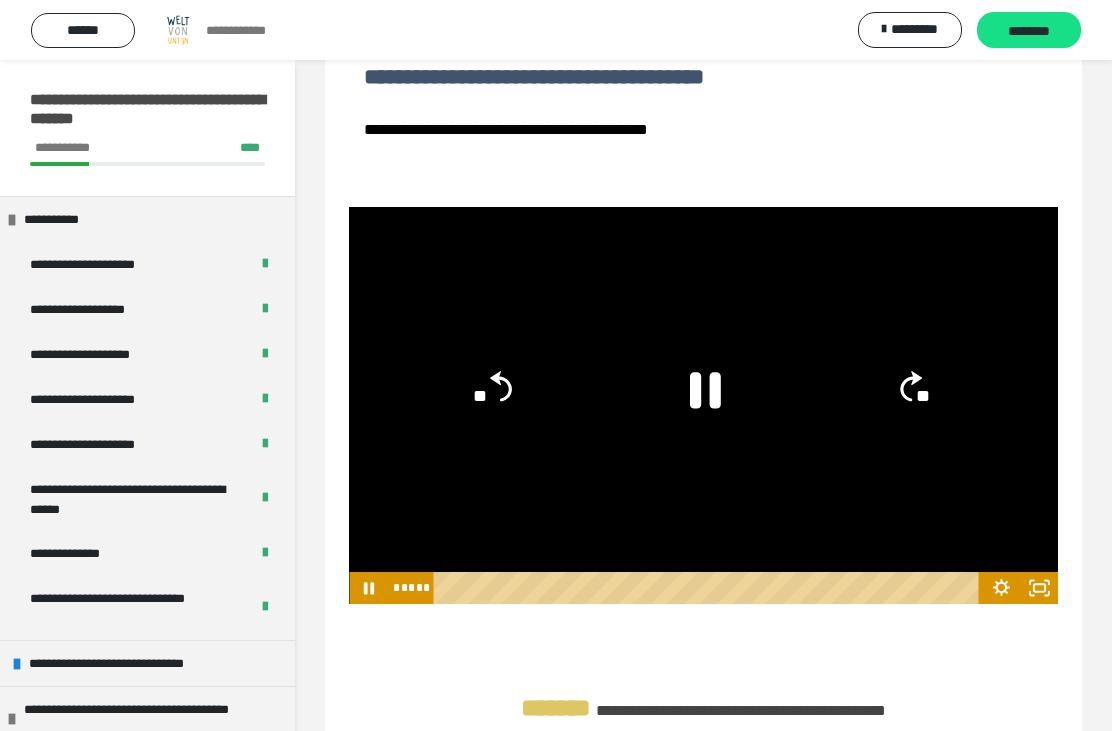 click 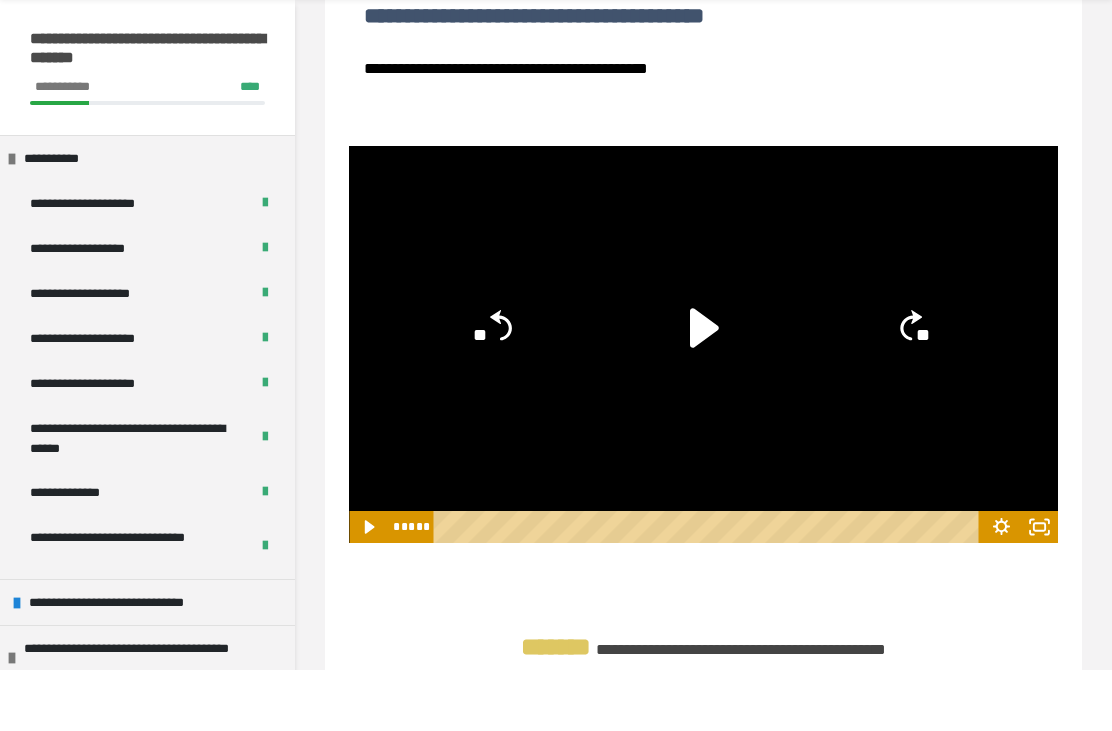 scroll, scrollTop: 159, scrollLeft: 0, axis: vertical 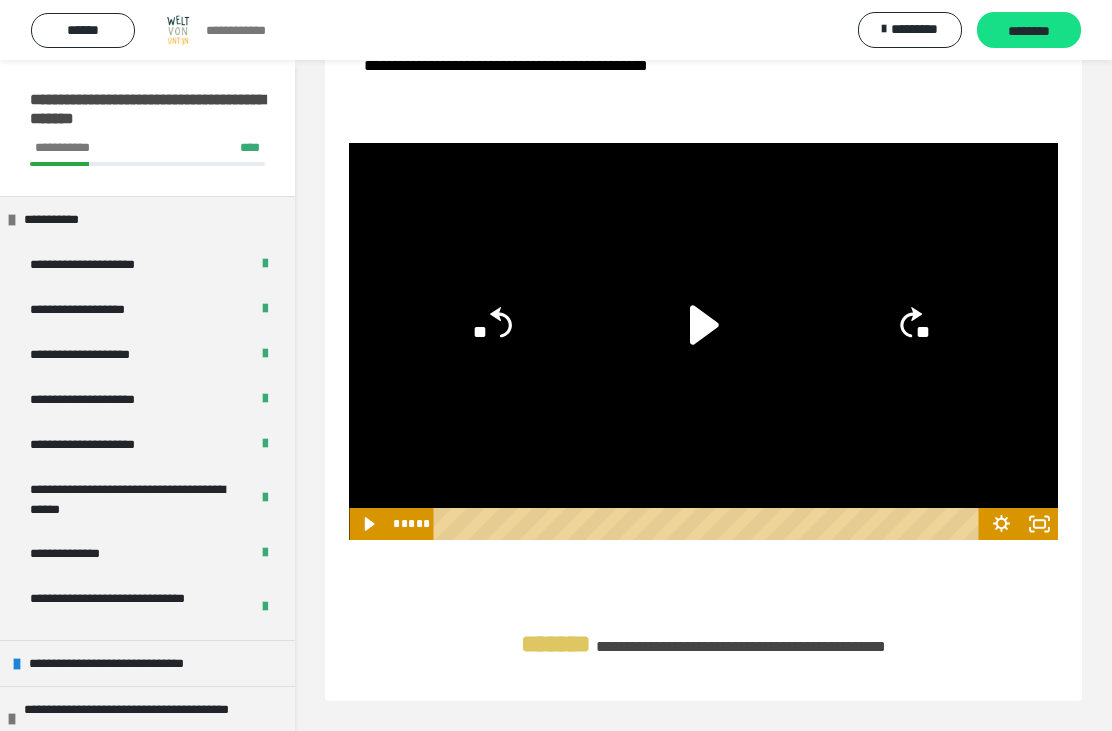 click 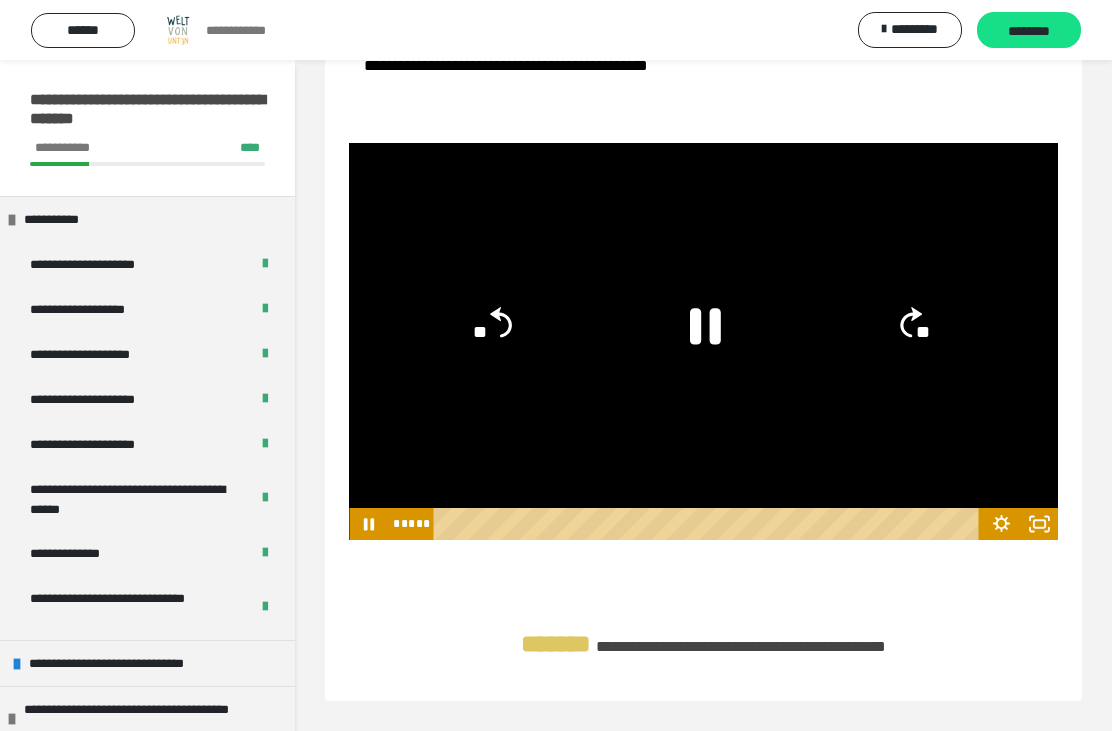 click 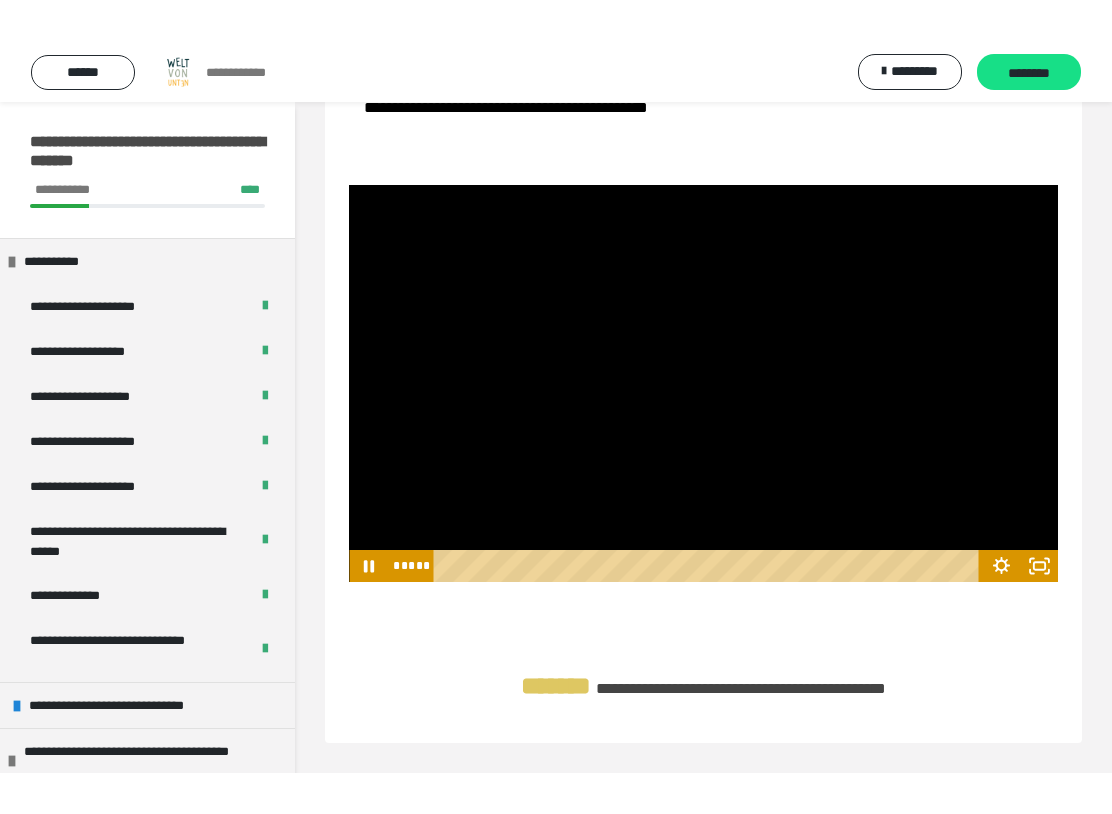 scroll, scrollTop: 0, scrollLeft: 0, axis: both 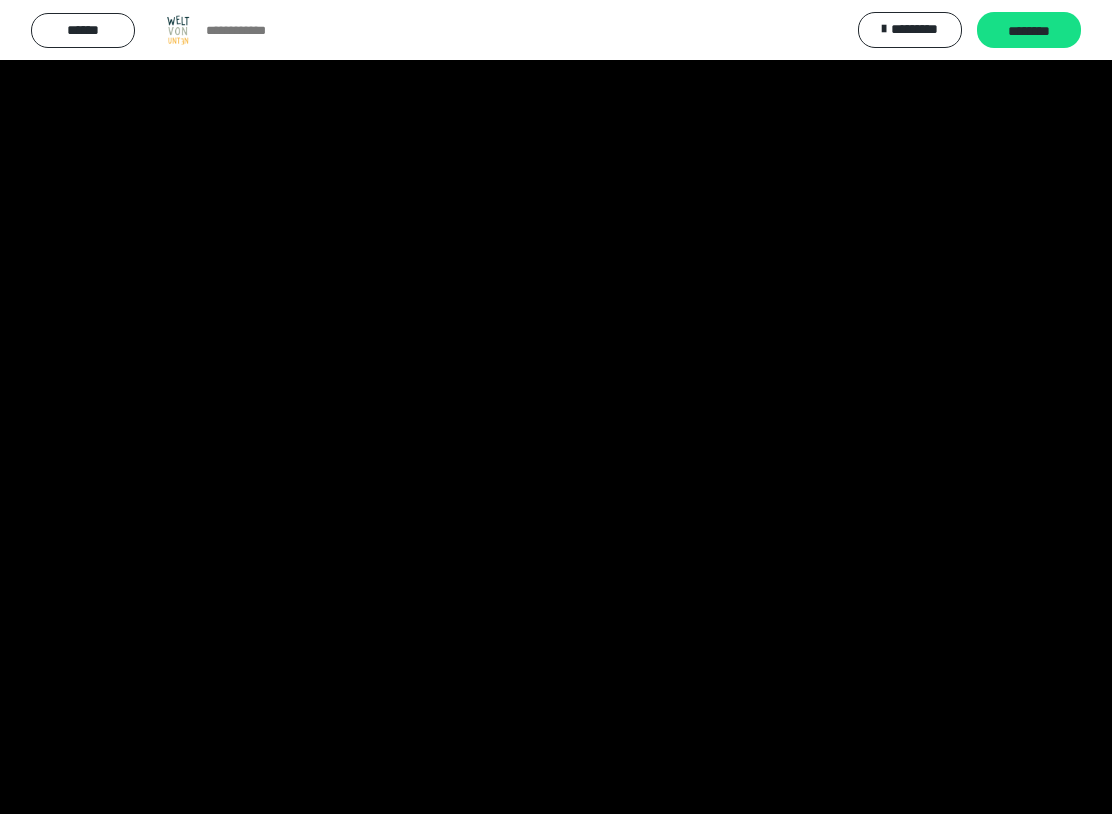 click at bounding box center [556, 407] 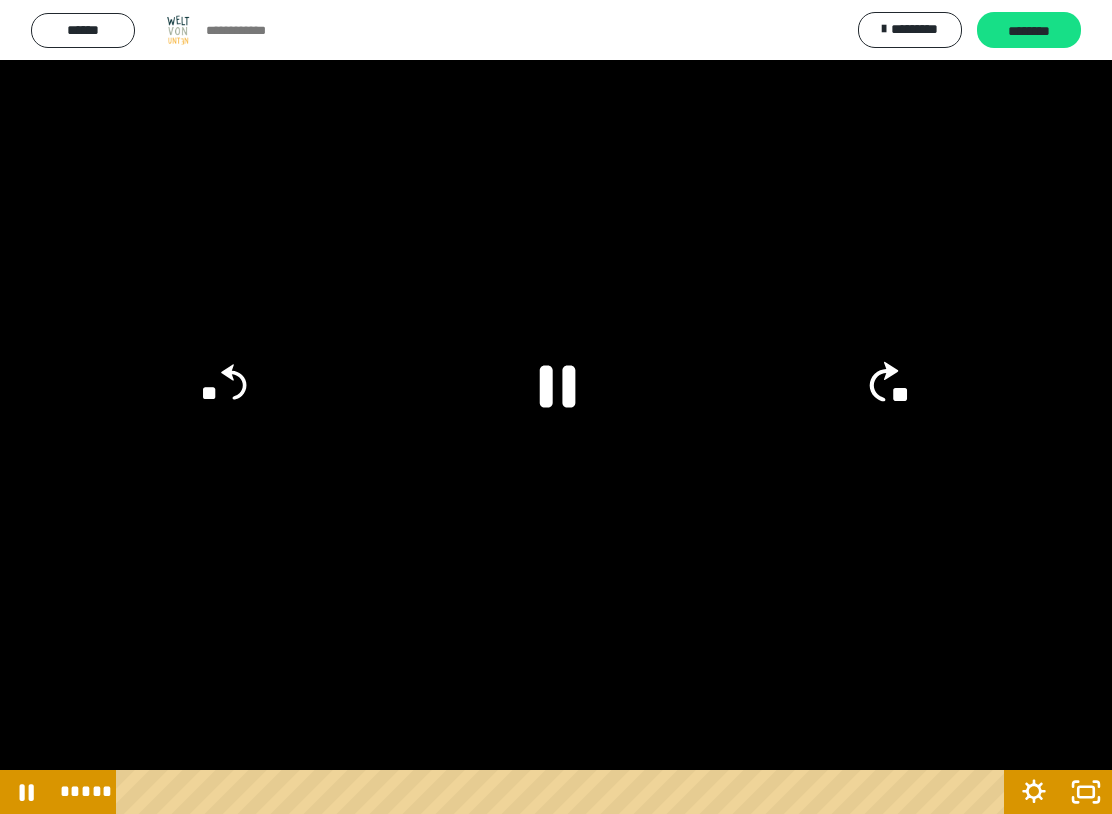 click on "**" 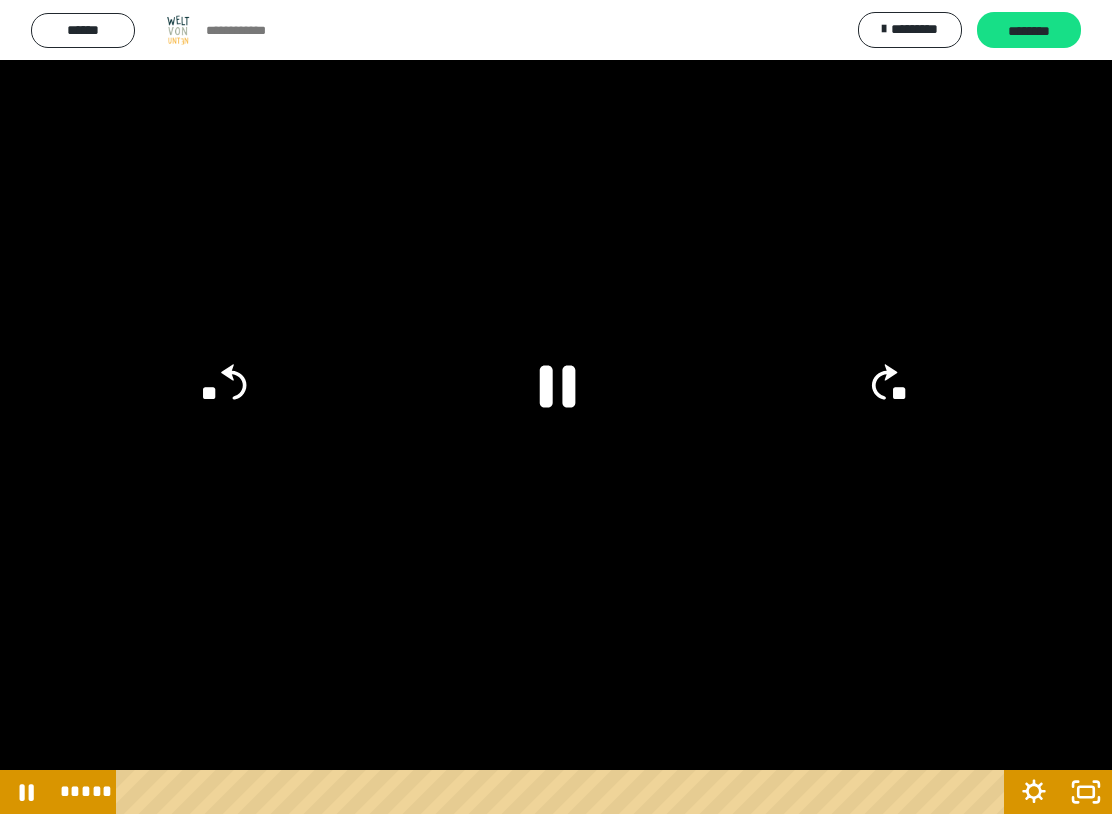 click on "**" 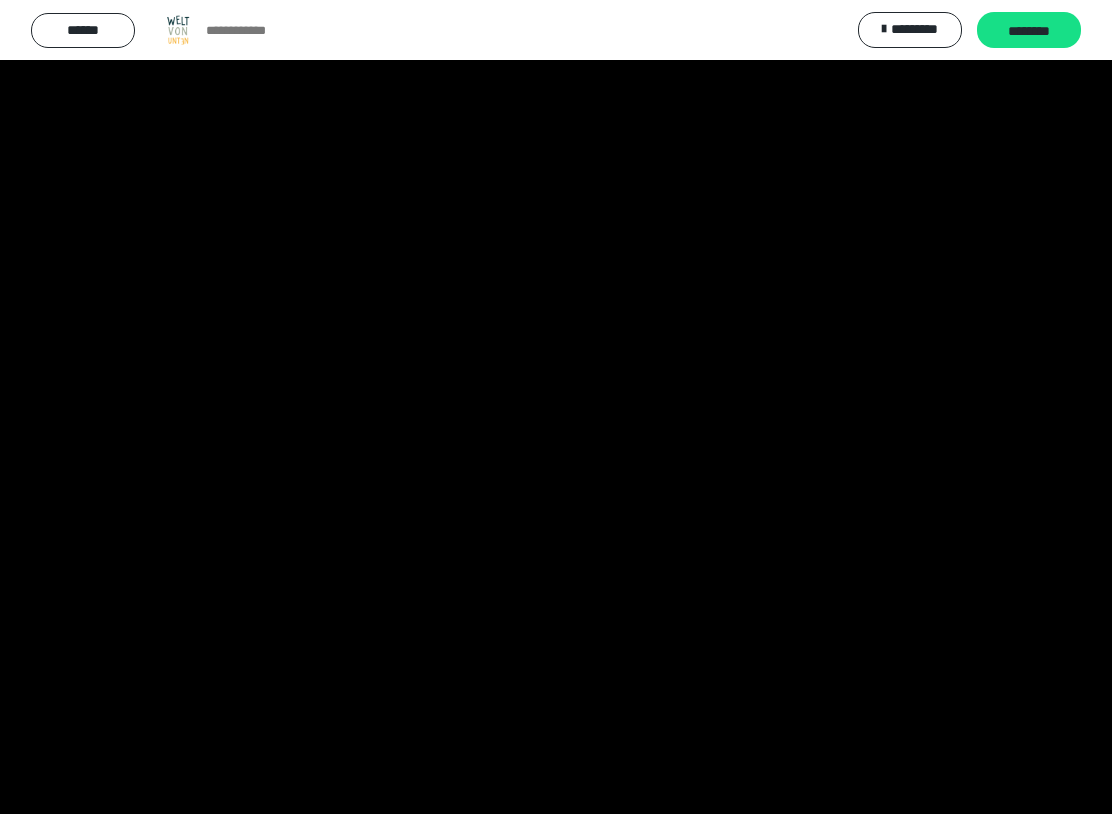 click at bounding box center (556, 407) 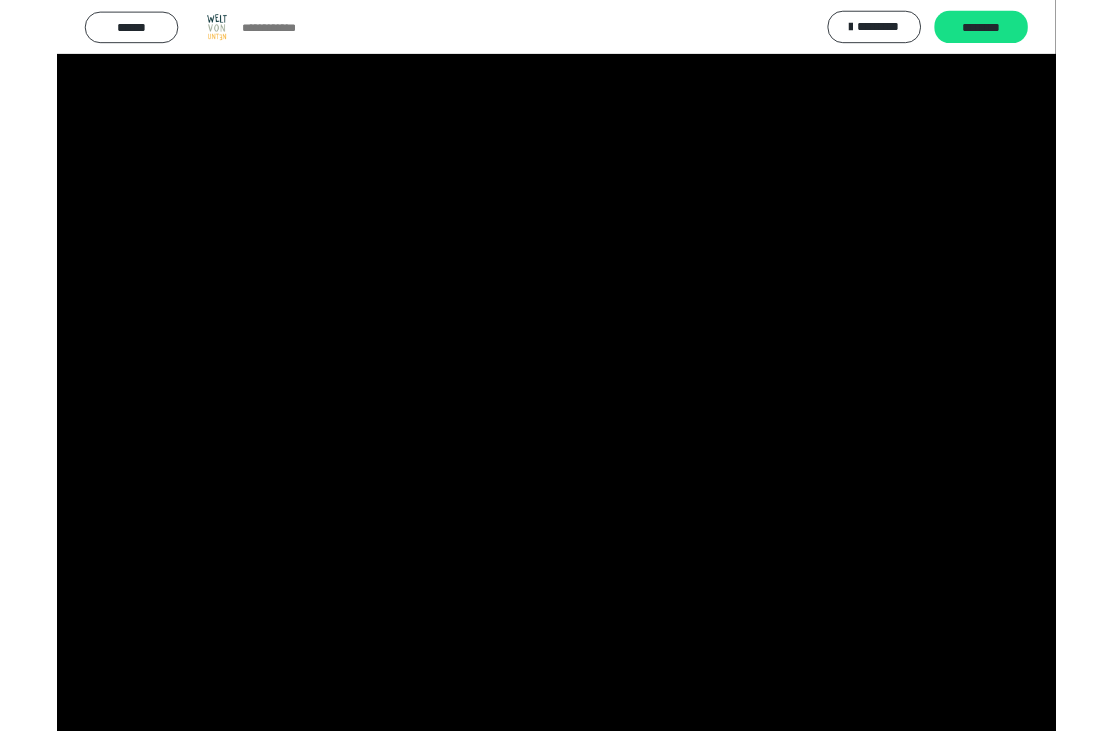scroll, scrollTop: 76, scrollLeft: 0, axis: vertical 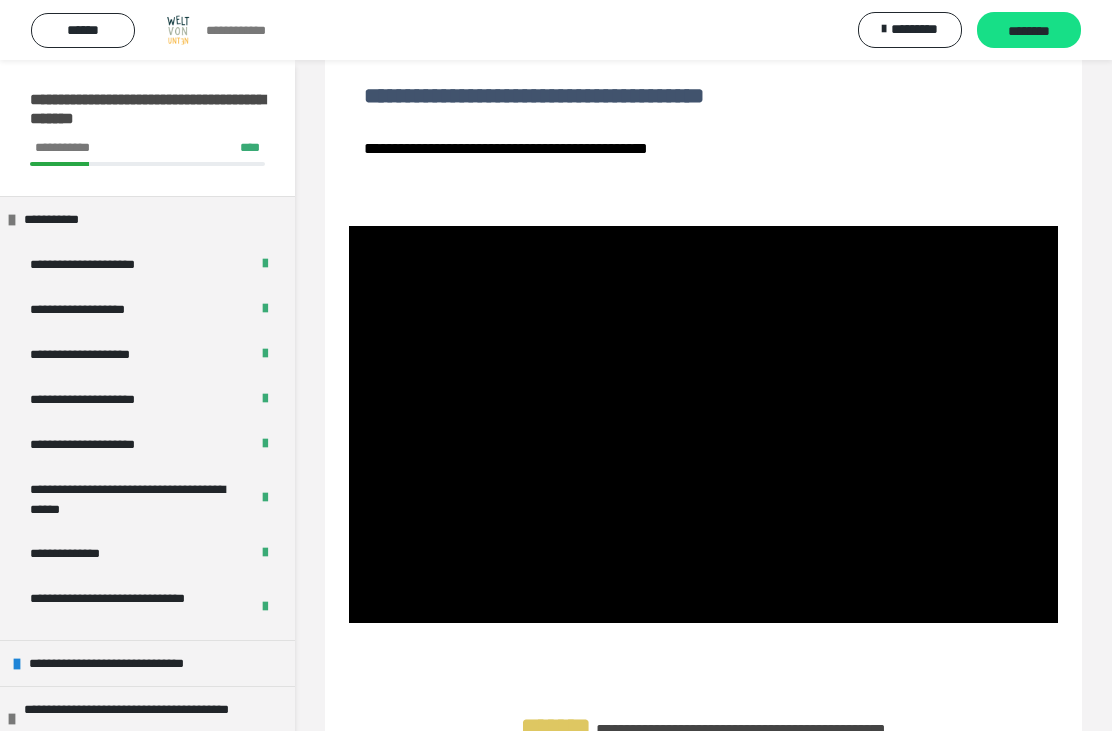 click at bounding box center (703, 424) 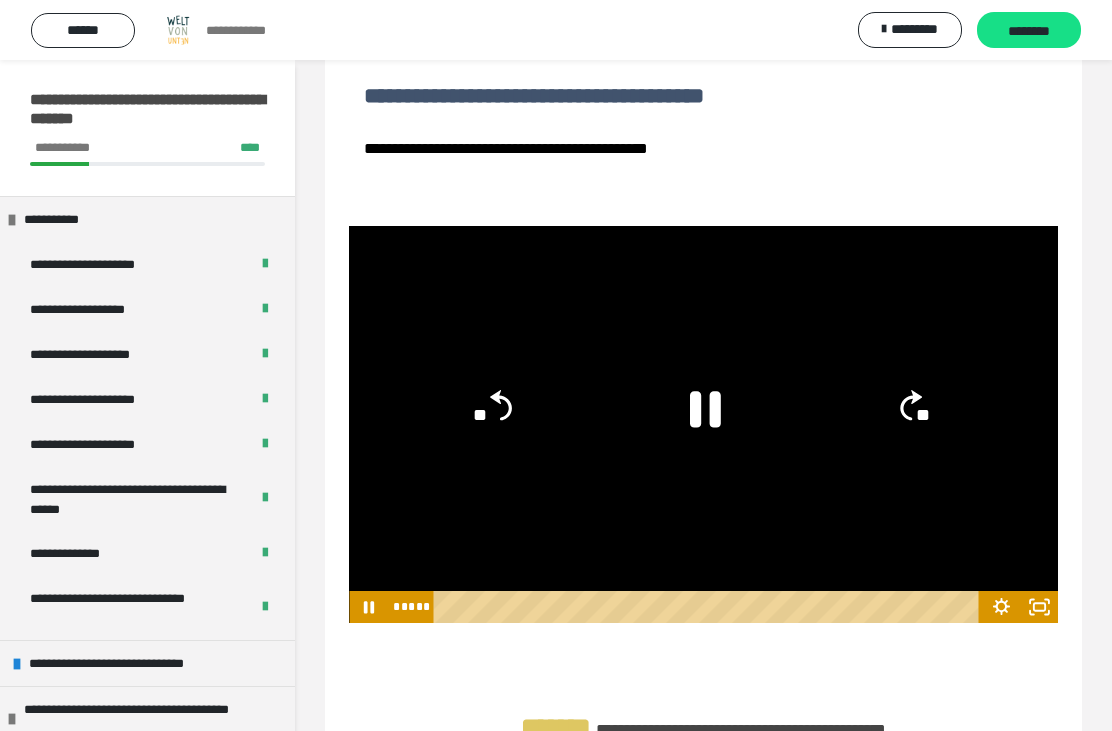 click 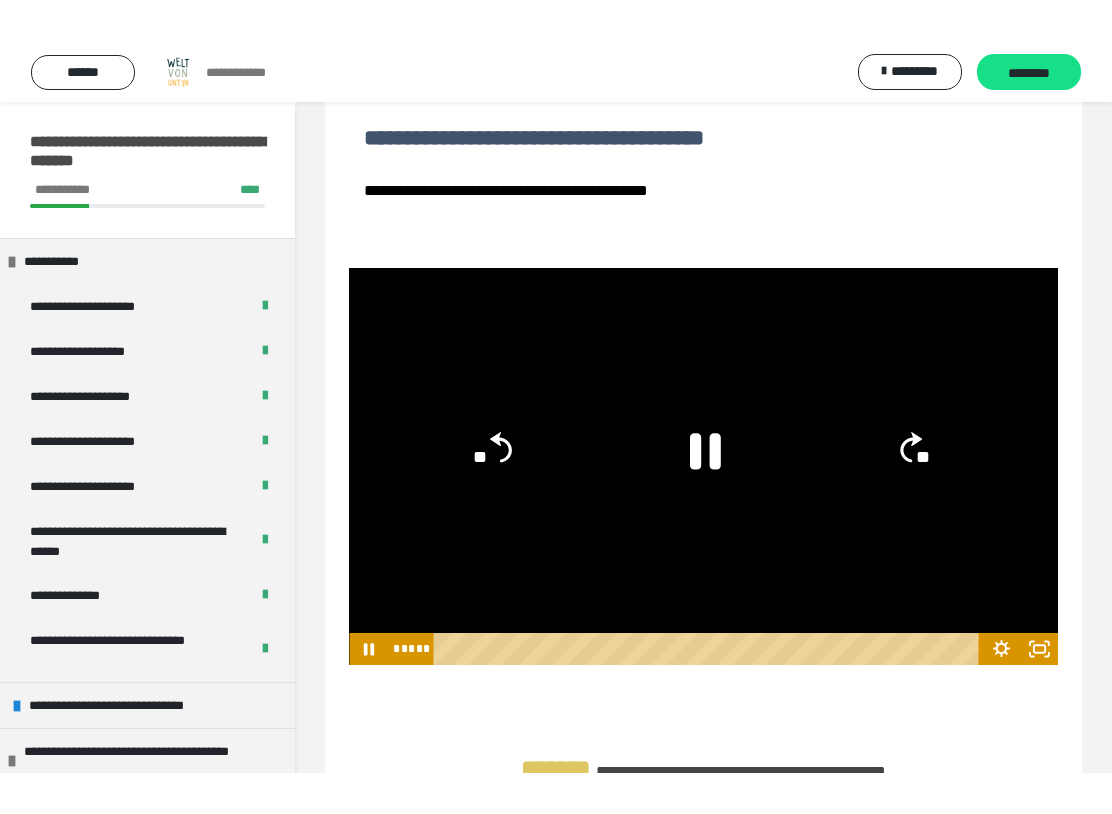 scroll, scrollTop: 0, scrollLeft: 0, axis: both 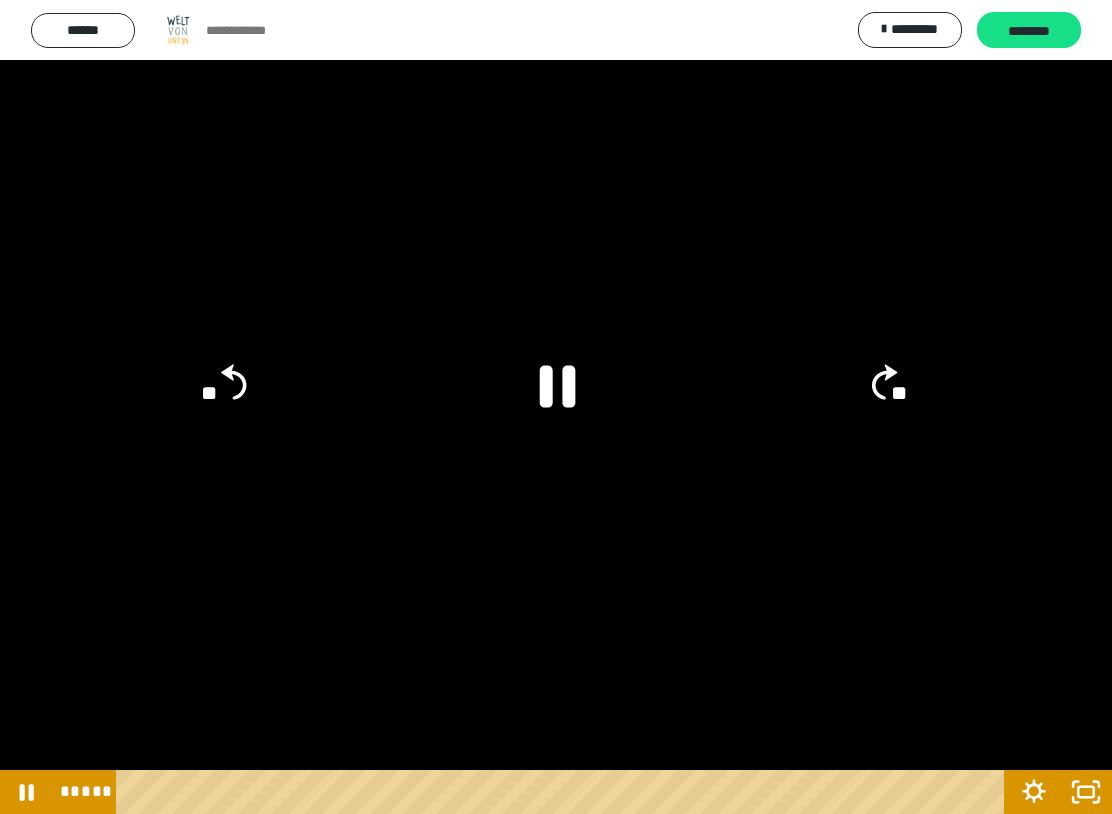 click on "**" 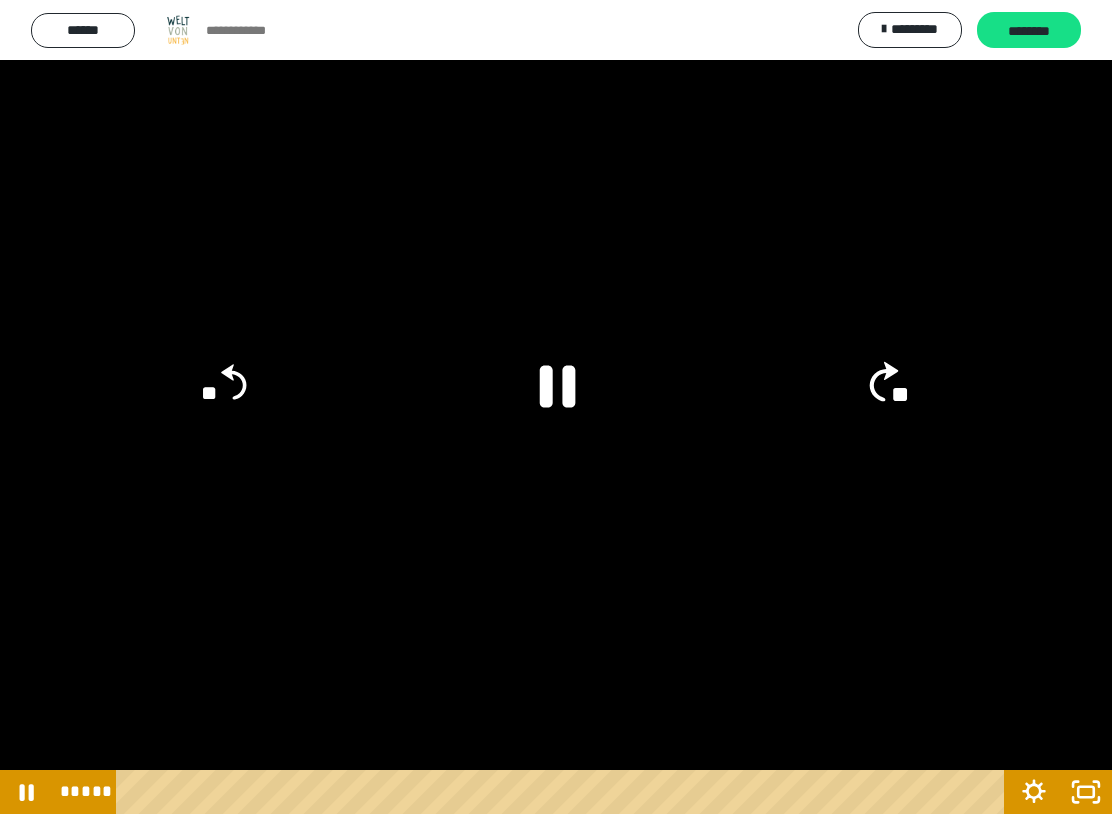 click on "**" 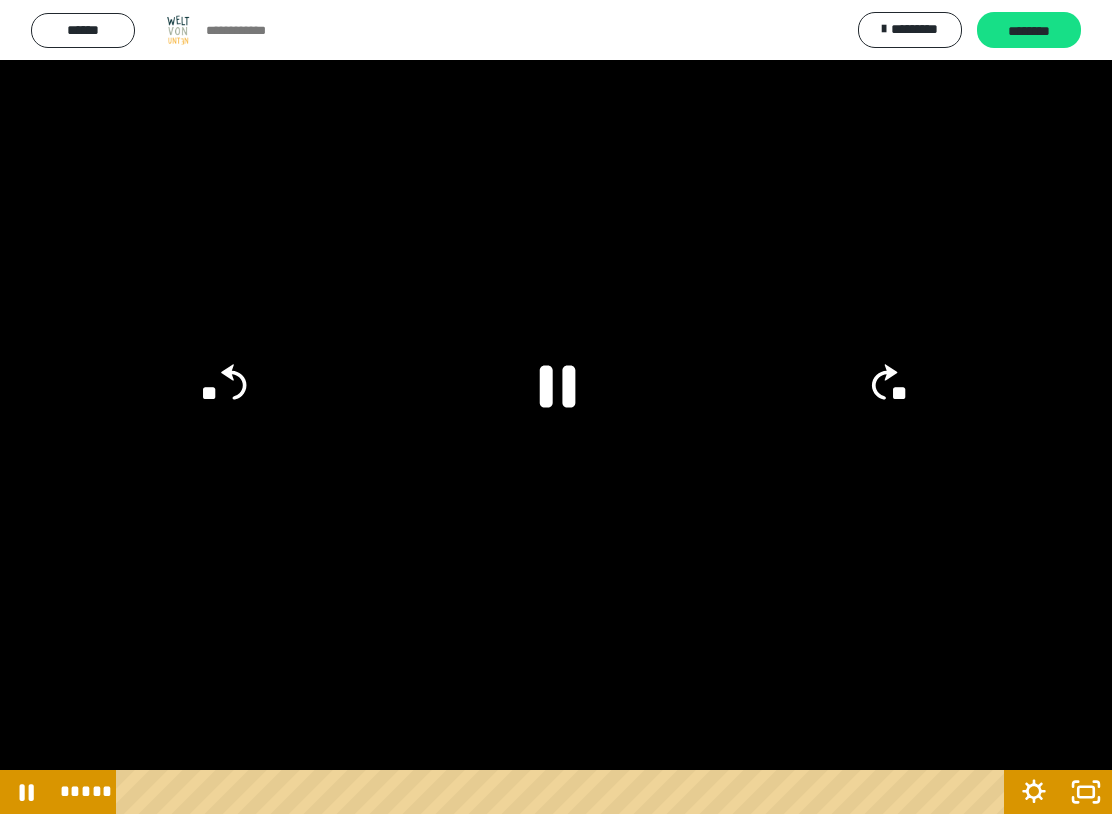 click on "**" 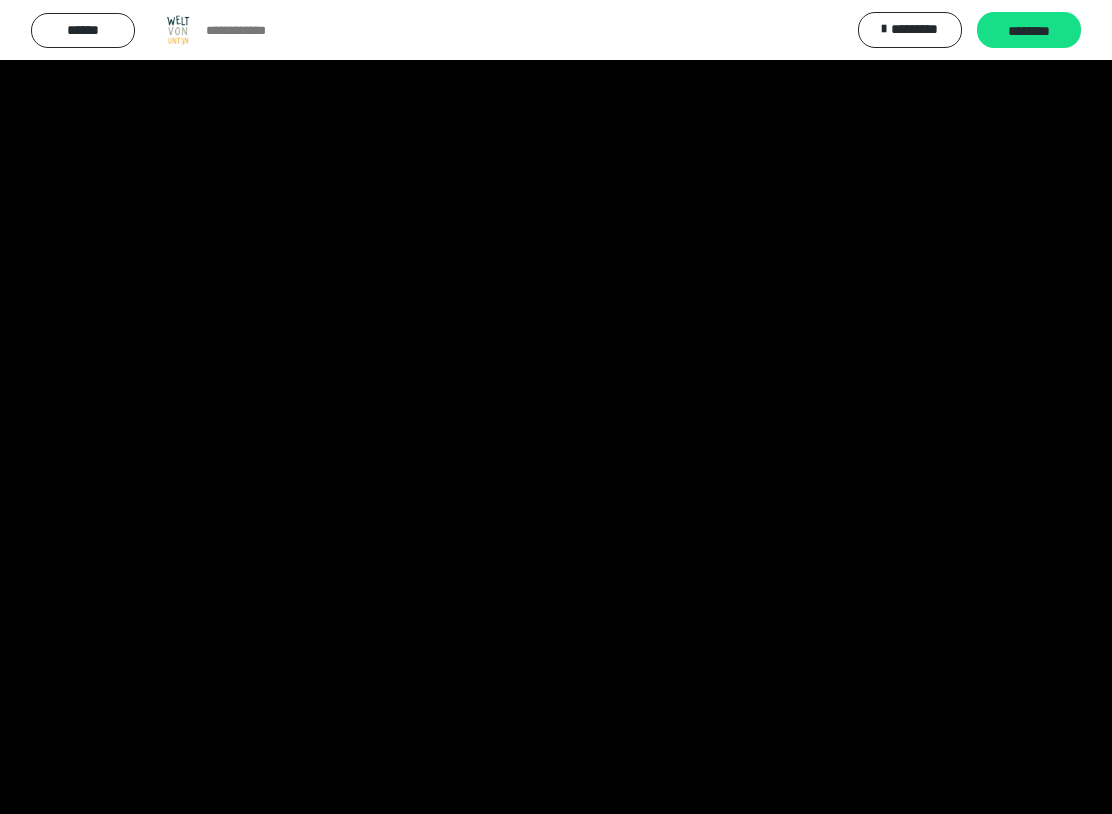 click at bounding box center (556, 407) 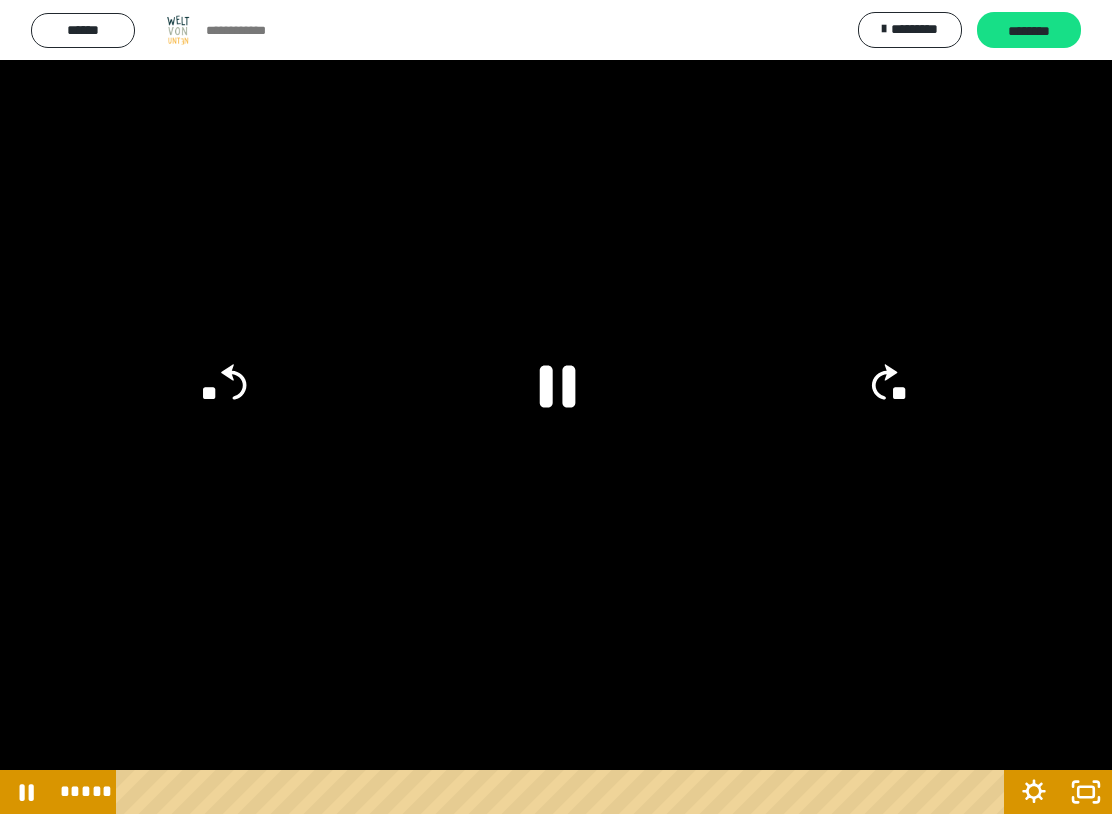 click on "**" 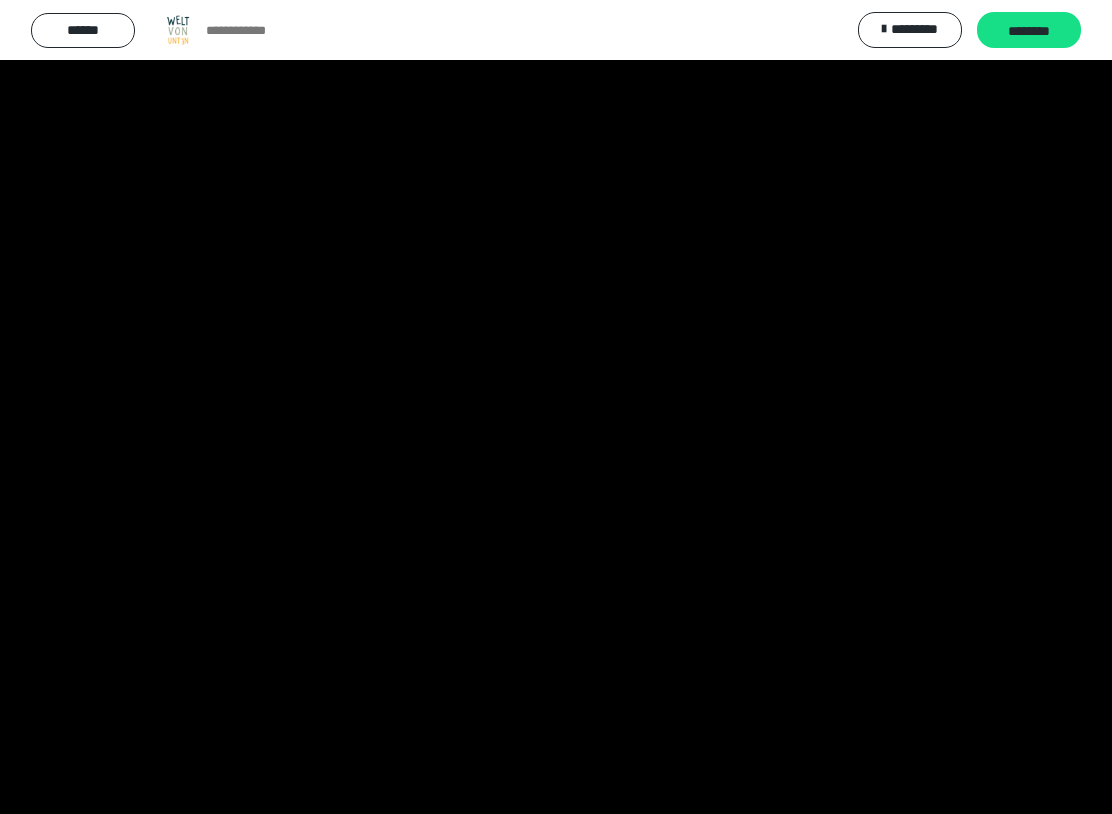 click at bounding box center (556, 407) 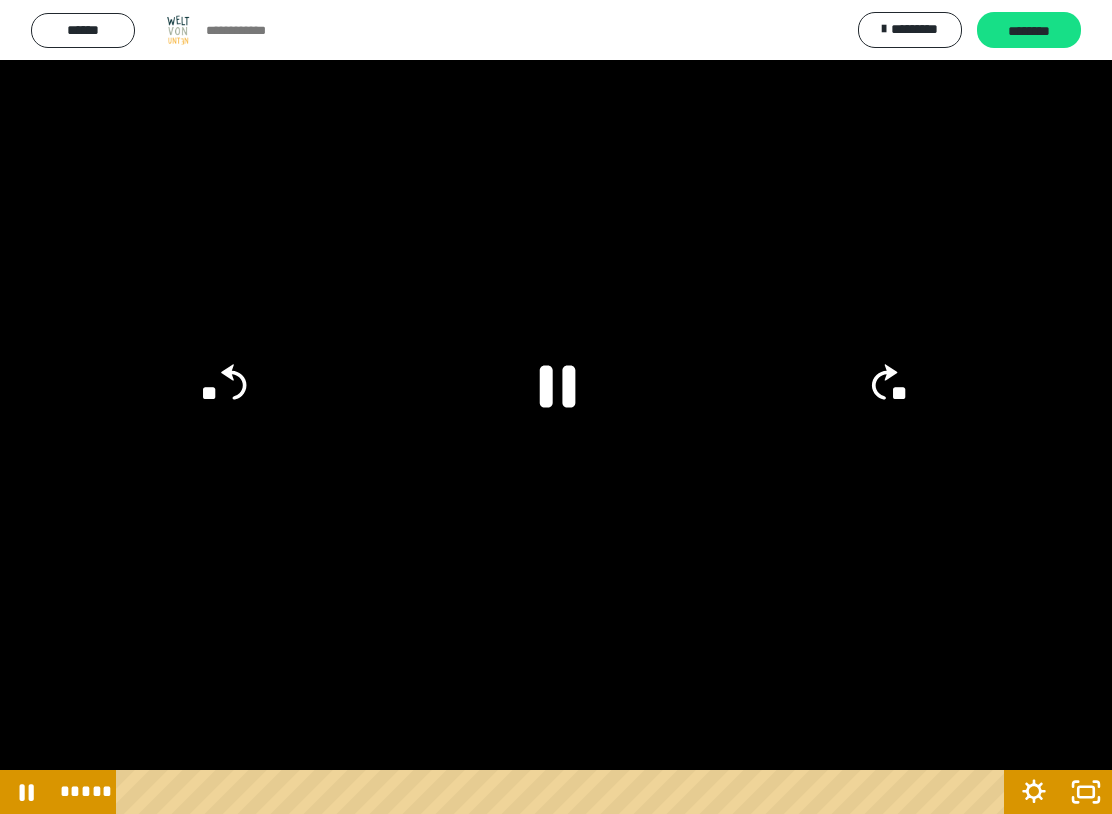 click on "**" 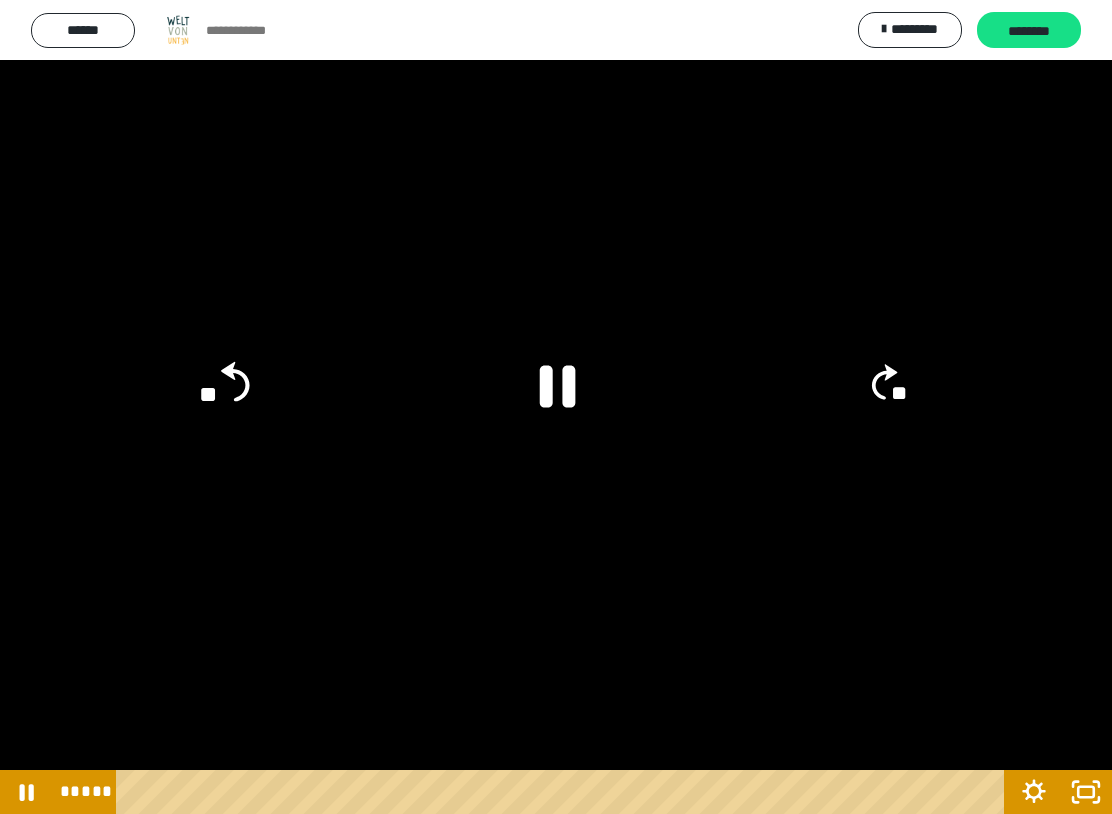 click on "**" 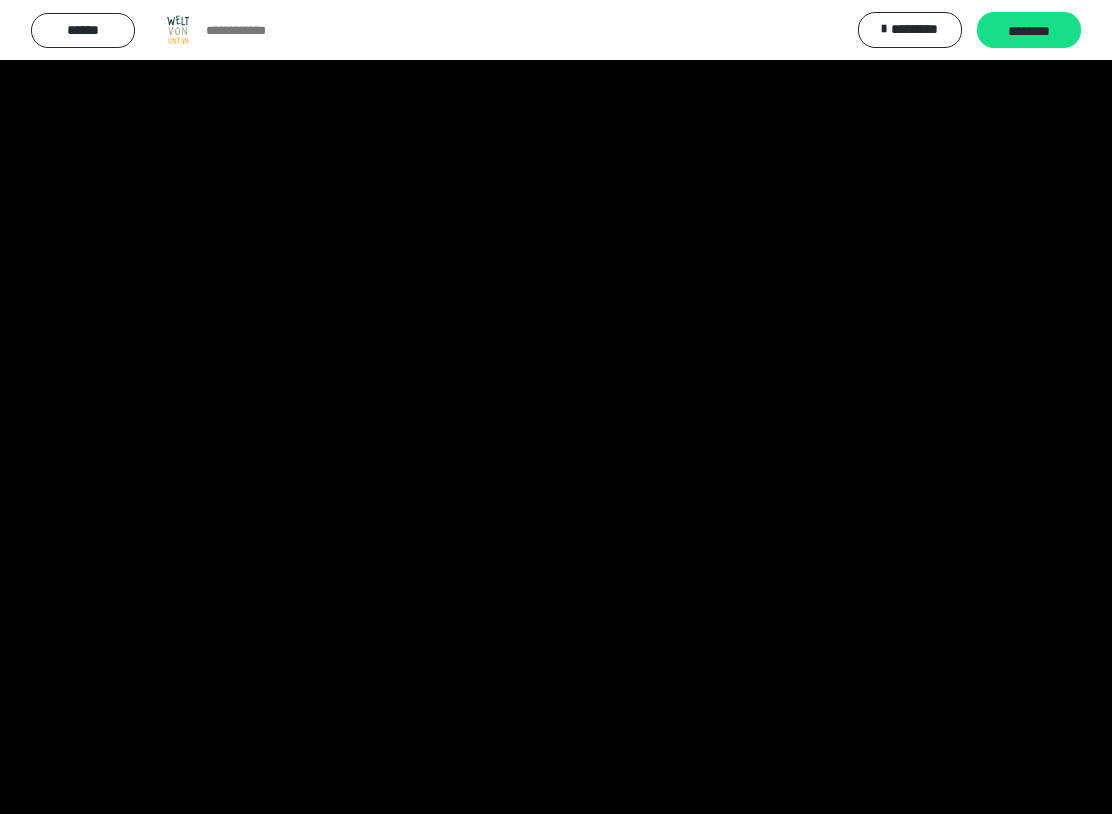 click at bounding box center (556, 407) 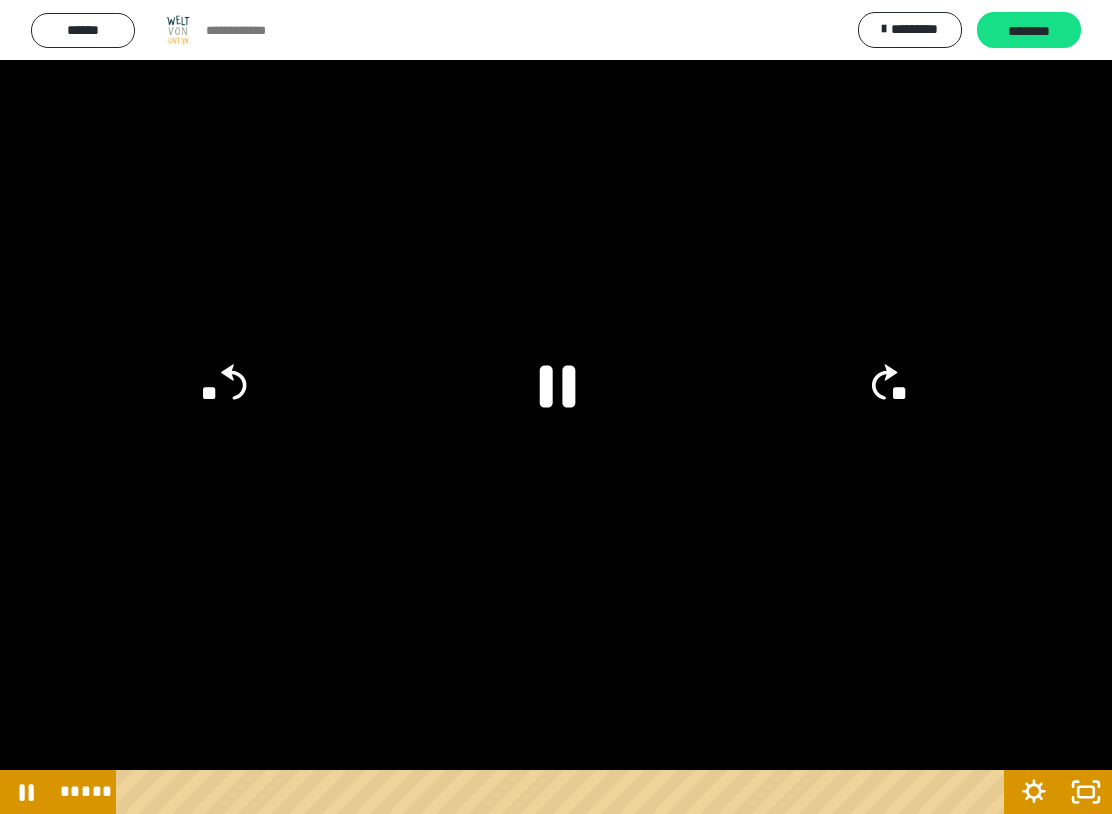 click 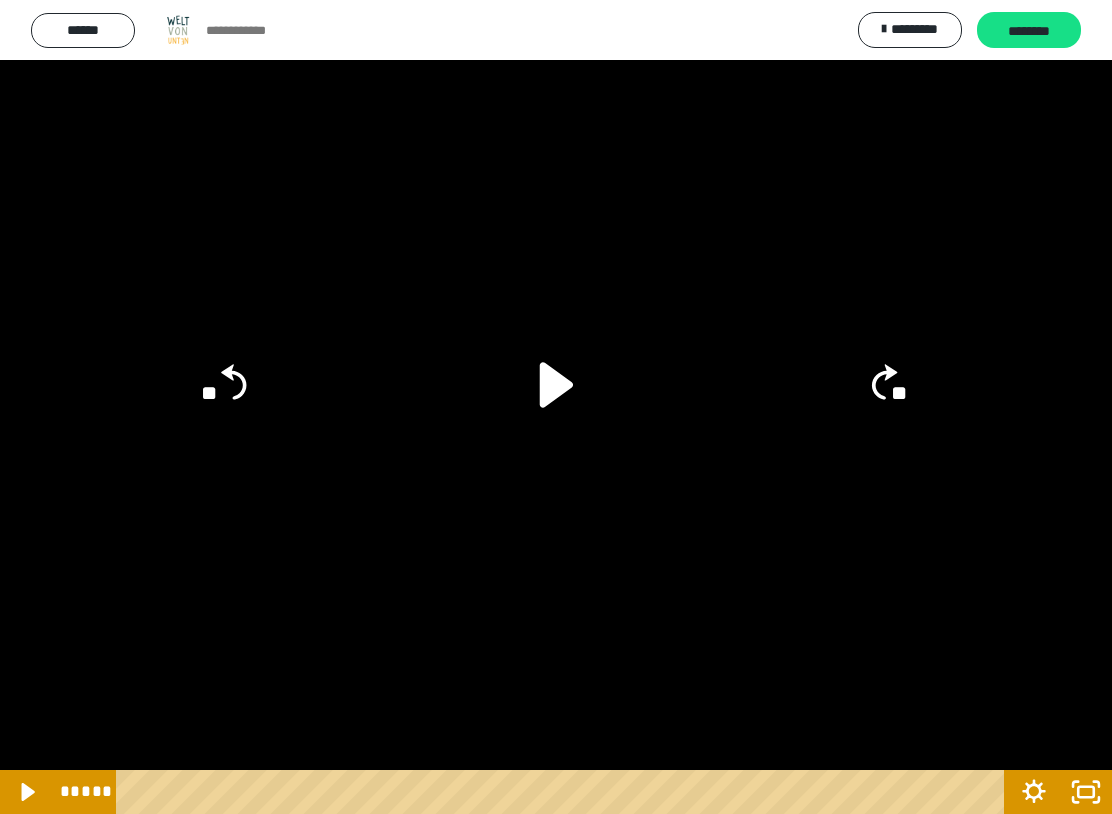 click on "**" 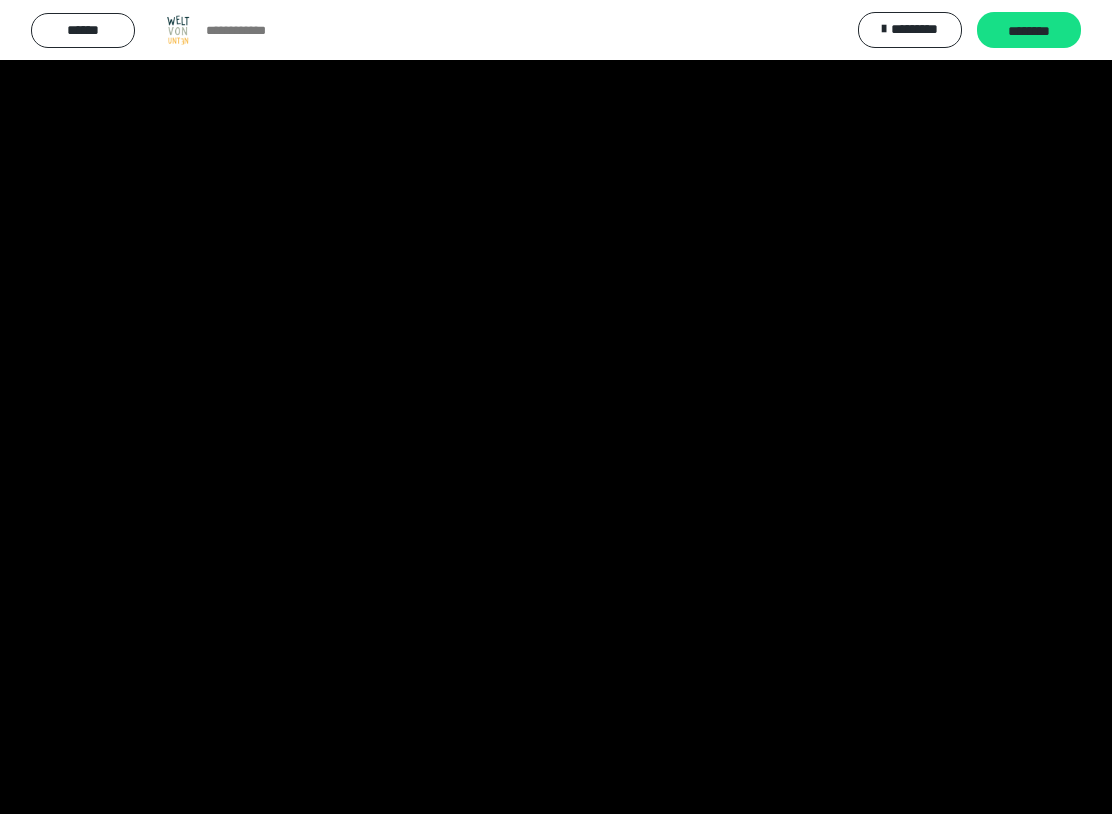 click at bounding box center [556, 407] 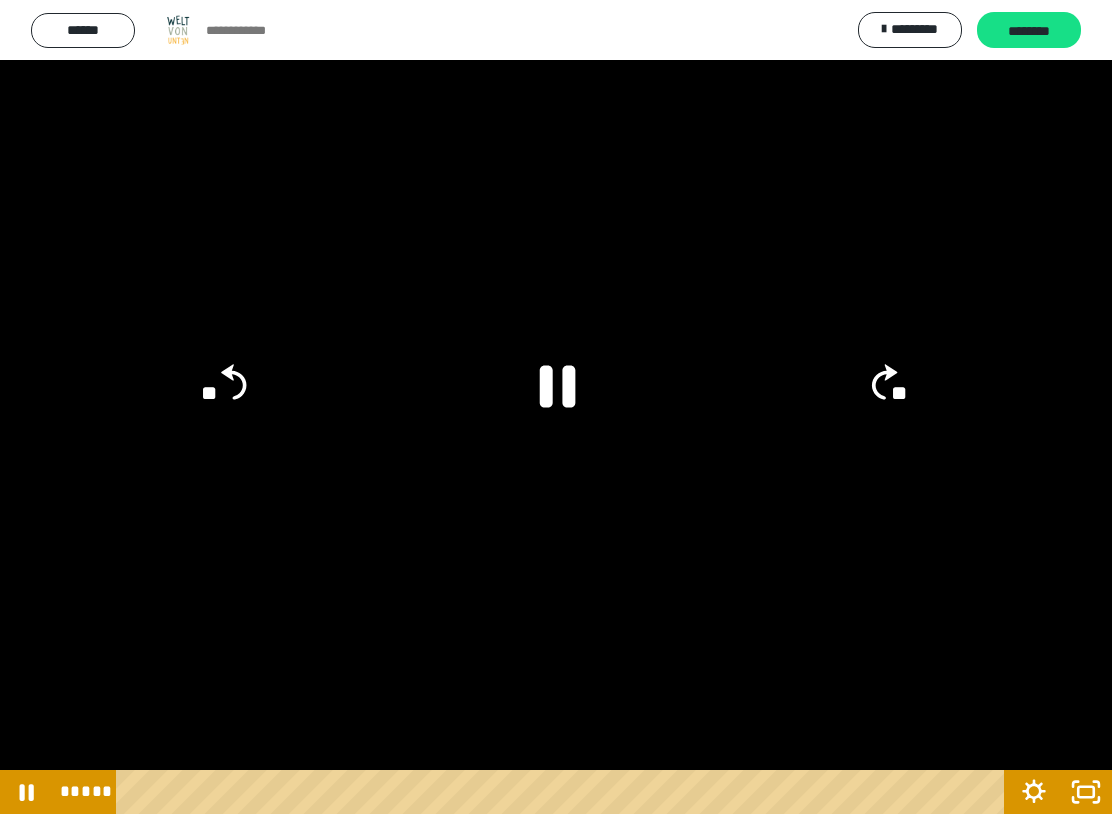 click 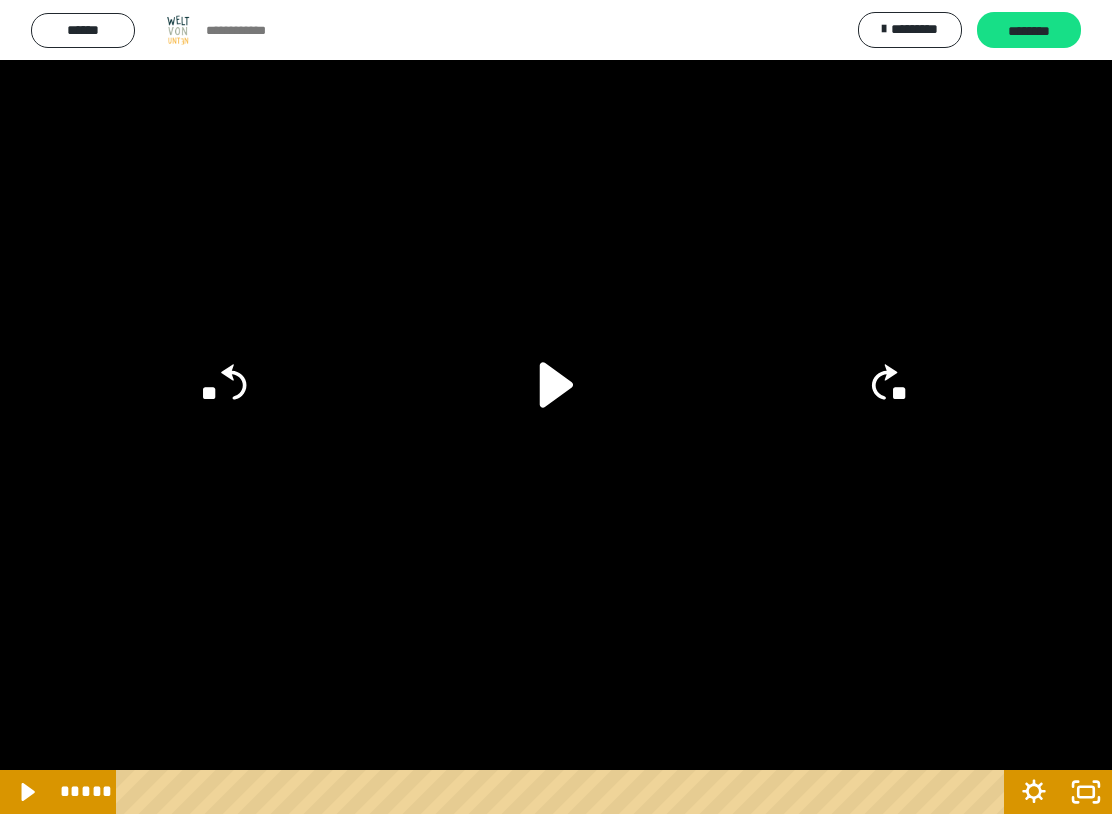 click 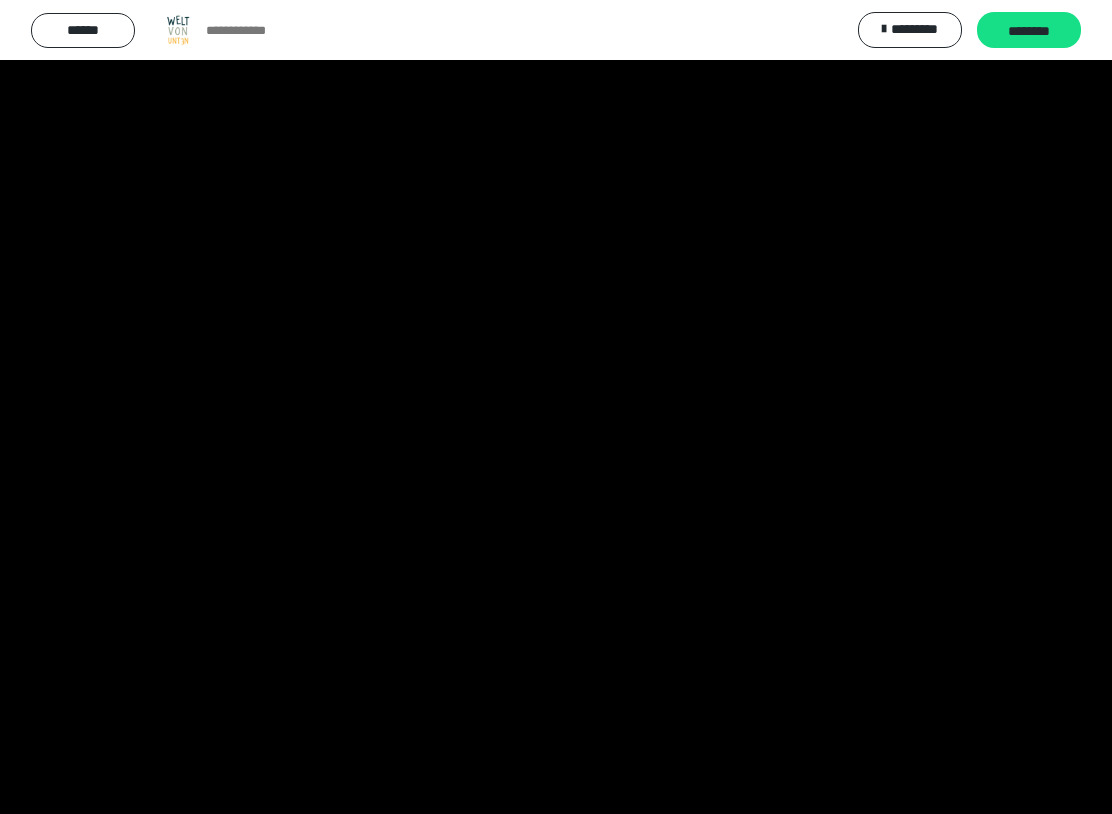 click at bounding box center [556, 407] 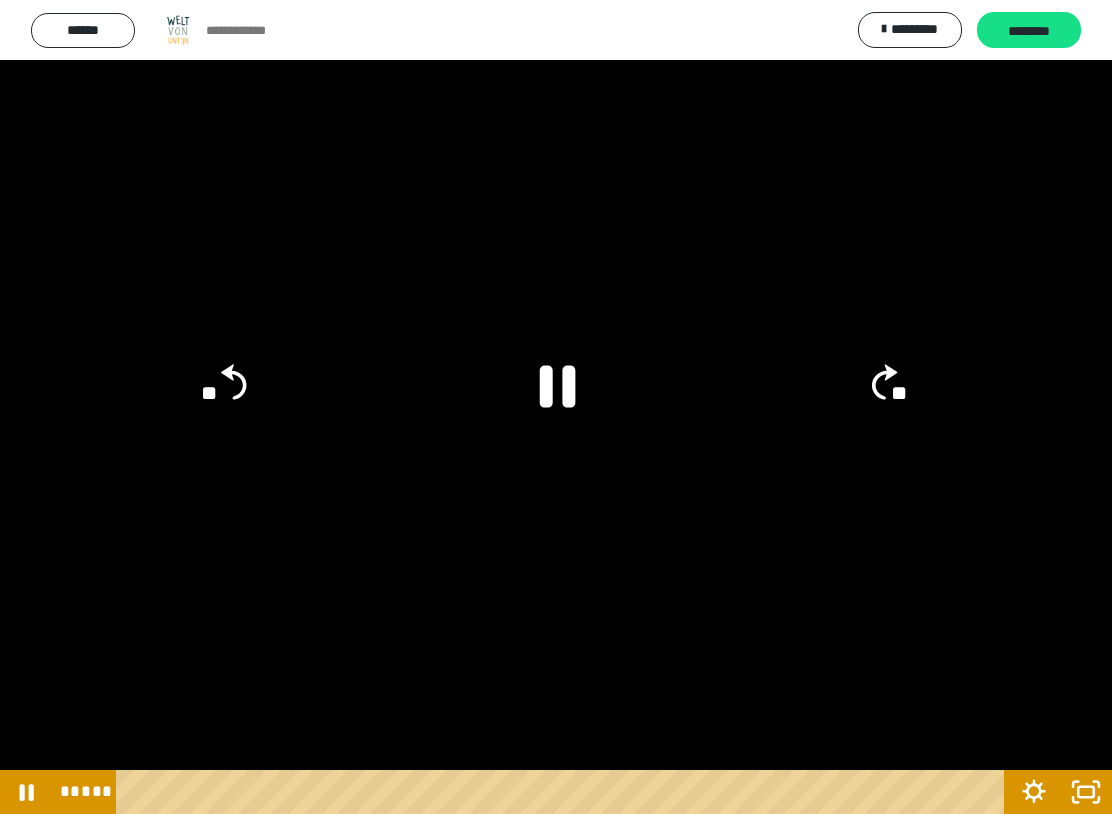 click 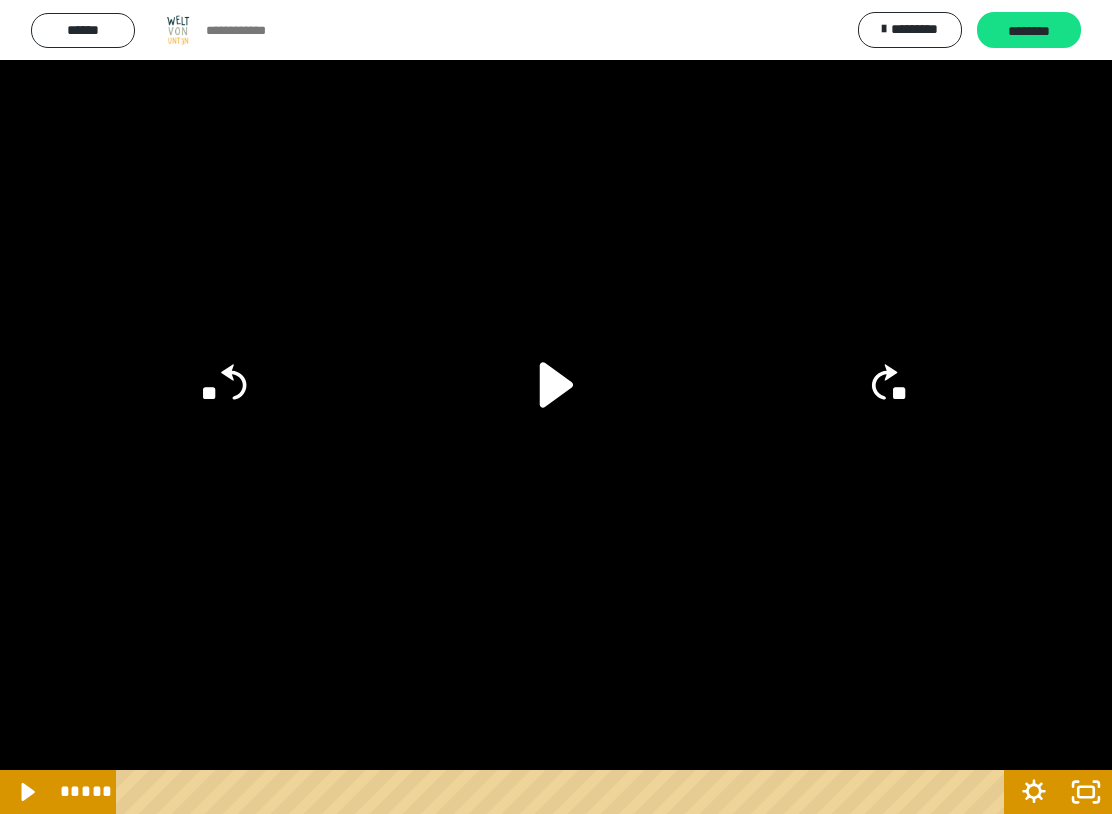 click on "**" 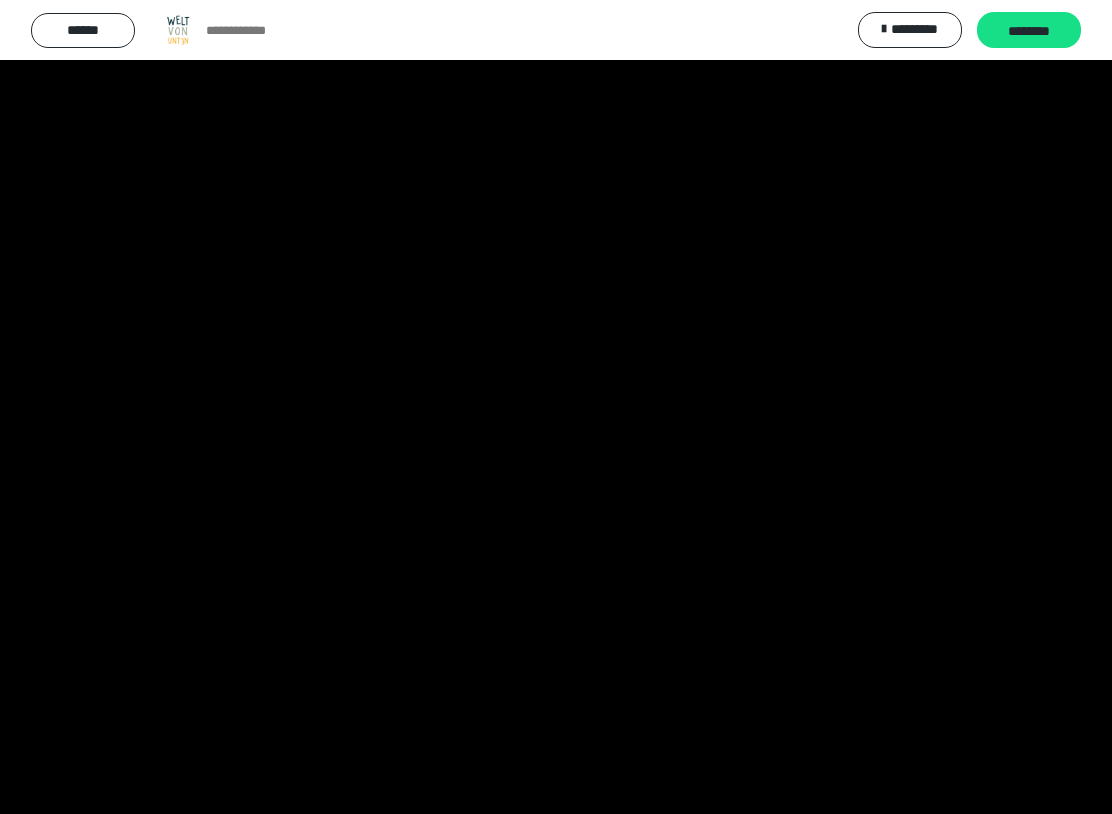 click at bounding box center [556, 407] 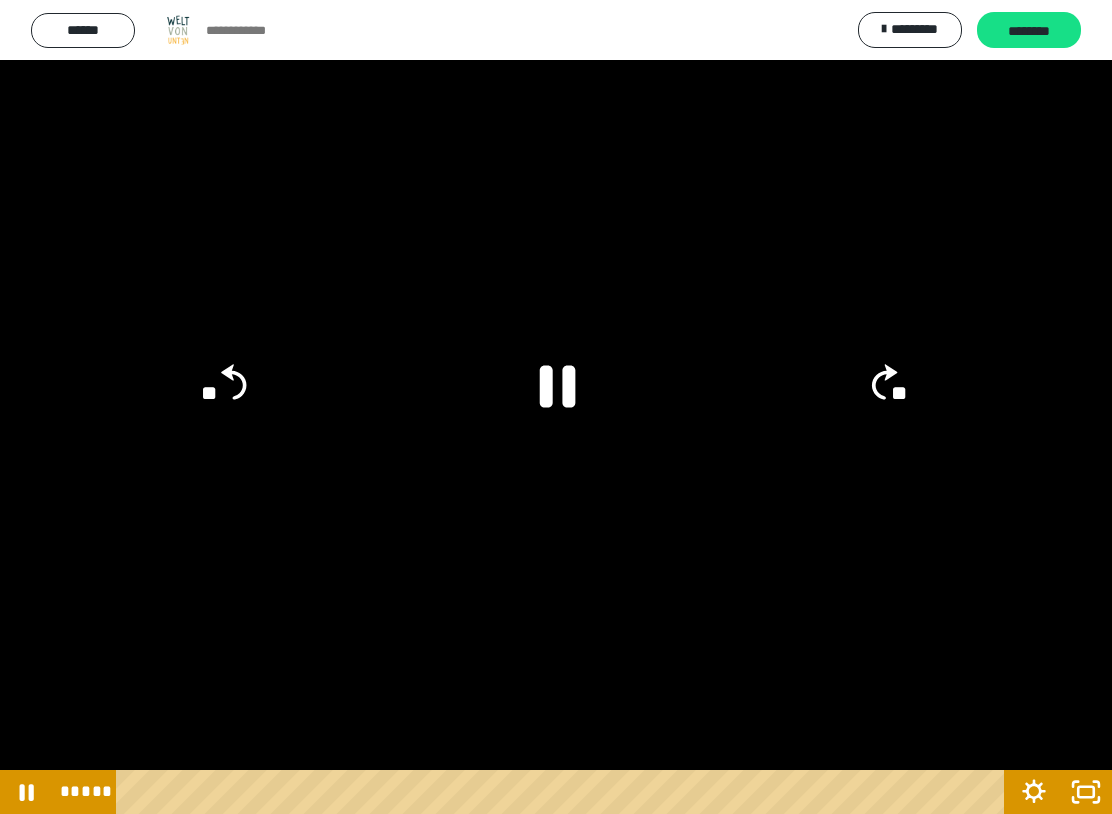 click 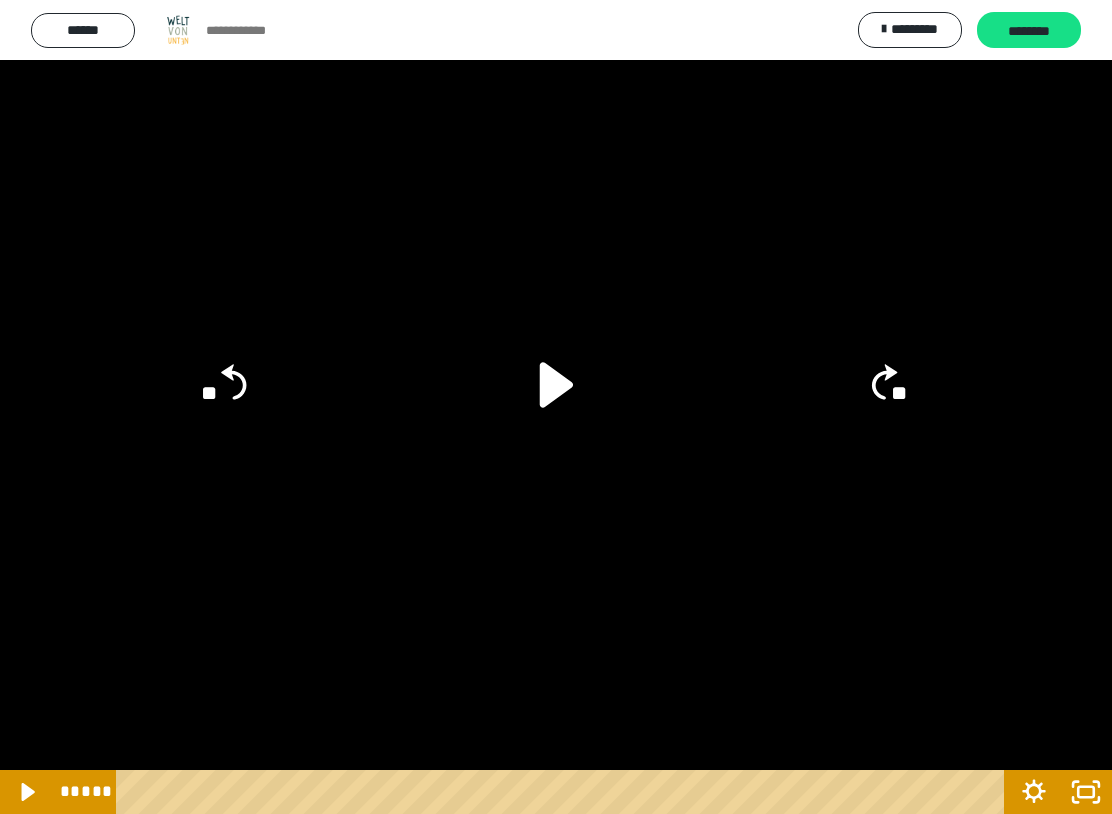 click 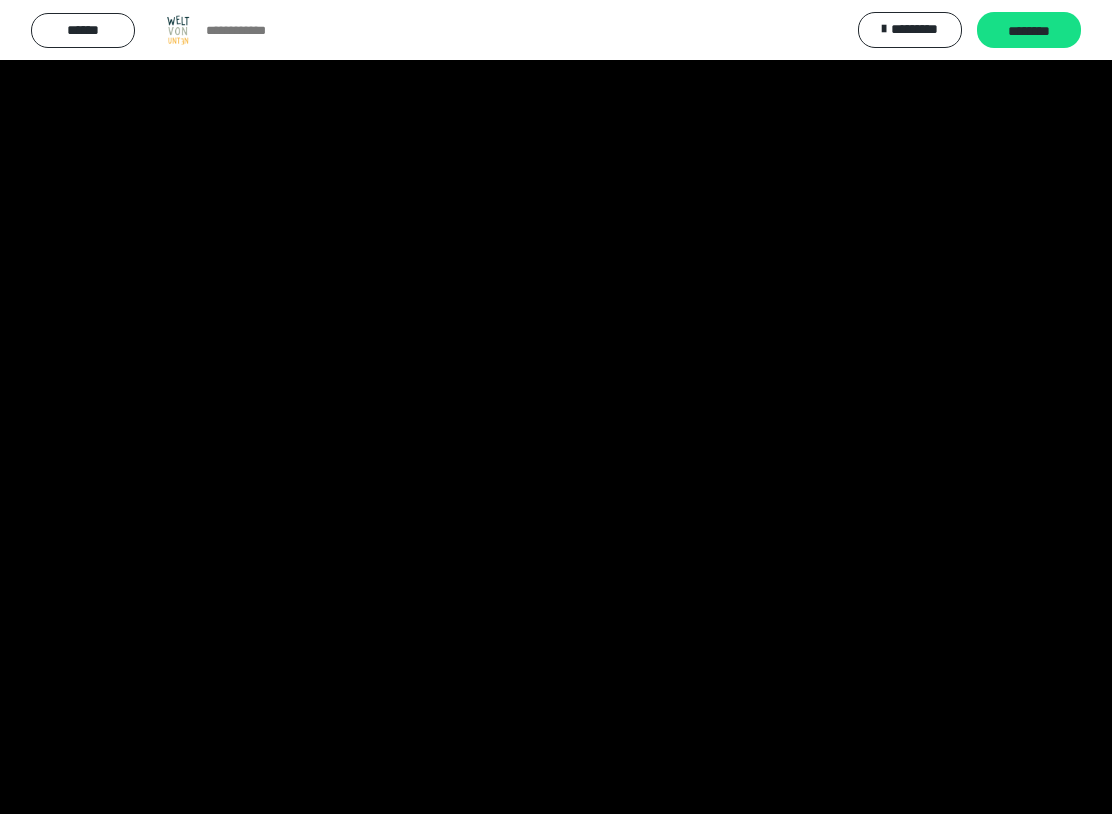 click at bounding box center (556, 407) 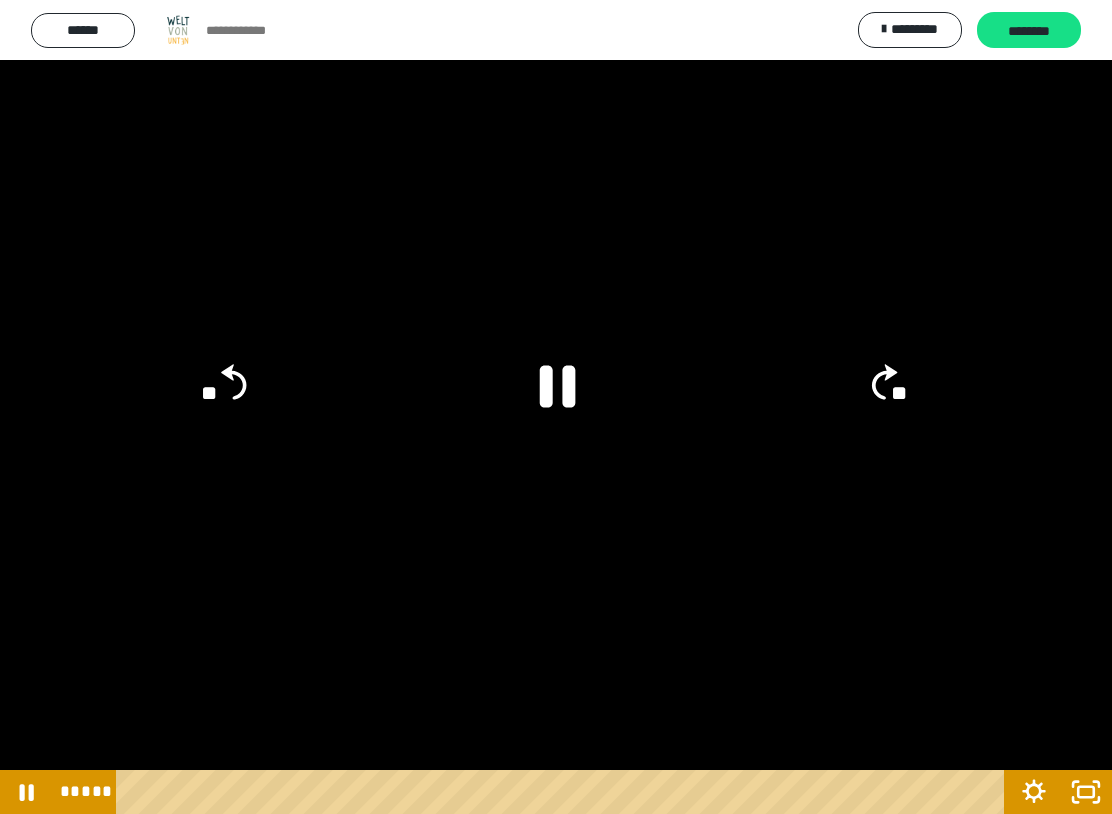 click on "**" 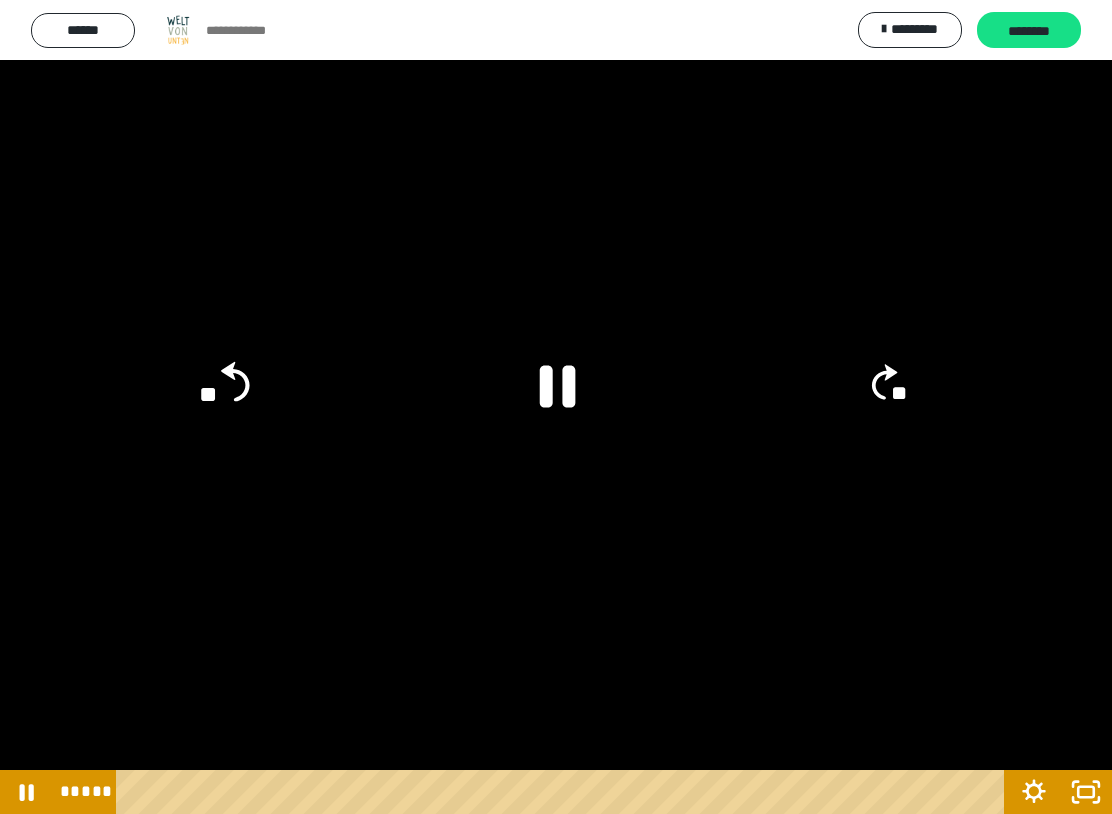 click on "**" 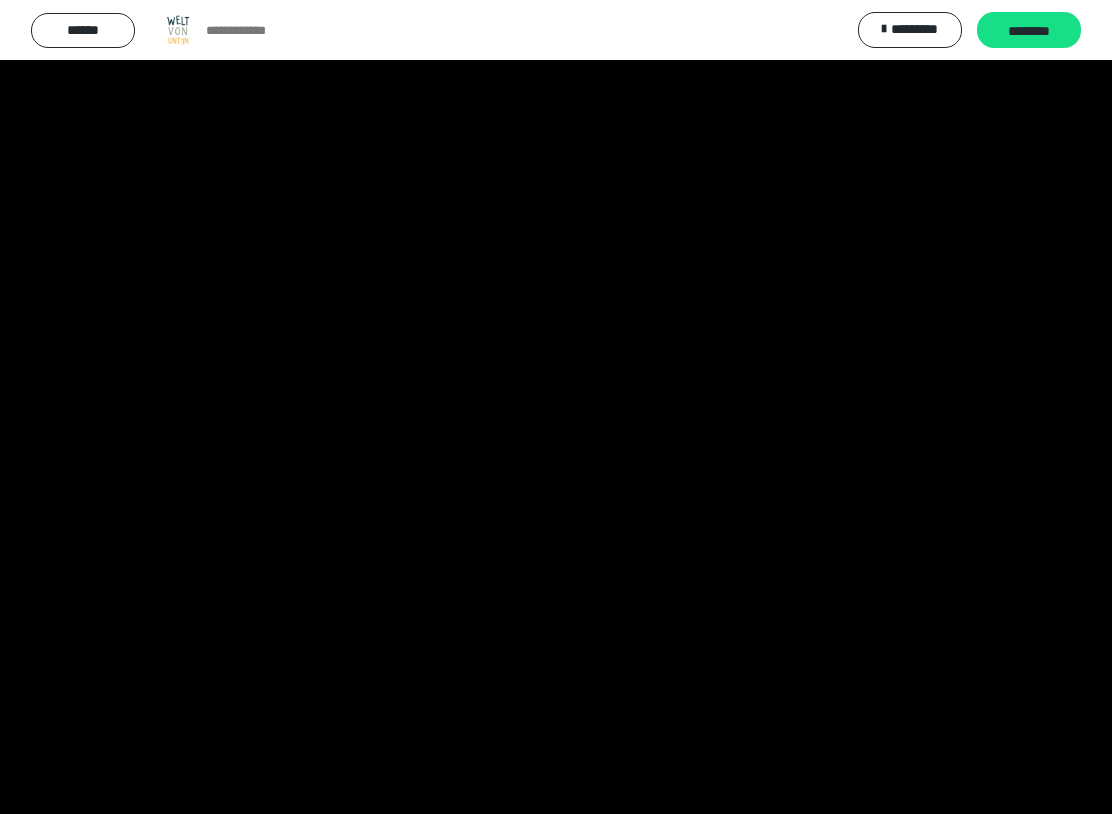 click at bounding box center (556, 407) 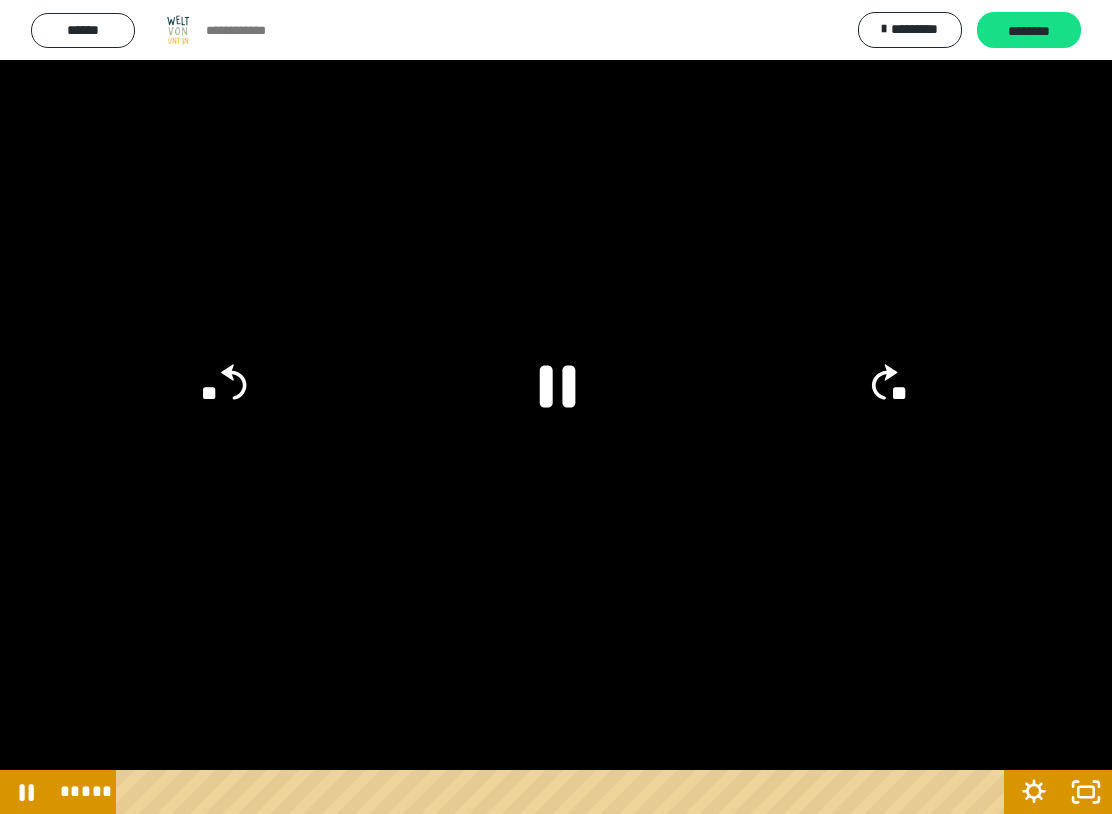 click on "**" 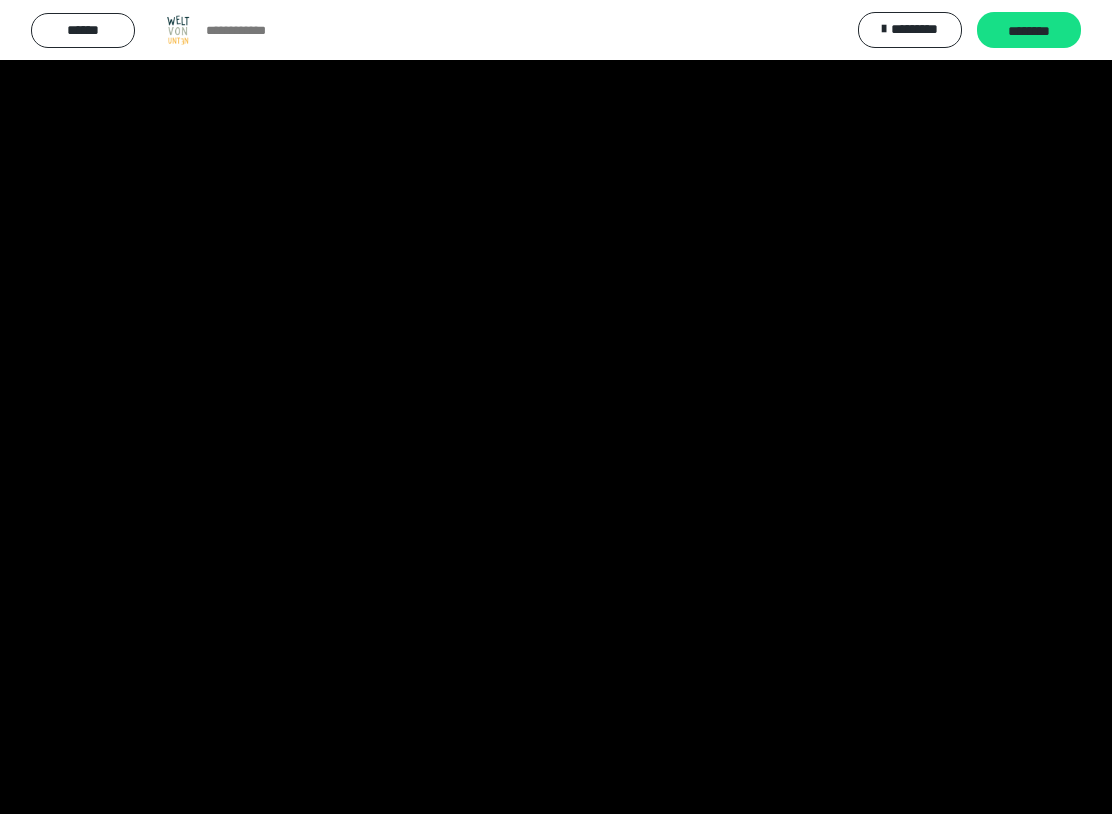 click at bounding box center (556, 407) 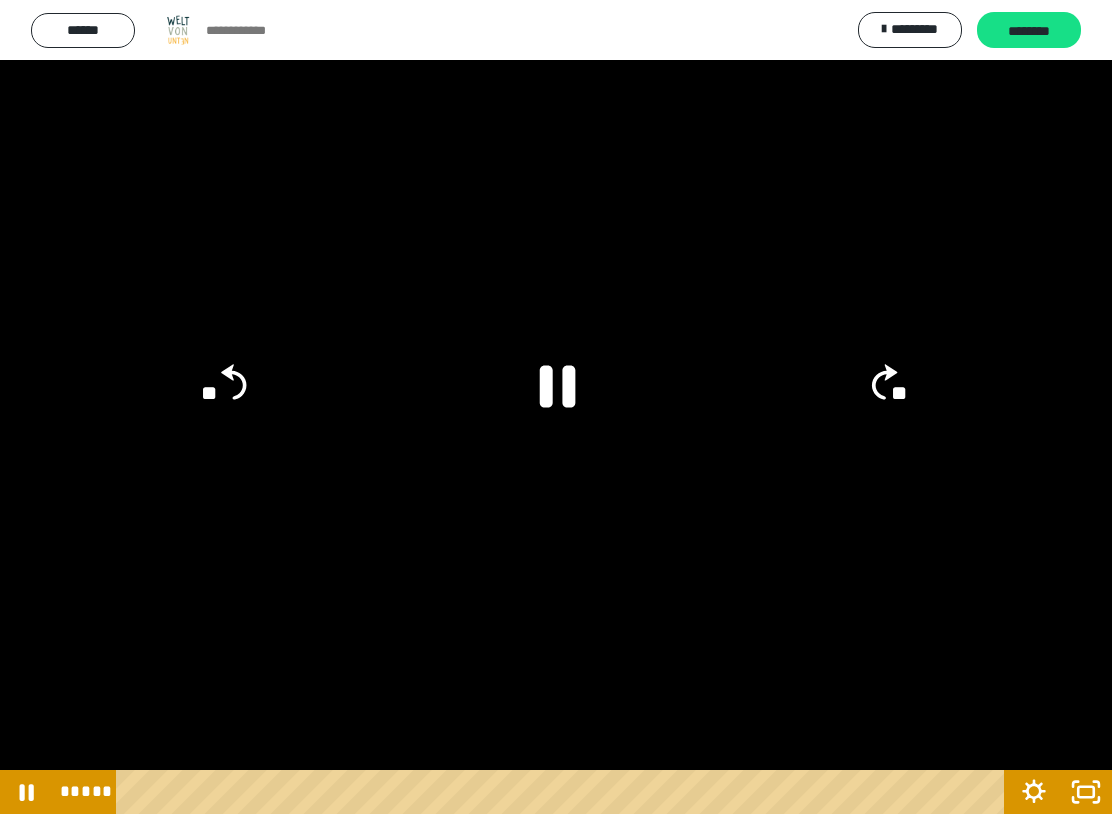 click 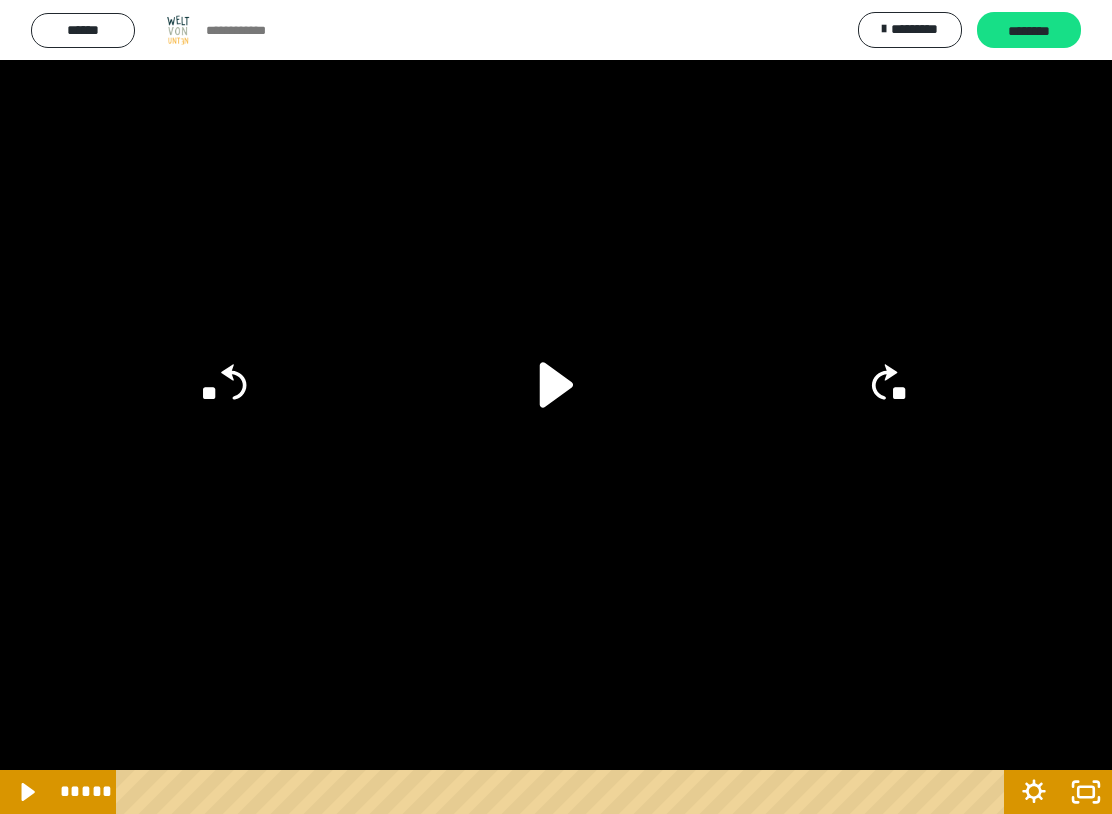 click on "**" 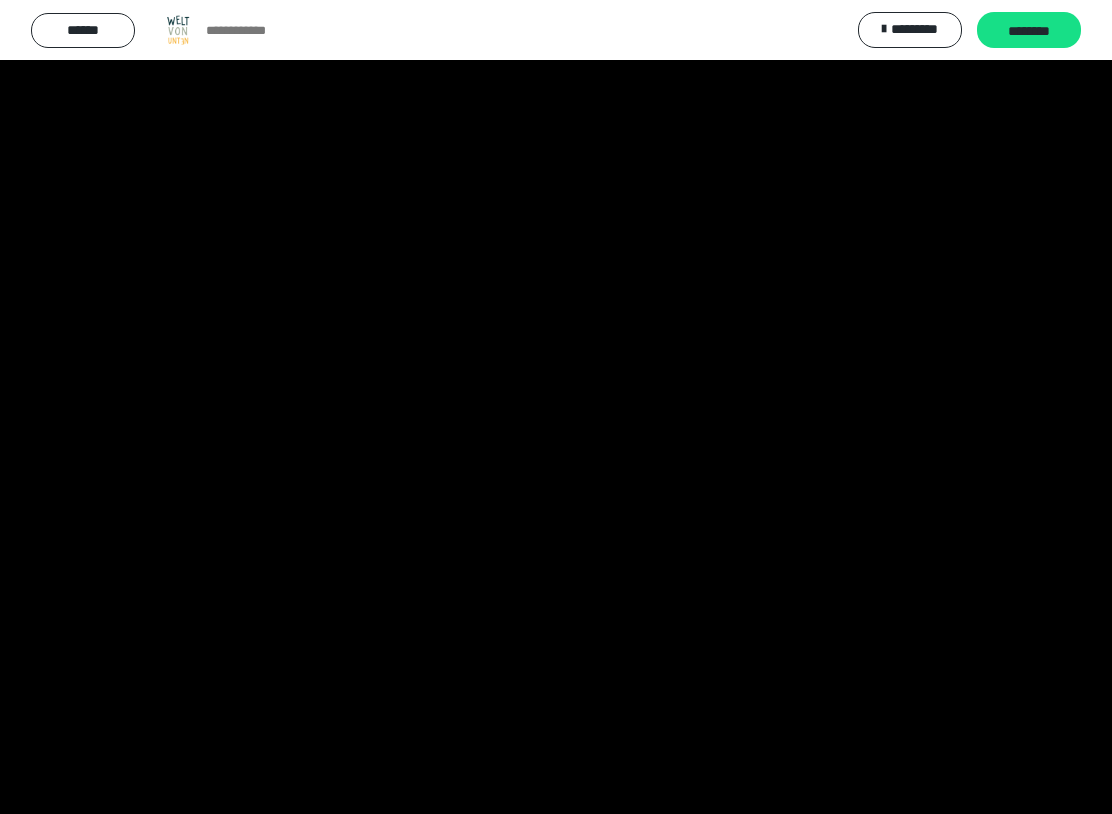 click at bounding box center [556, 407] 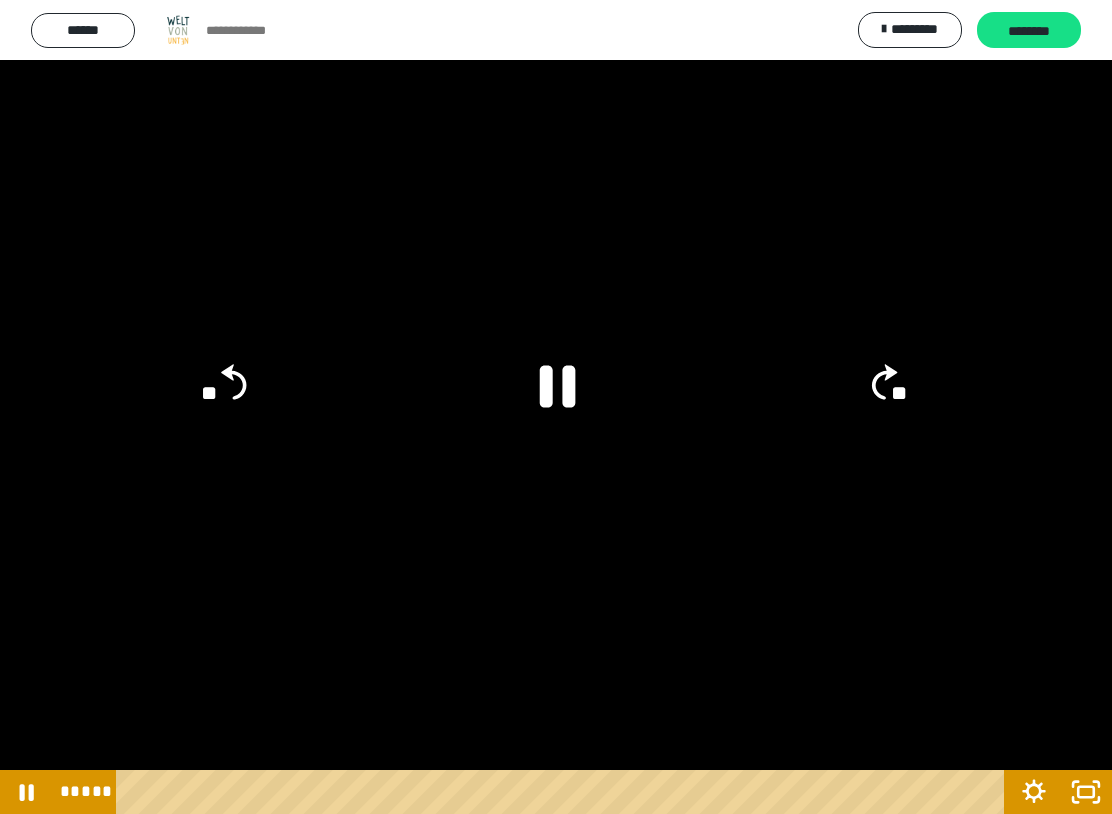 click 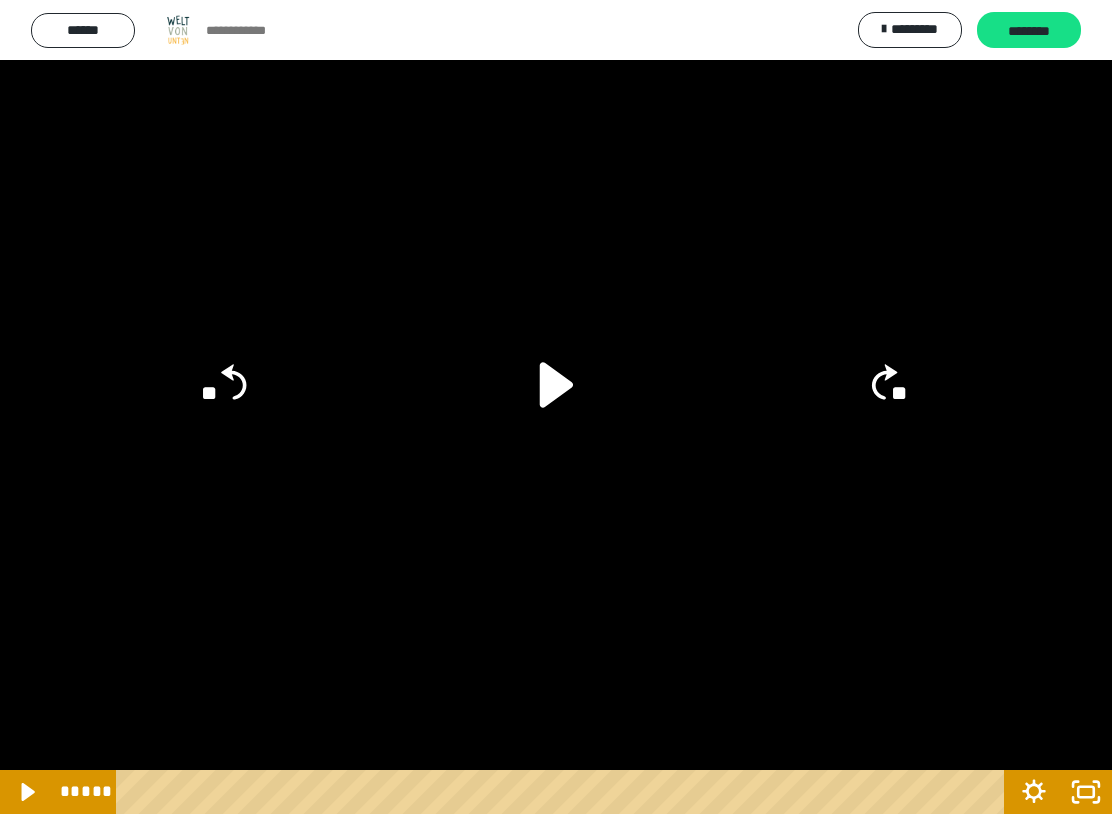 click 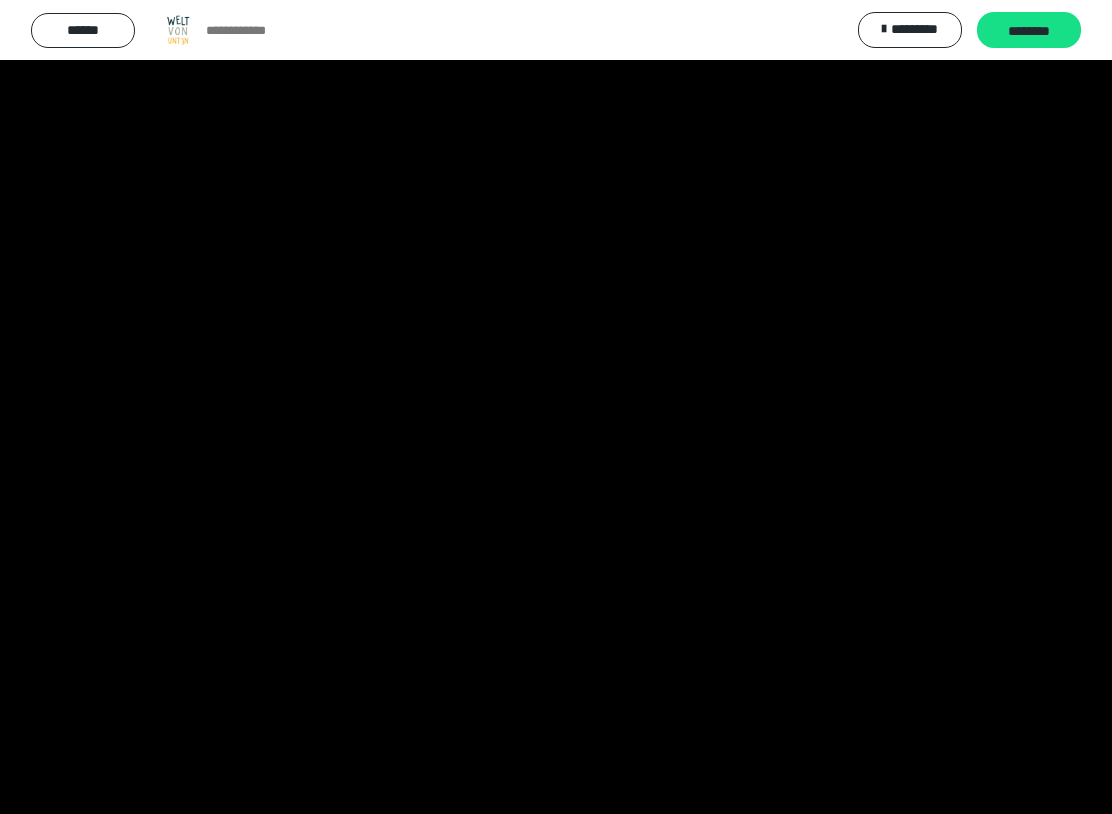click at bounding box center (556, 407) 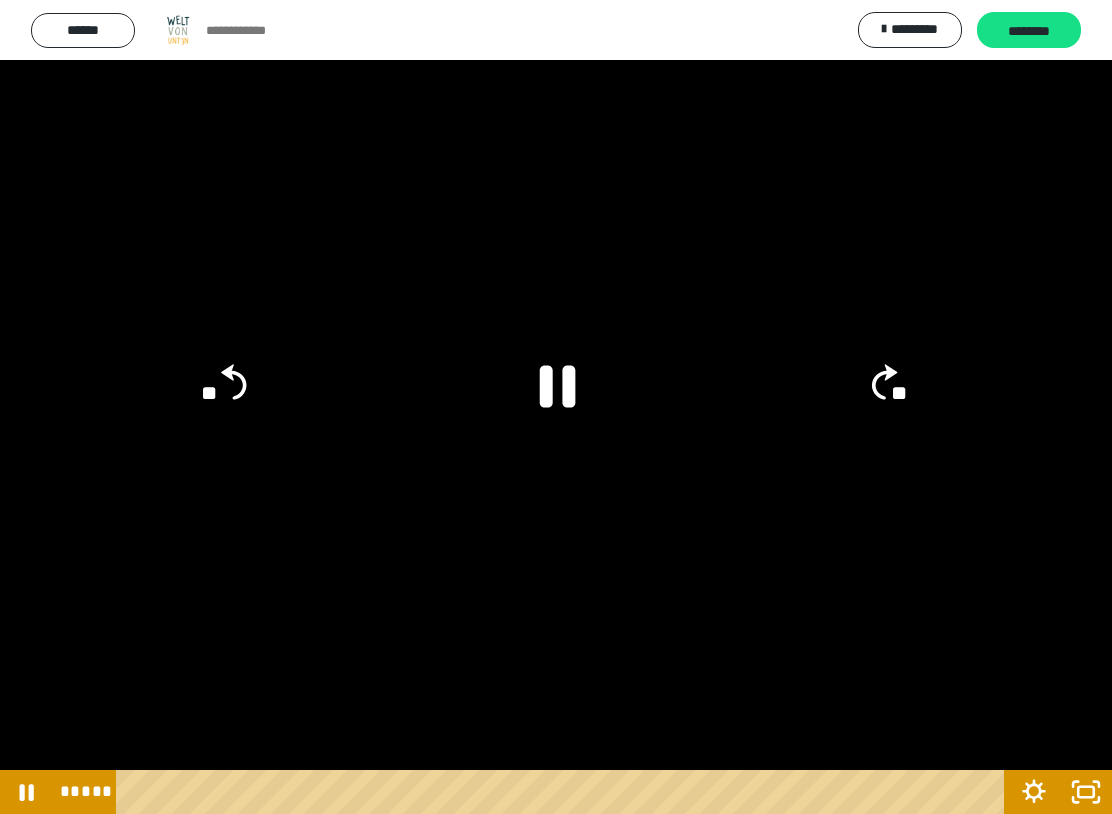 click 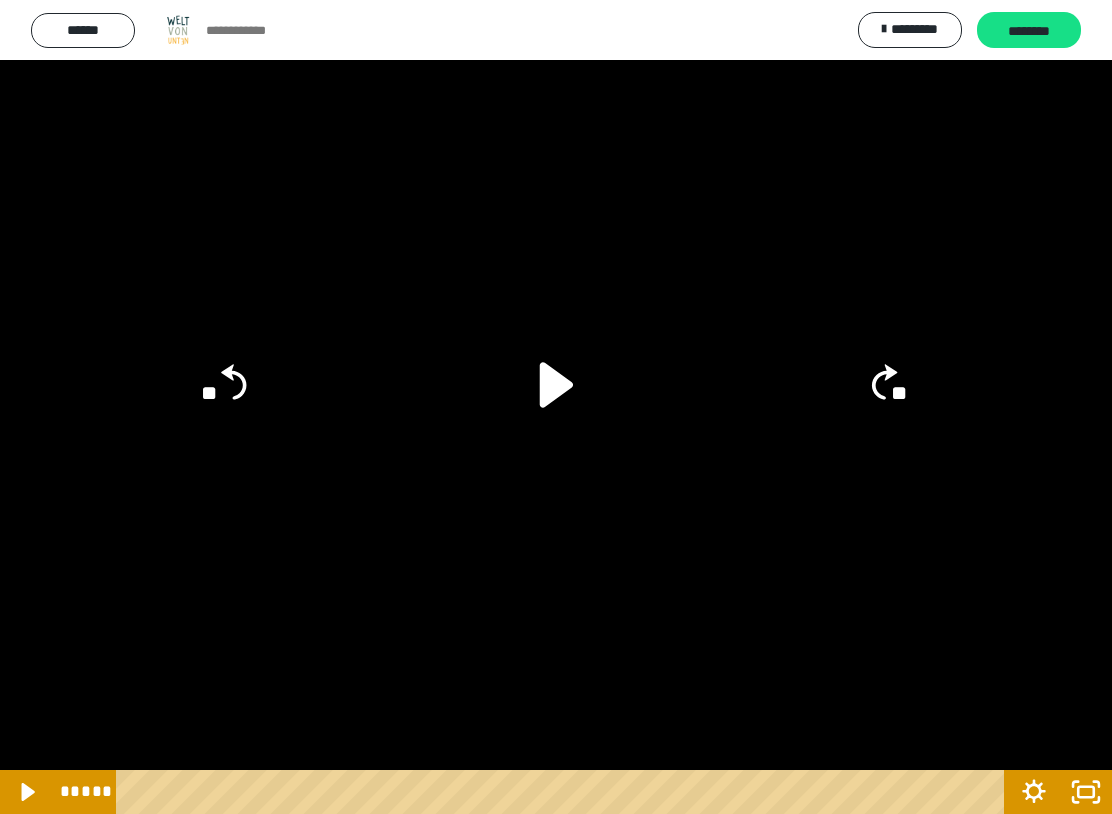 click 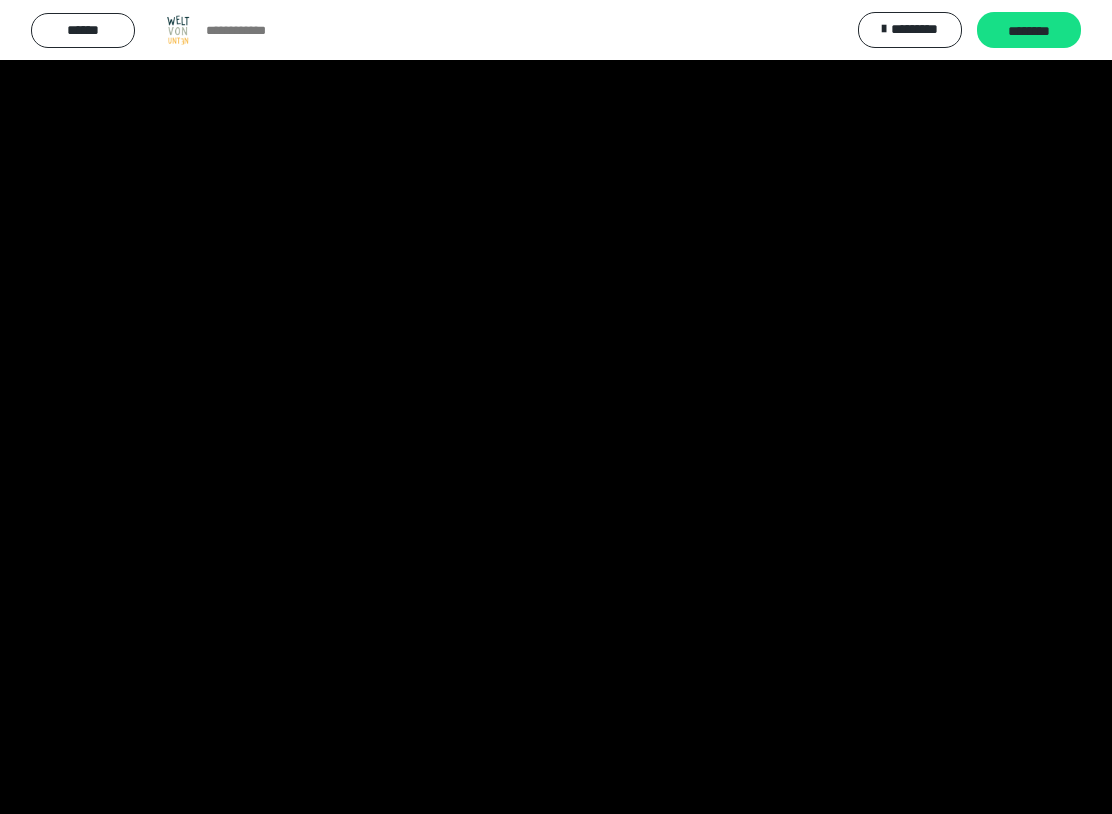 click at bounding box center (556, 407) 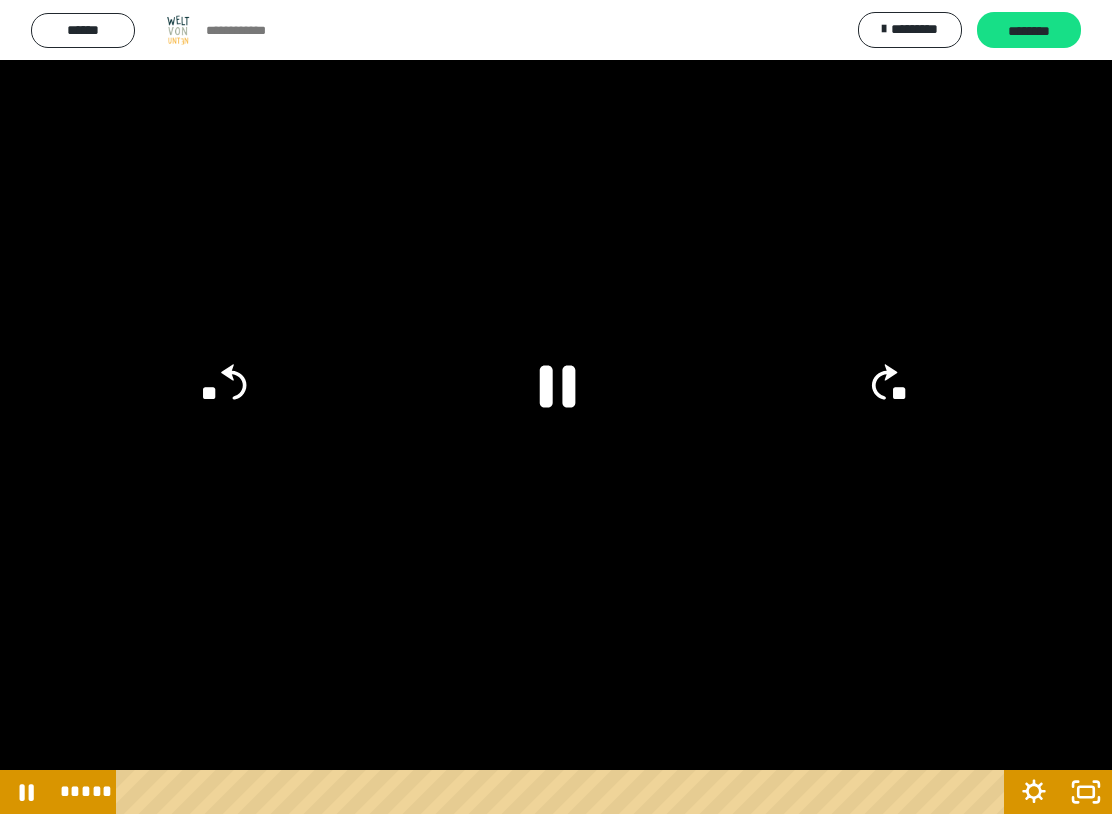 click 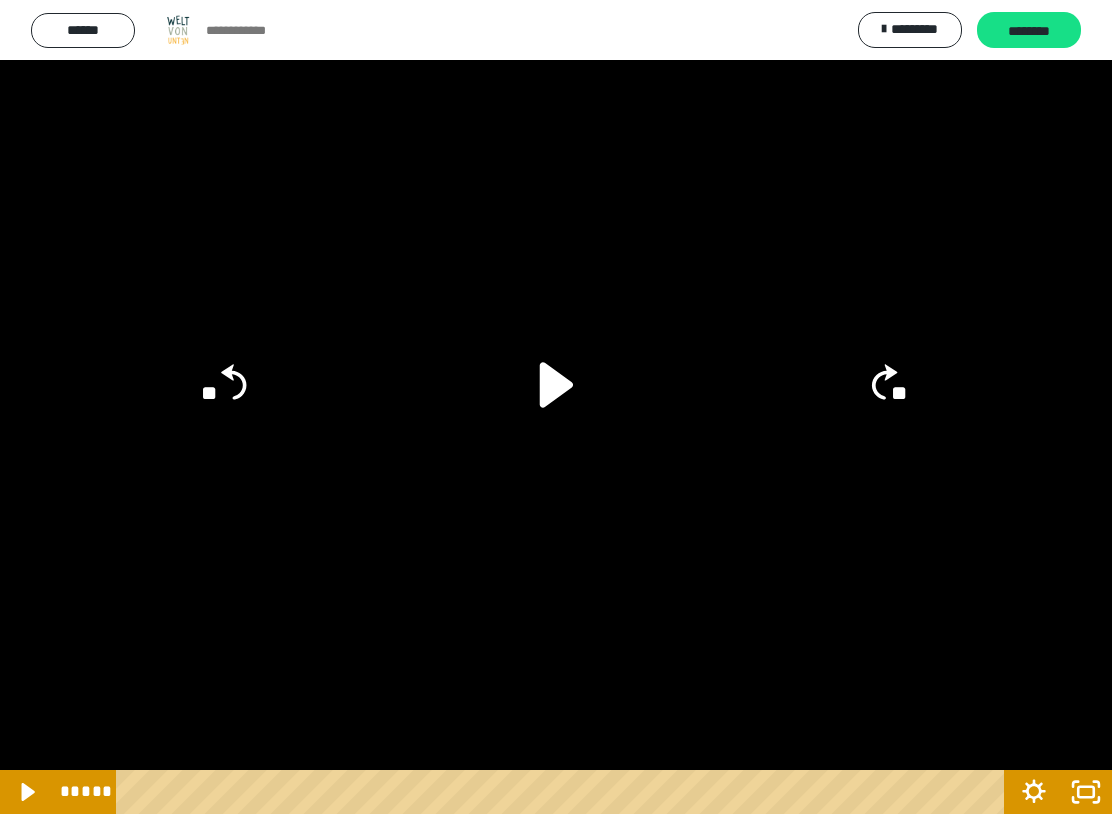 click 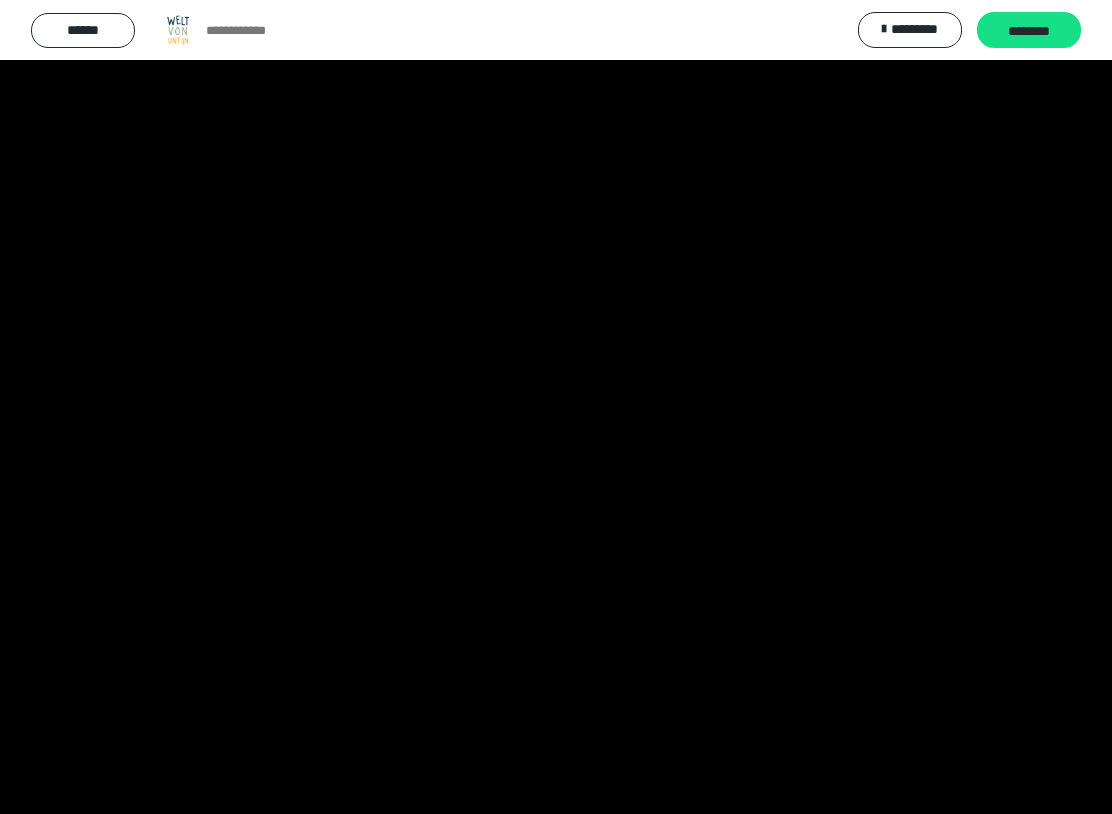 click at bounding box center [556, 407] 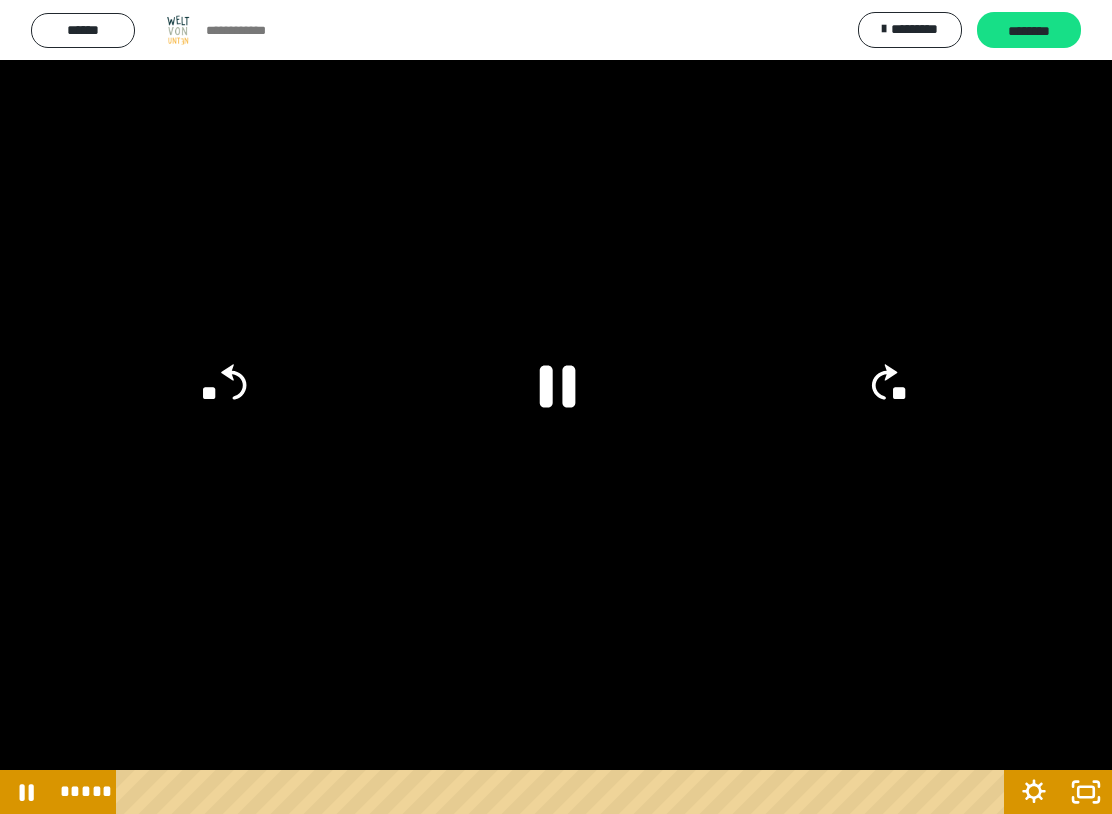 click on "**" 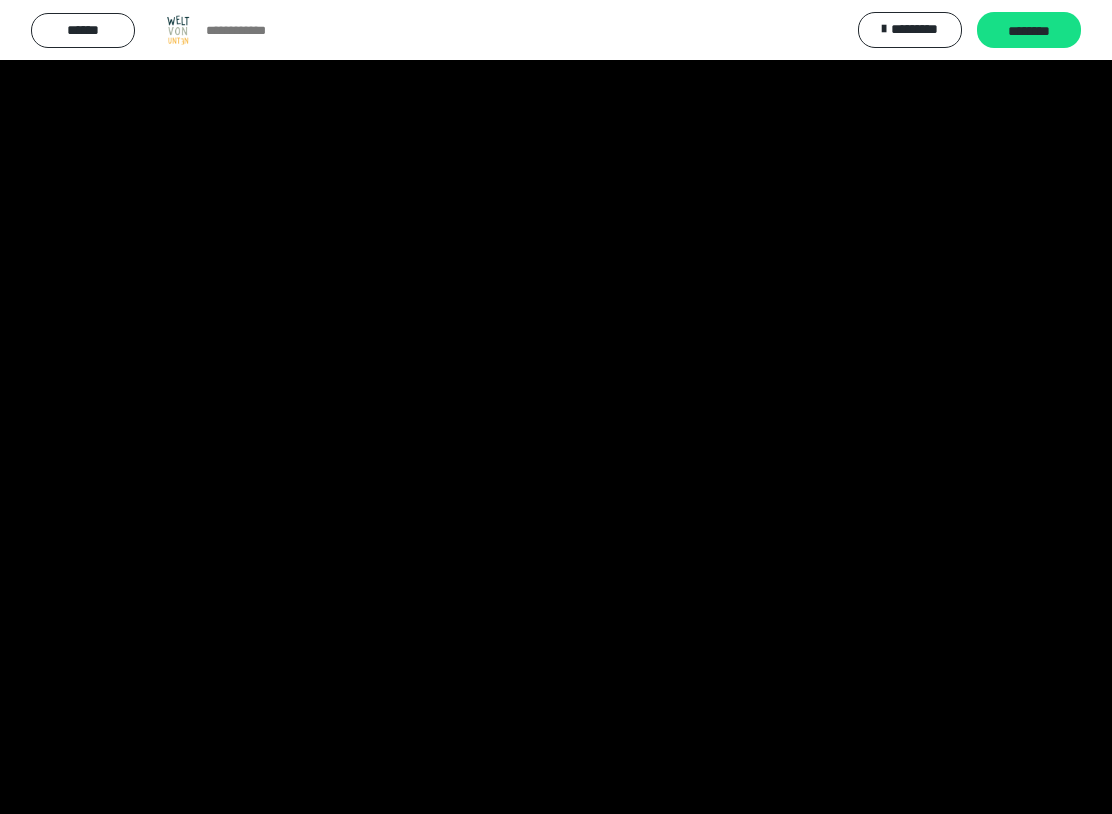 click at bounding box center (556, 407) 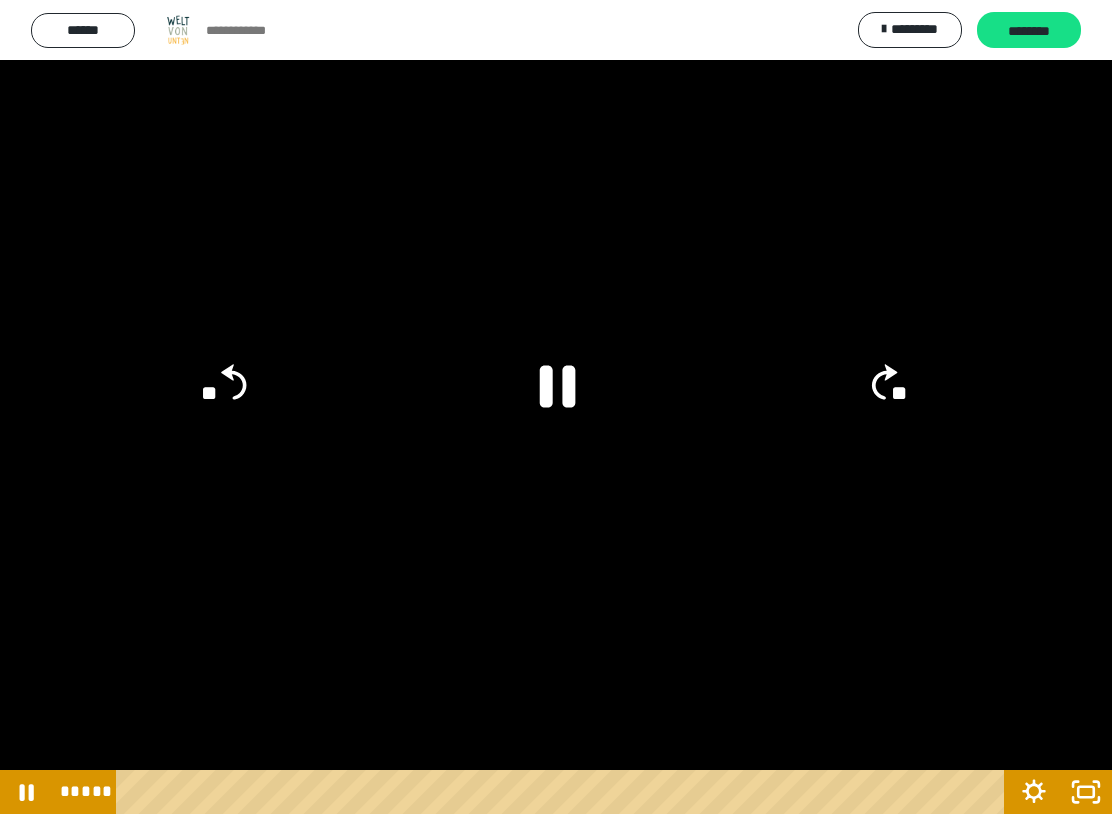 click 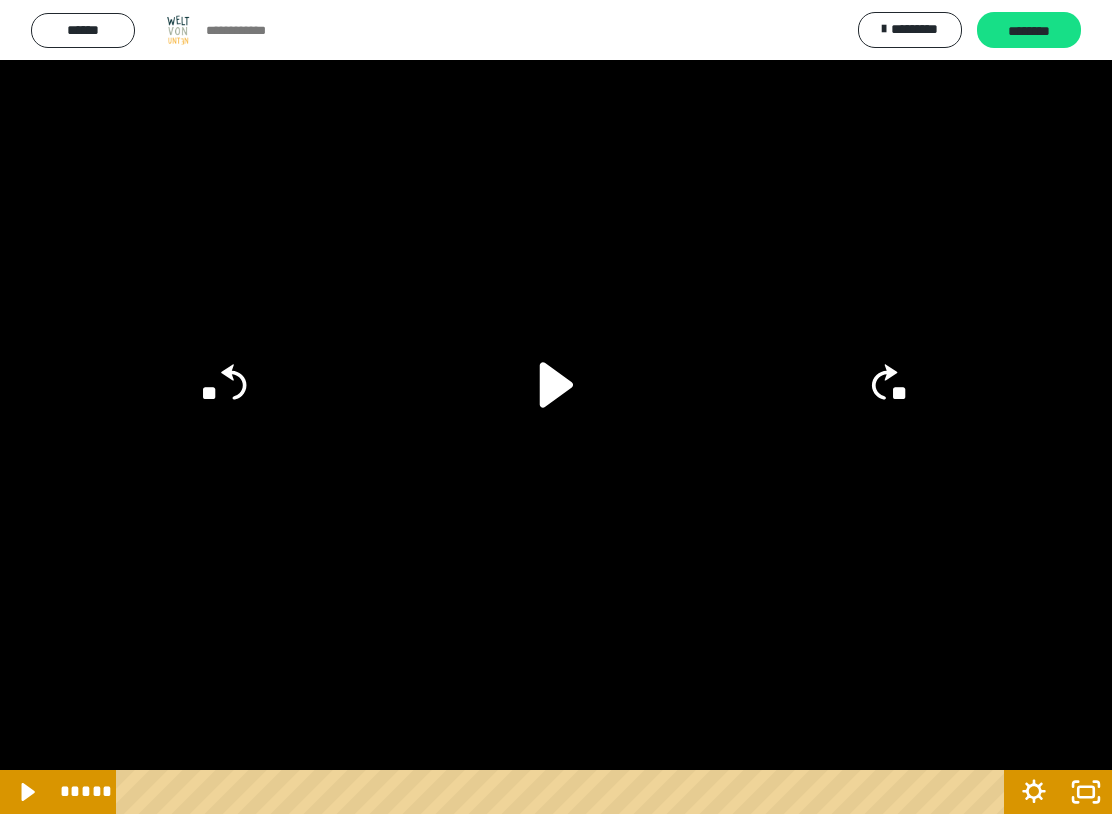 click 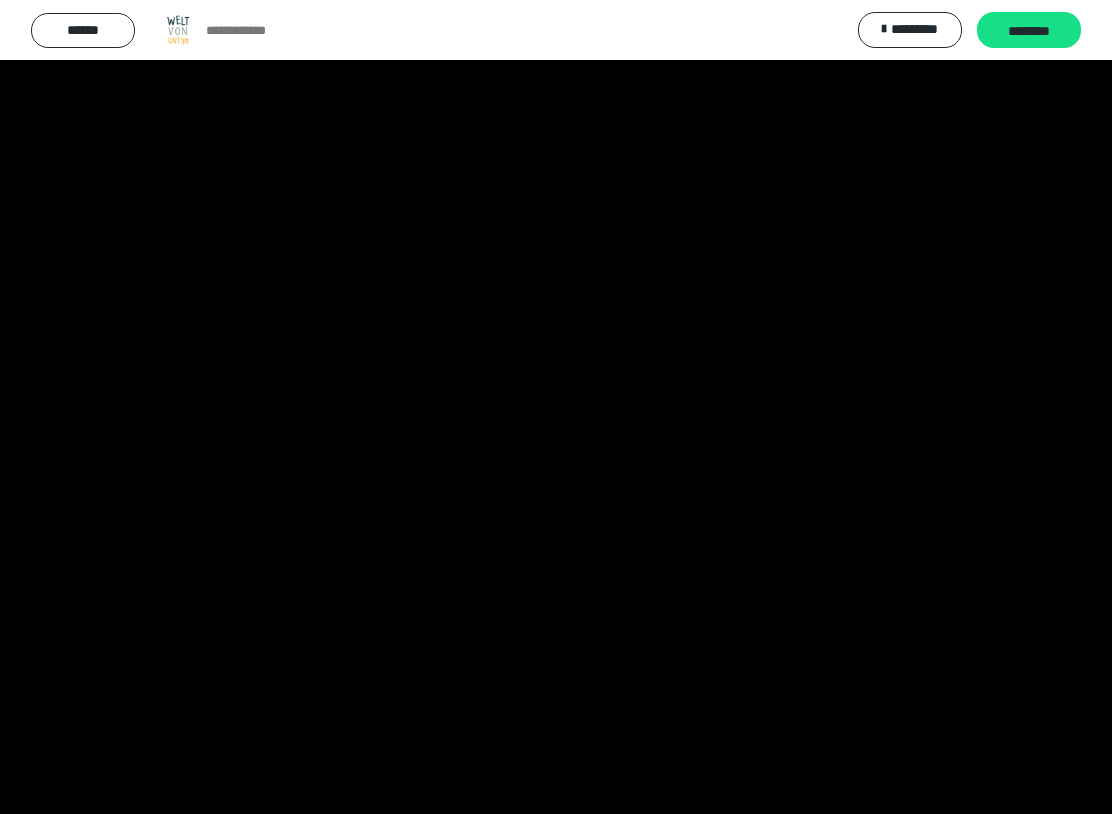 click at bounding box center (556, 407) 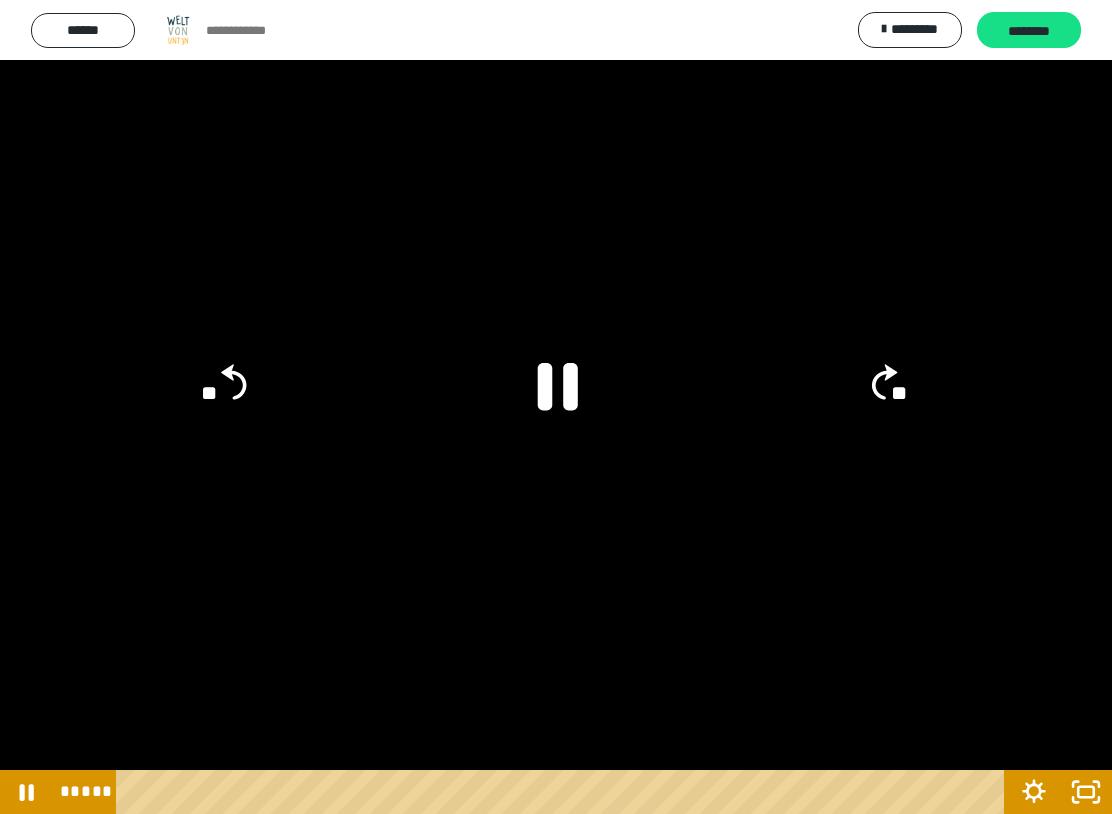 click 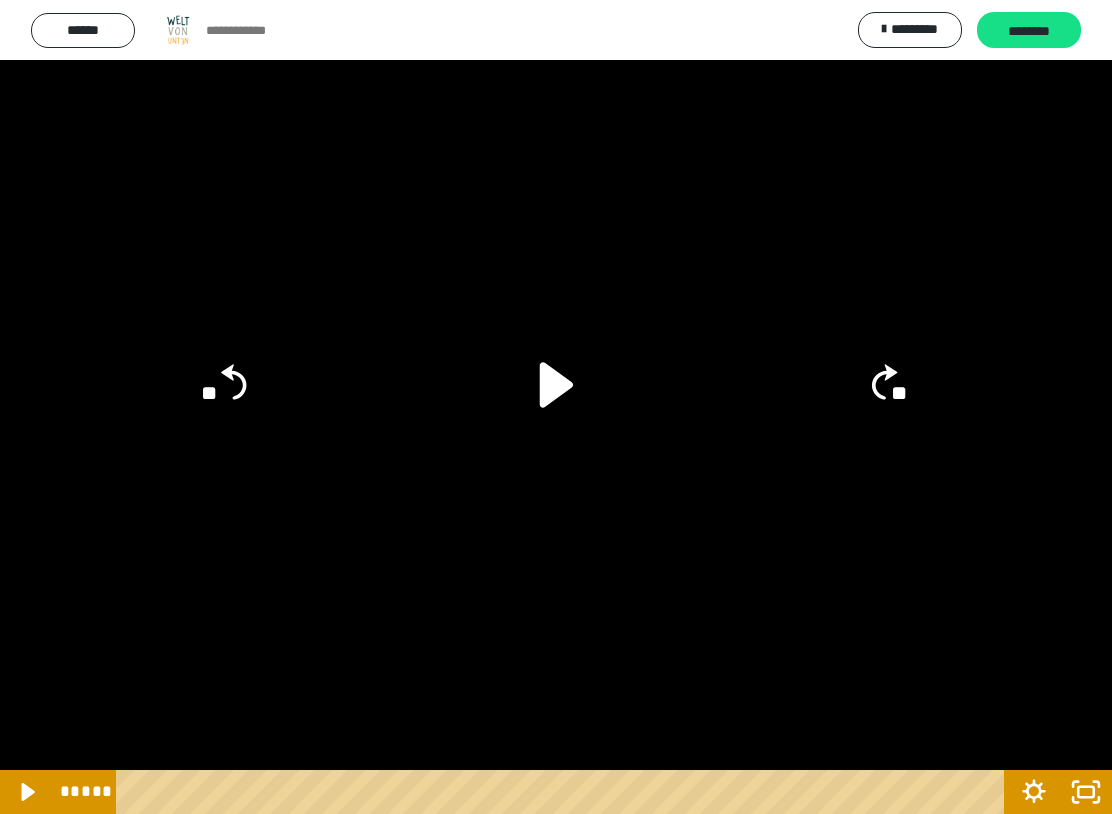 click 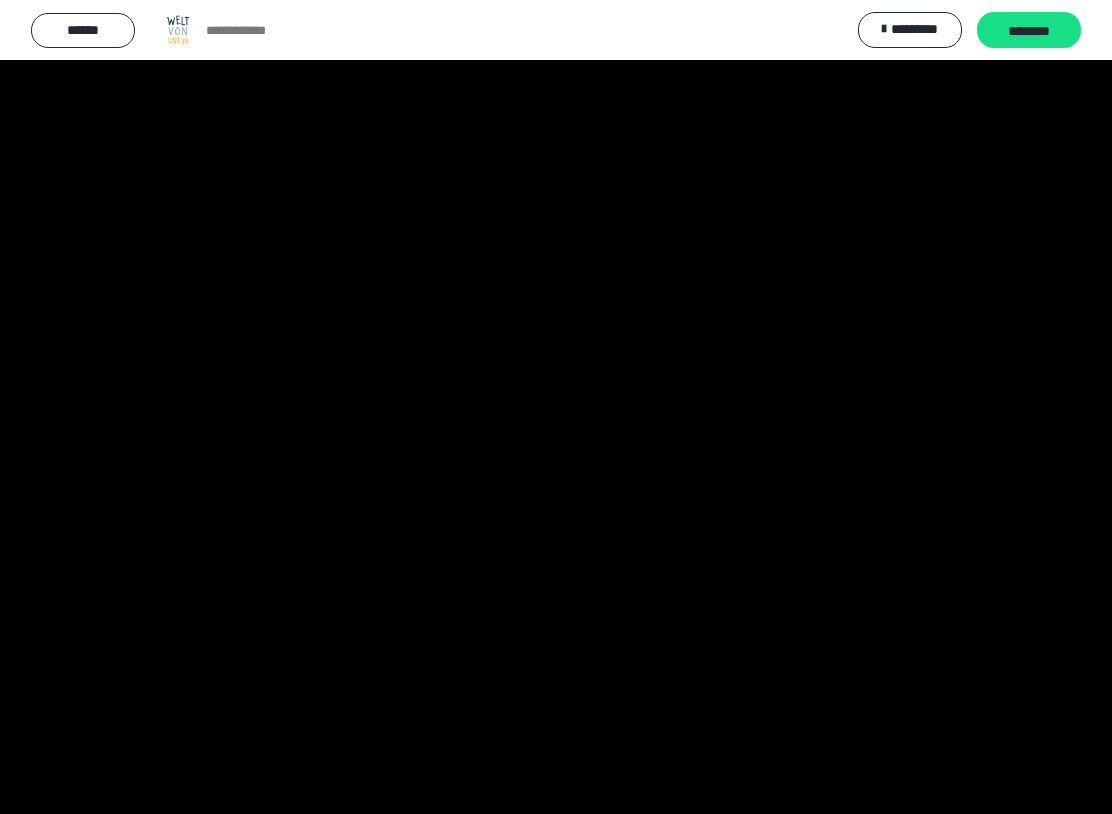 click at bounding box center [556, 407] 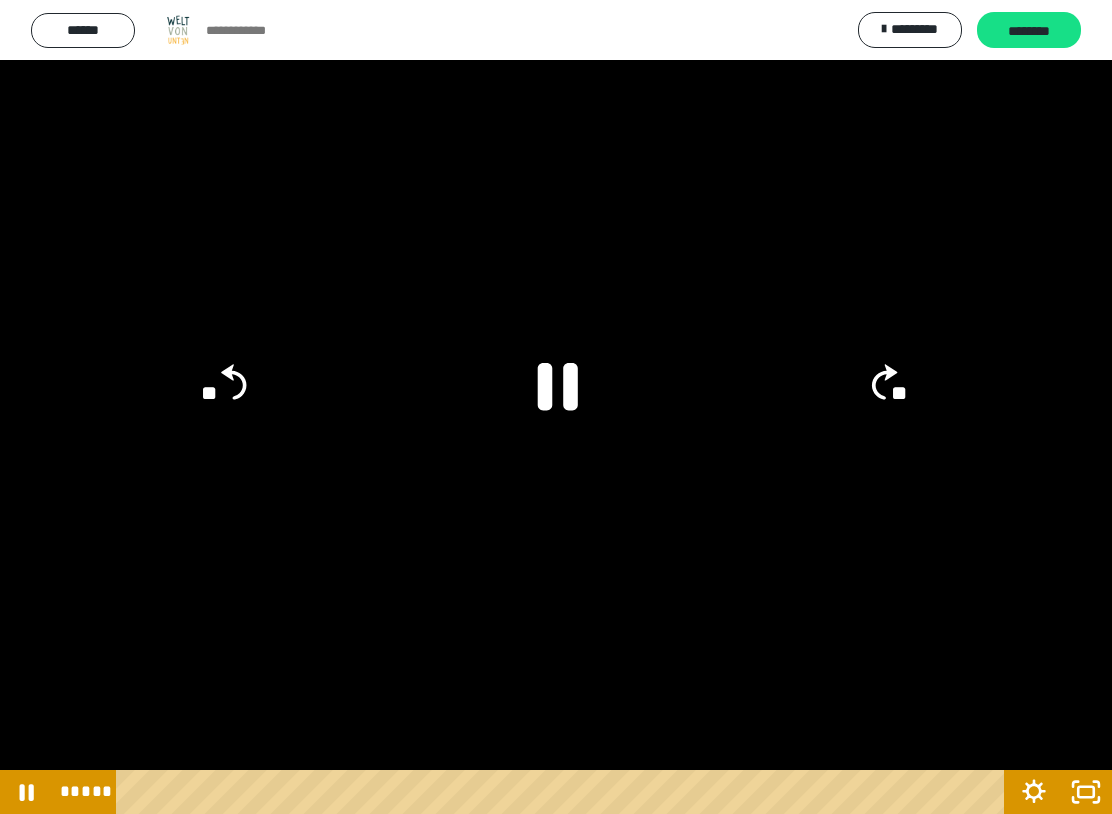click 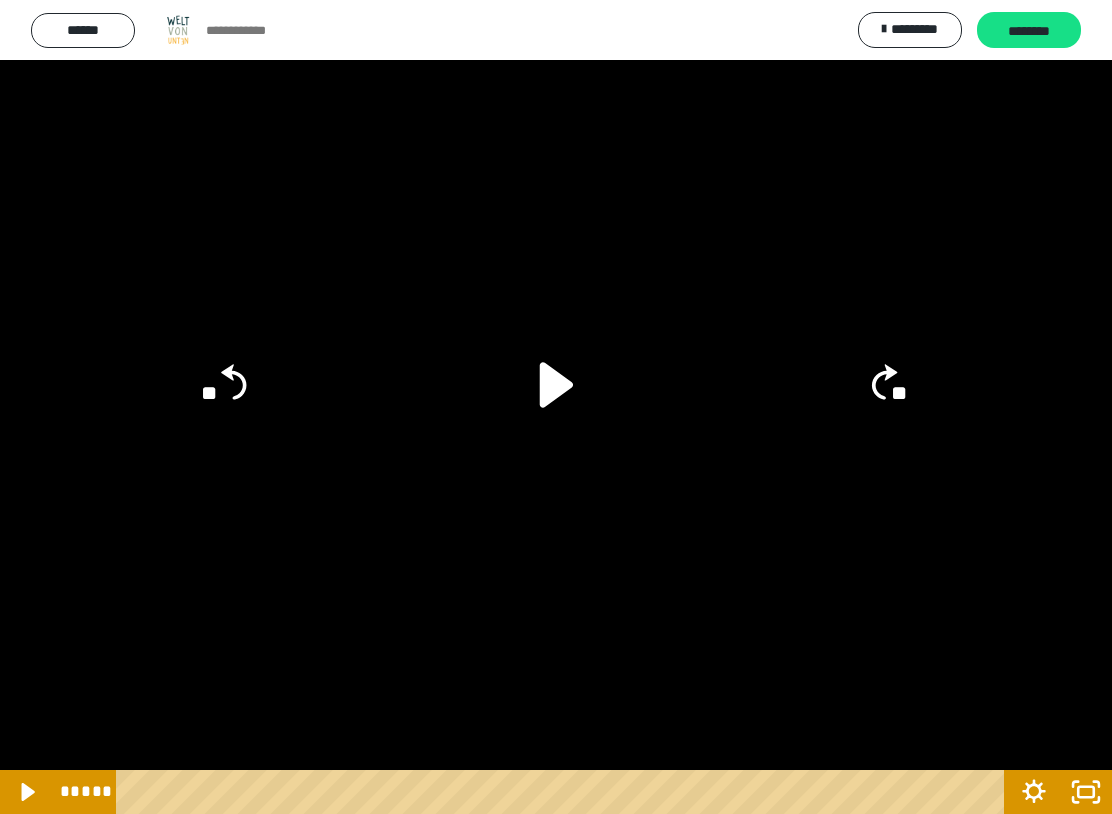 click on "**" 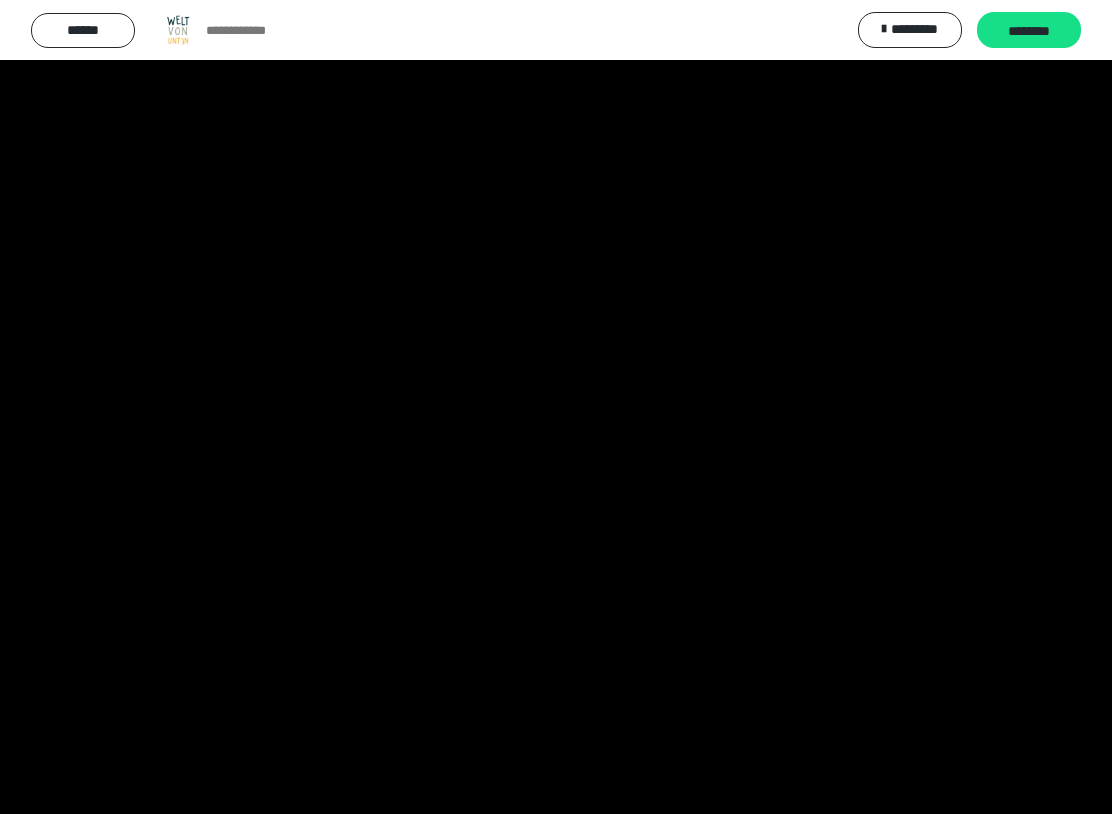 click at bounding box center (556, 407) 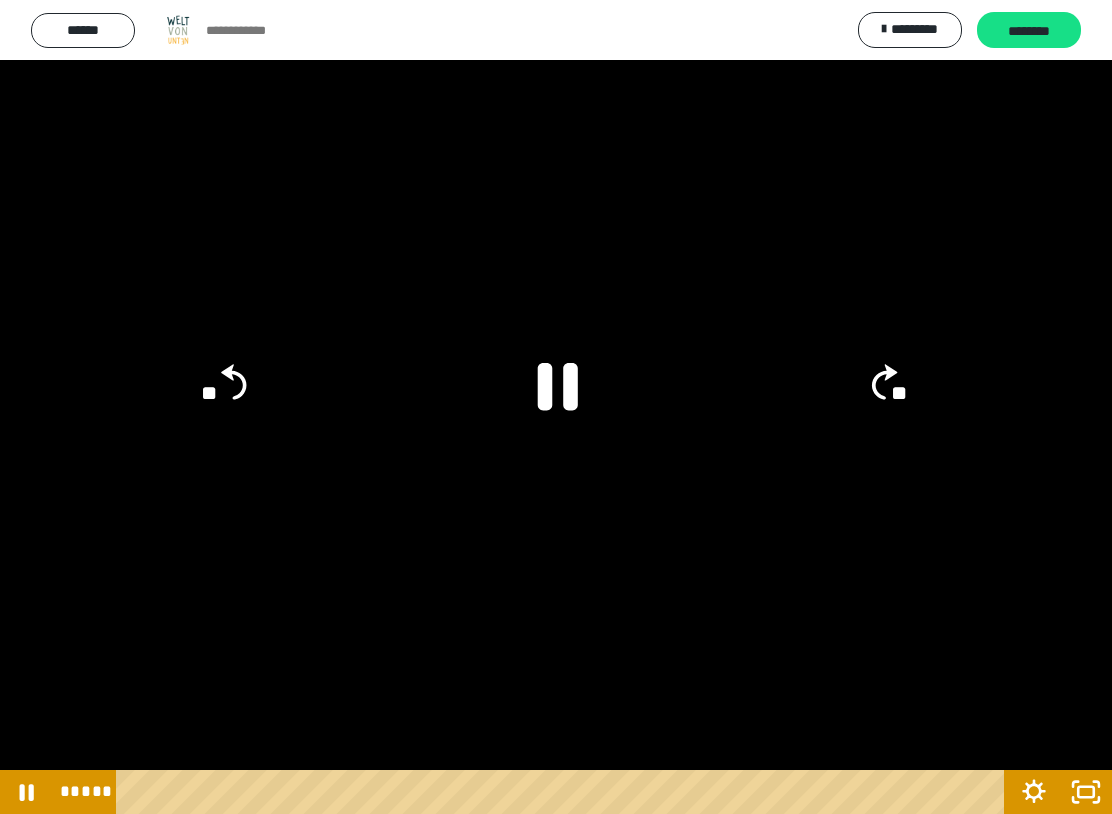 click 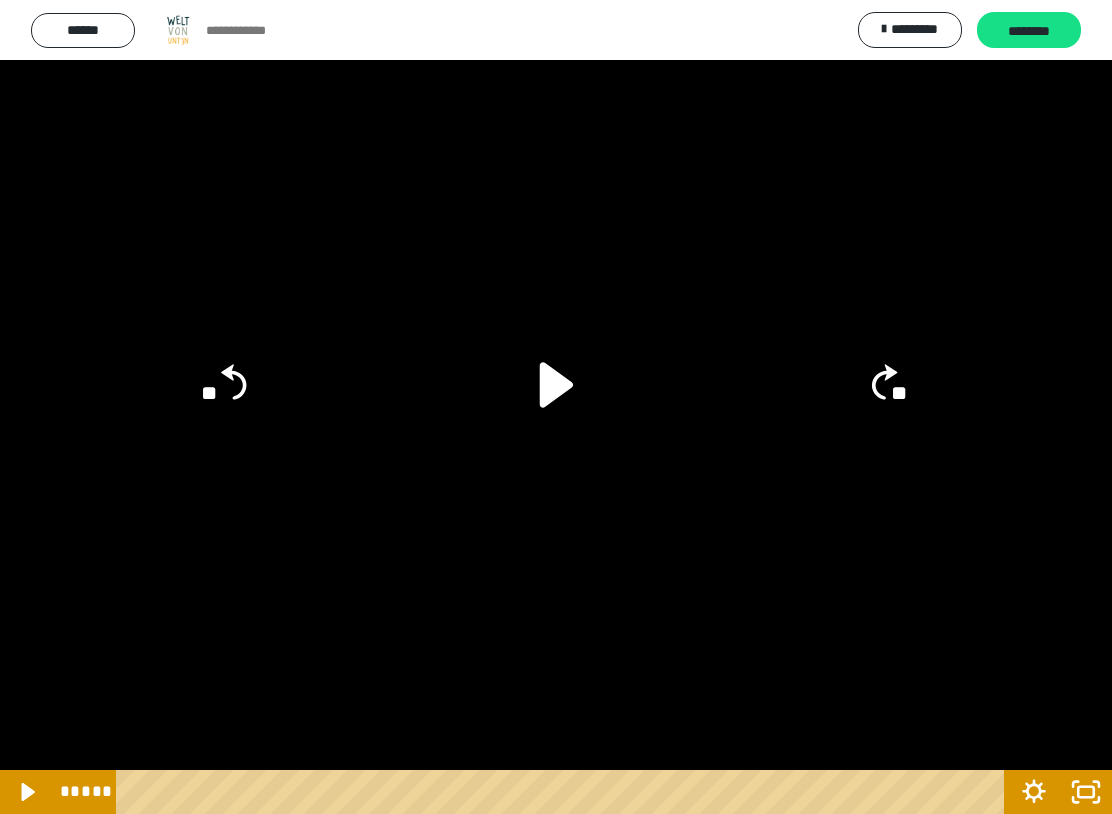 click 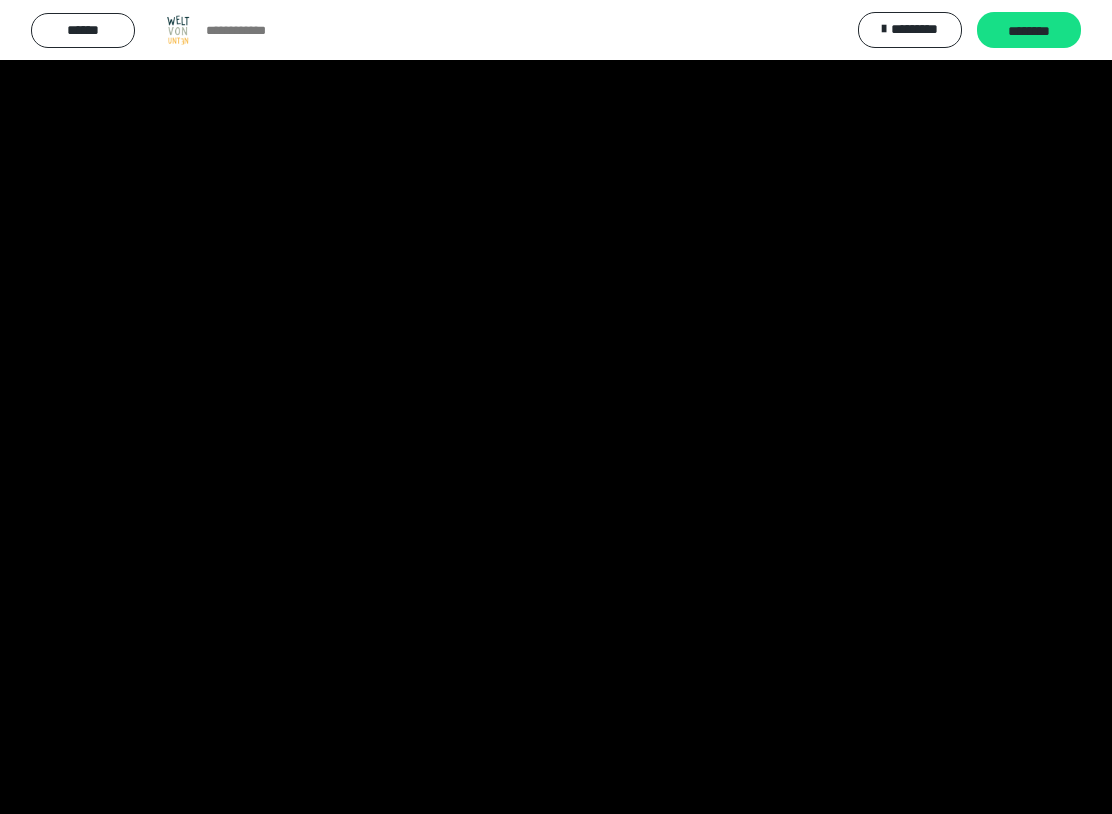 click at bounding box center [556, 407] 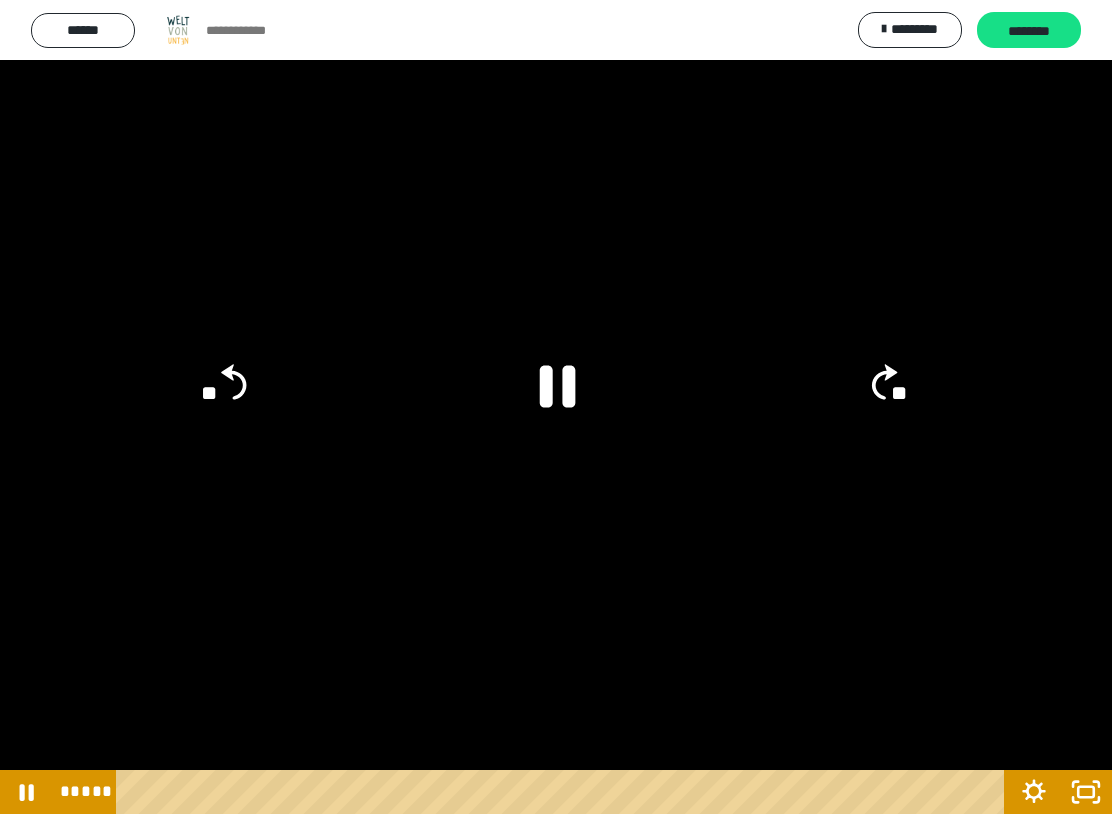 click on "**" 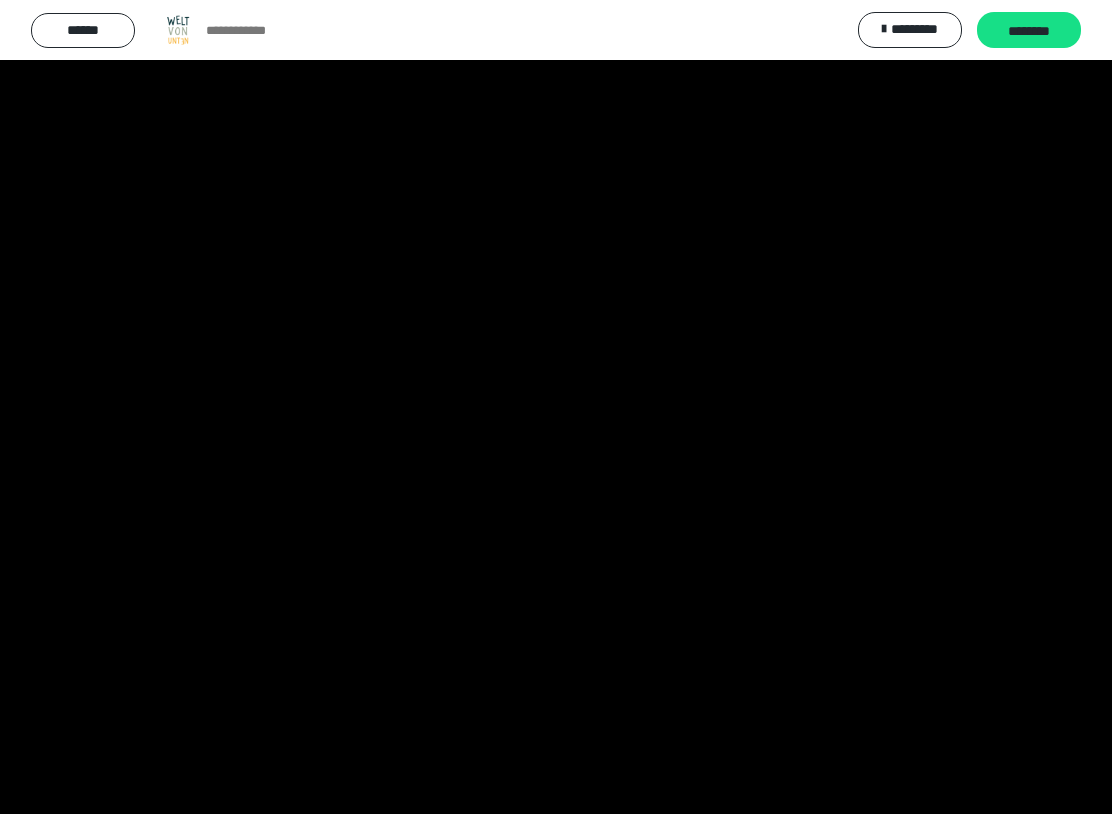click at bounding box center (556, 407) 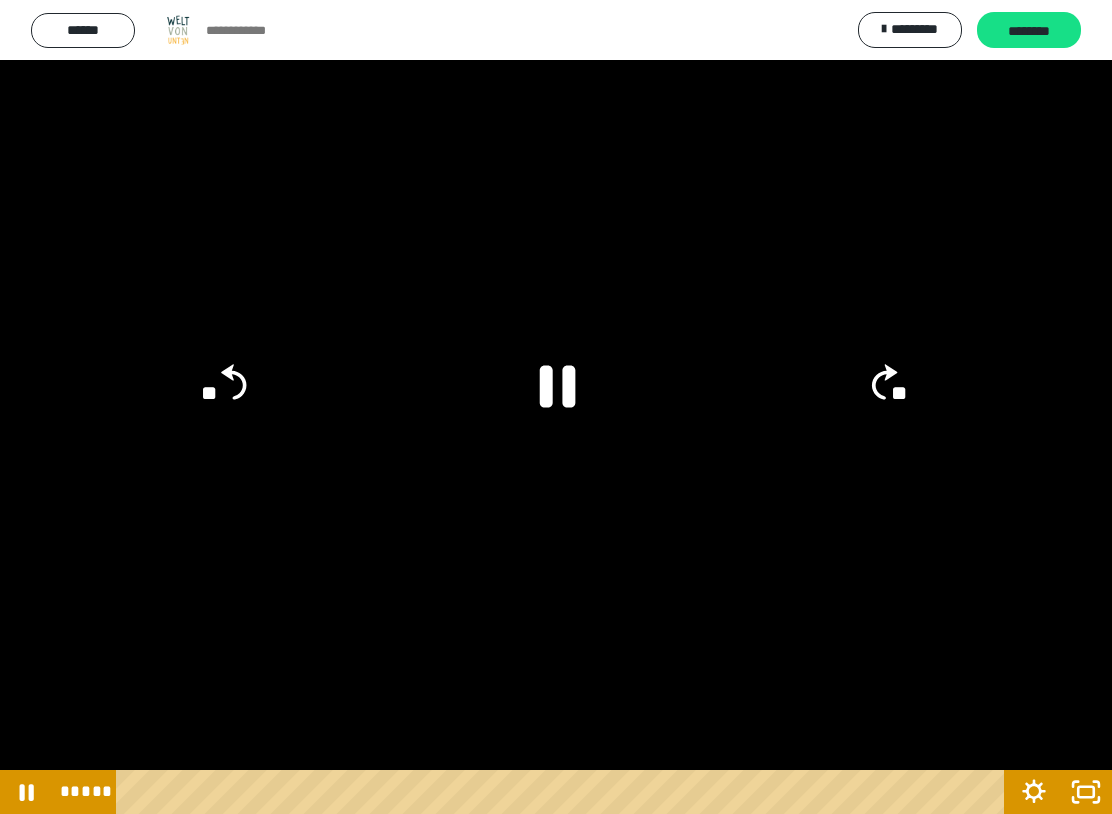 click on "**" 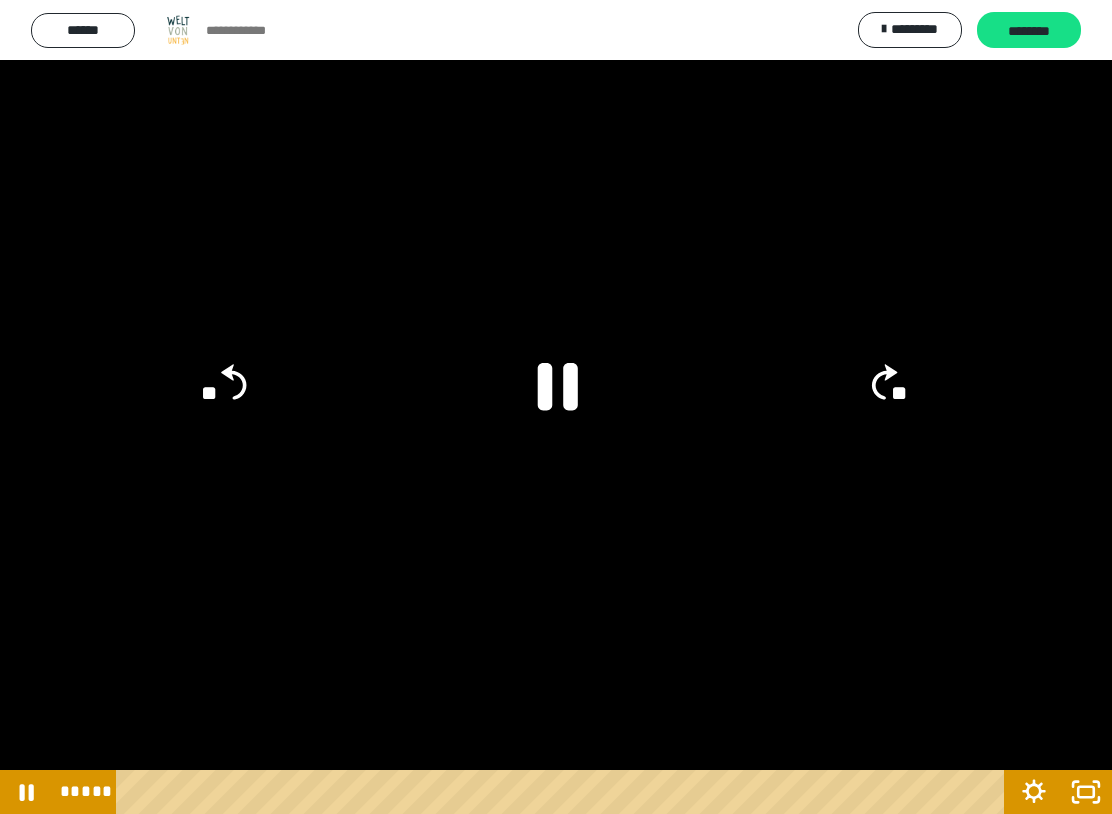 click 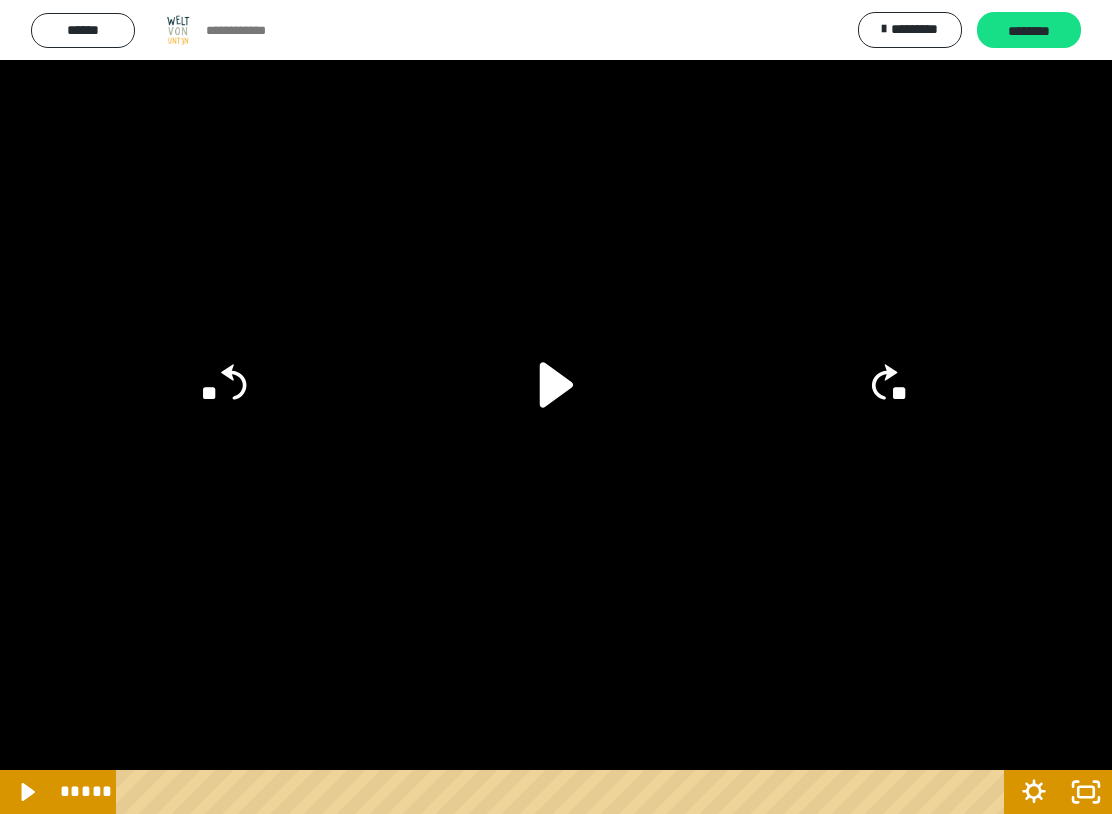 click 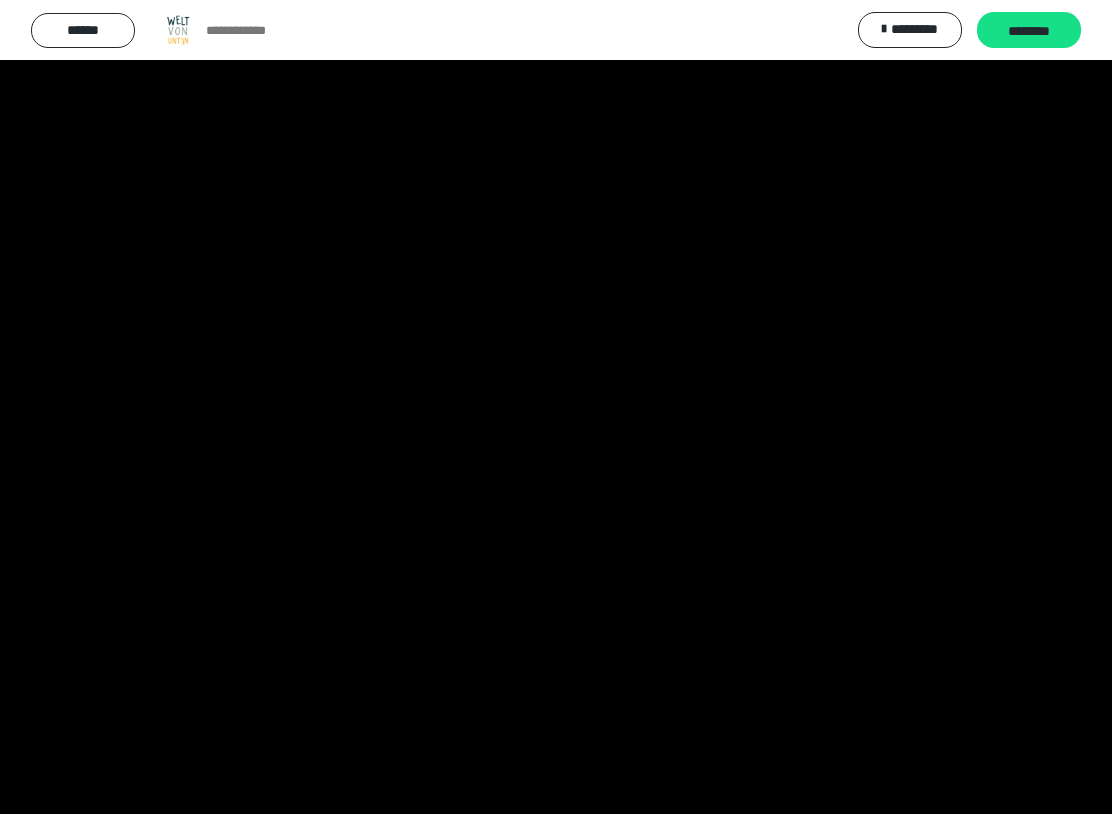 click at bounding box center [556, 407] 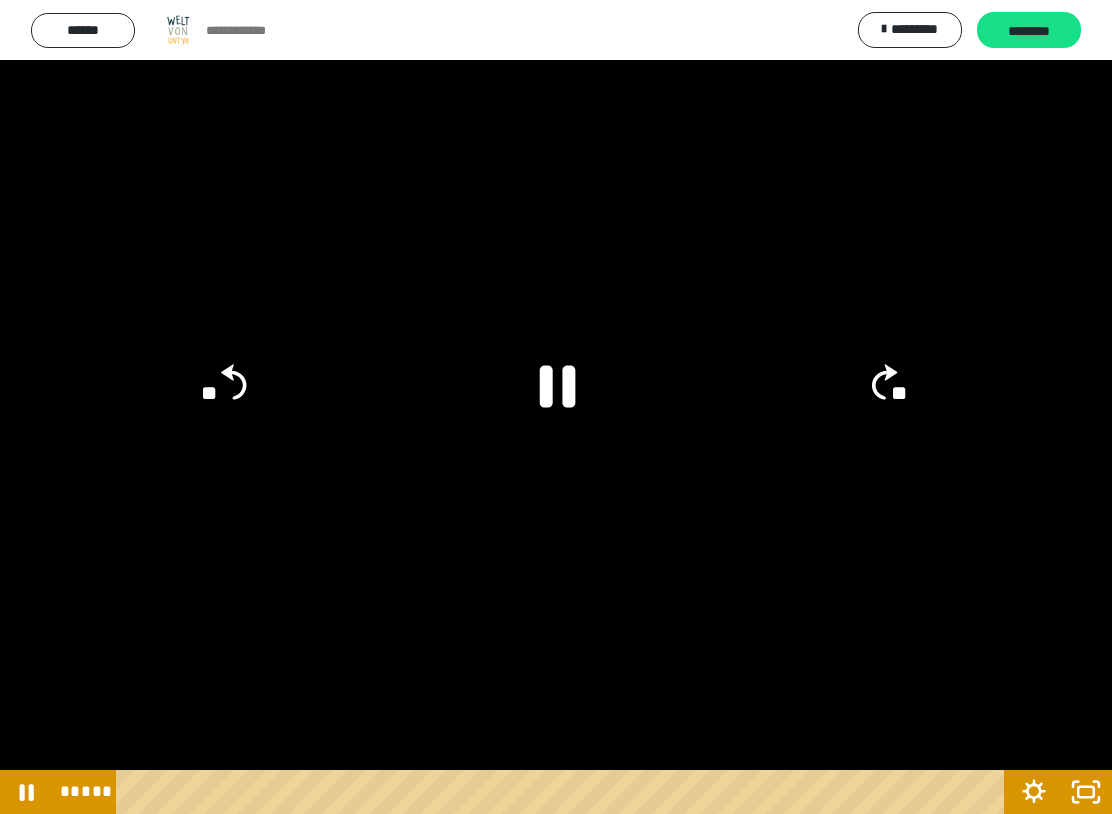 click on "**" 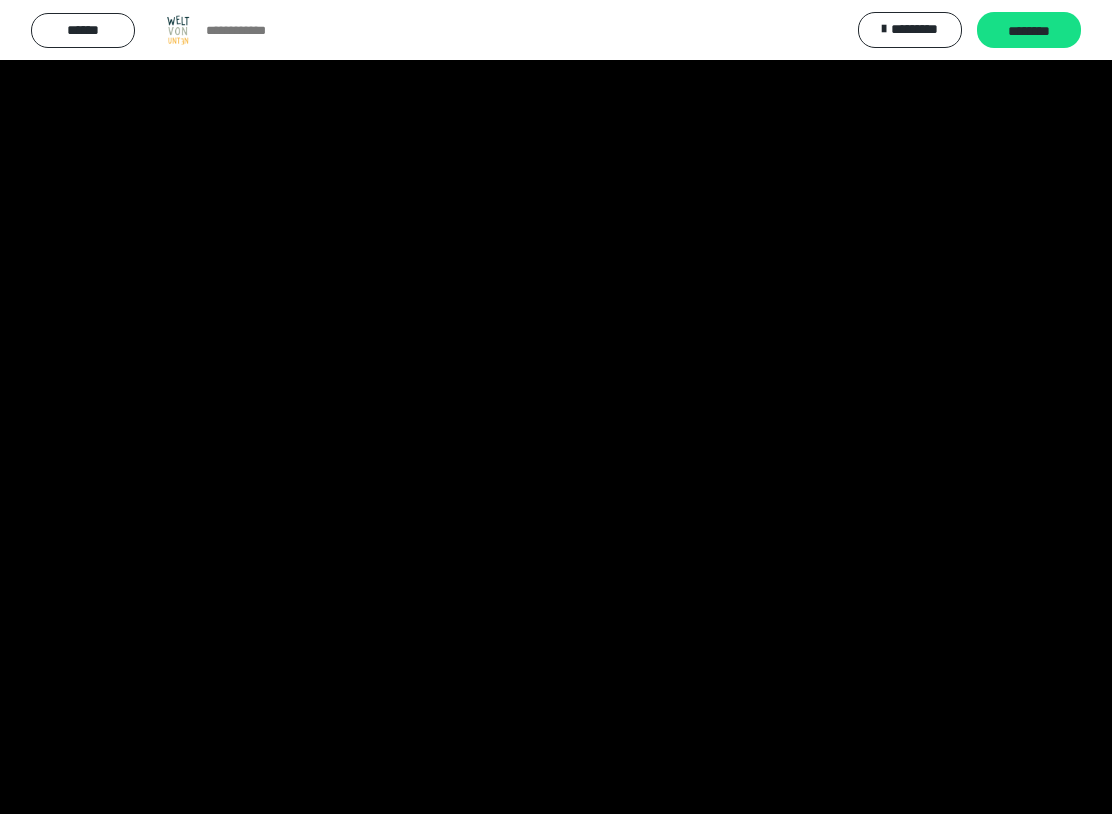 click at bounding box center (556, 407) 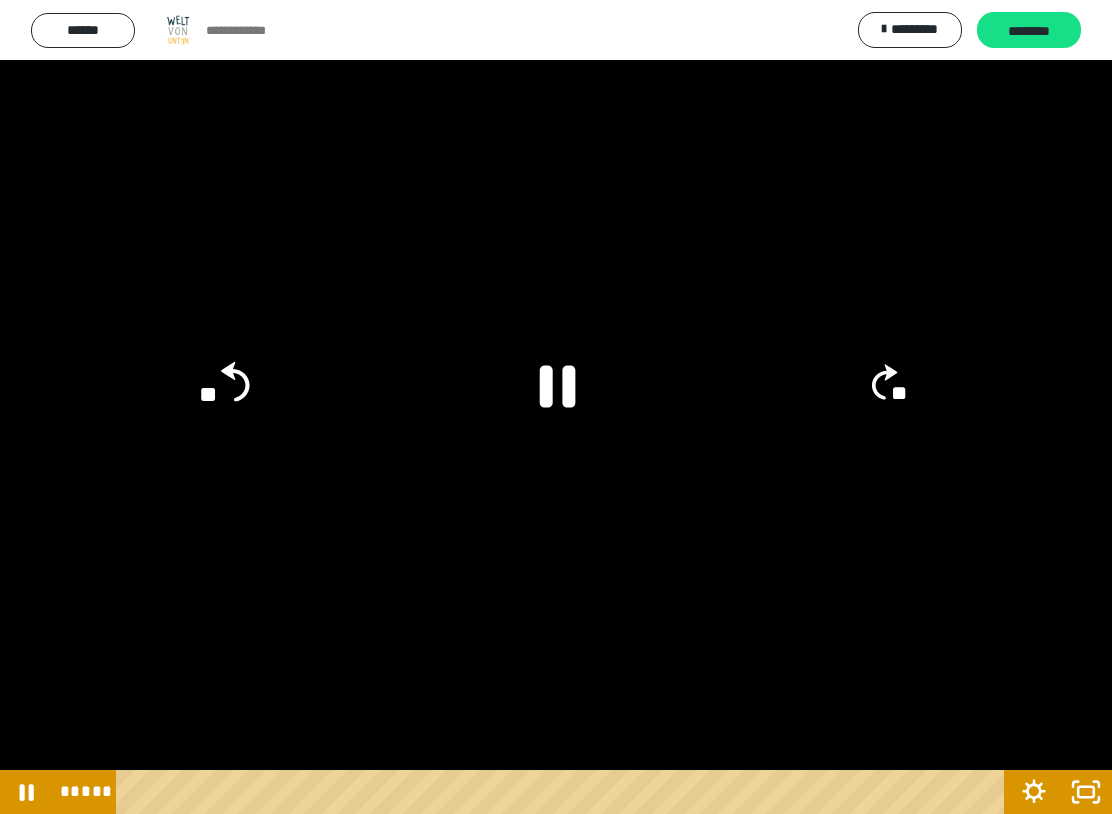 click on "**" 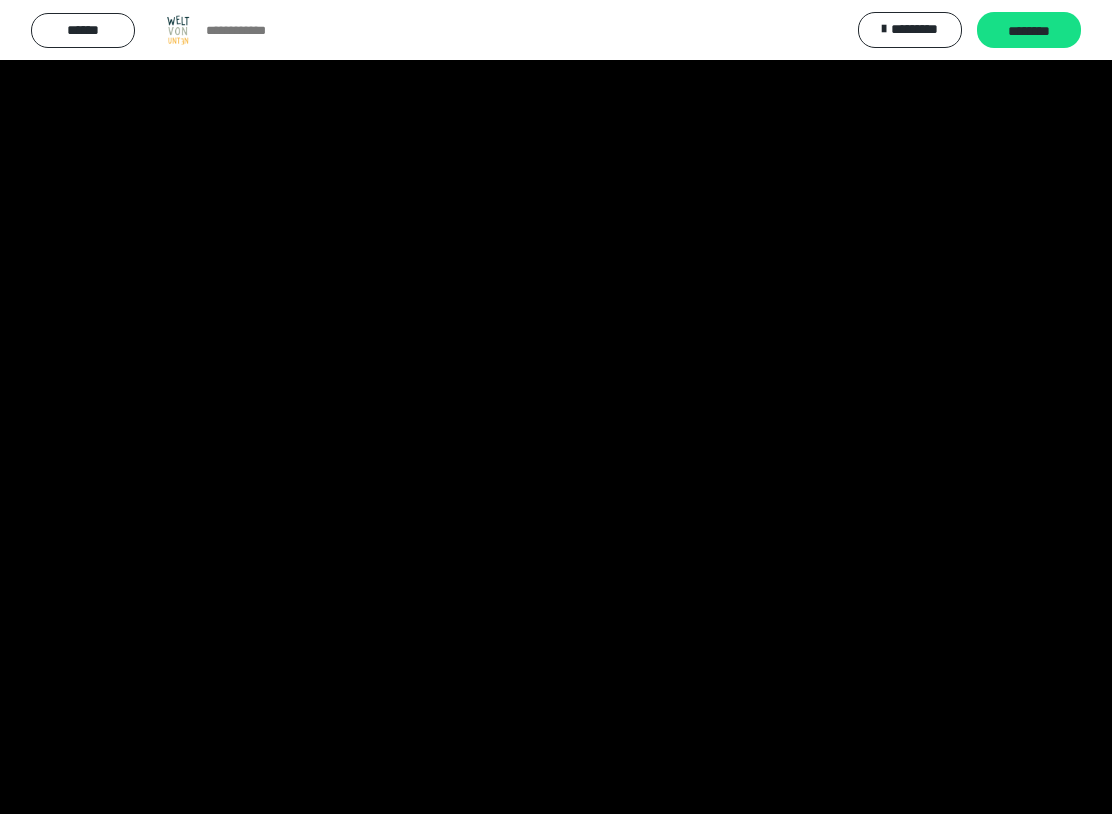 click at bounding box center (556, 407) 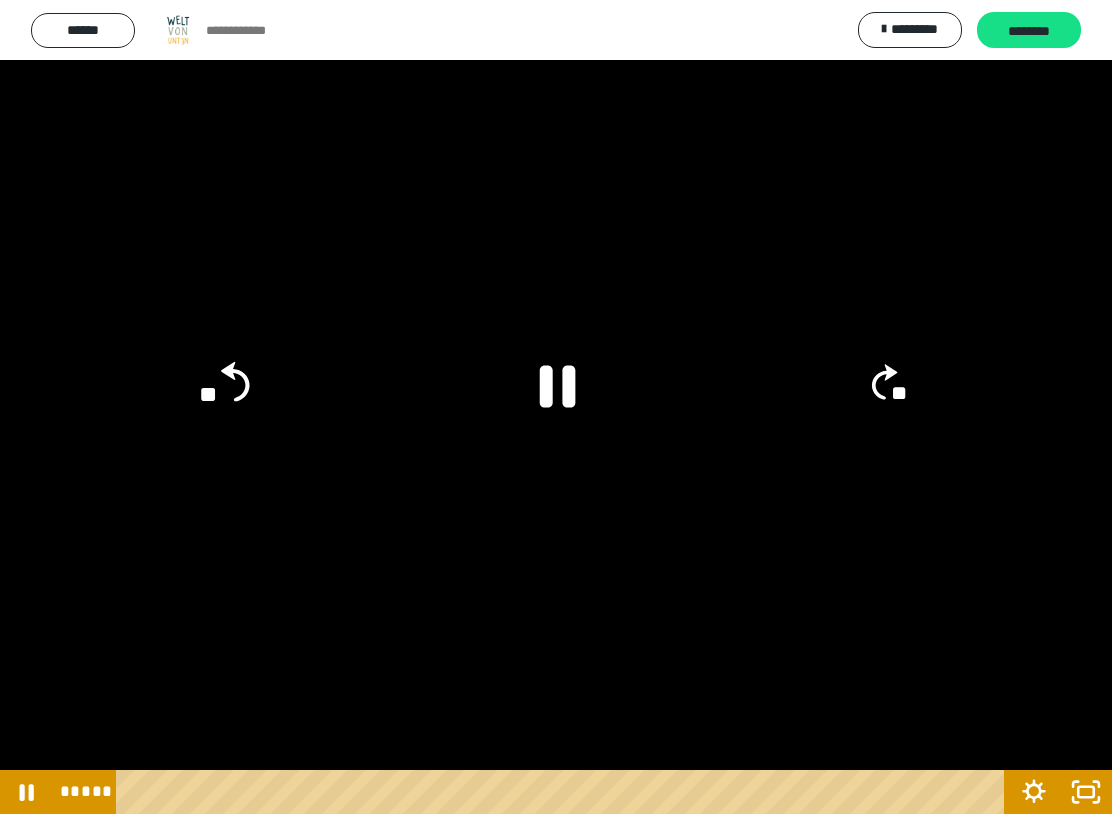 click on "**" 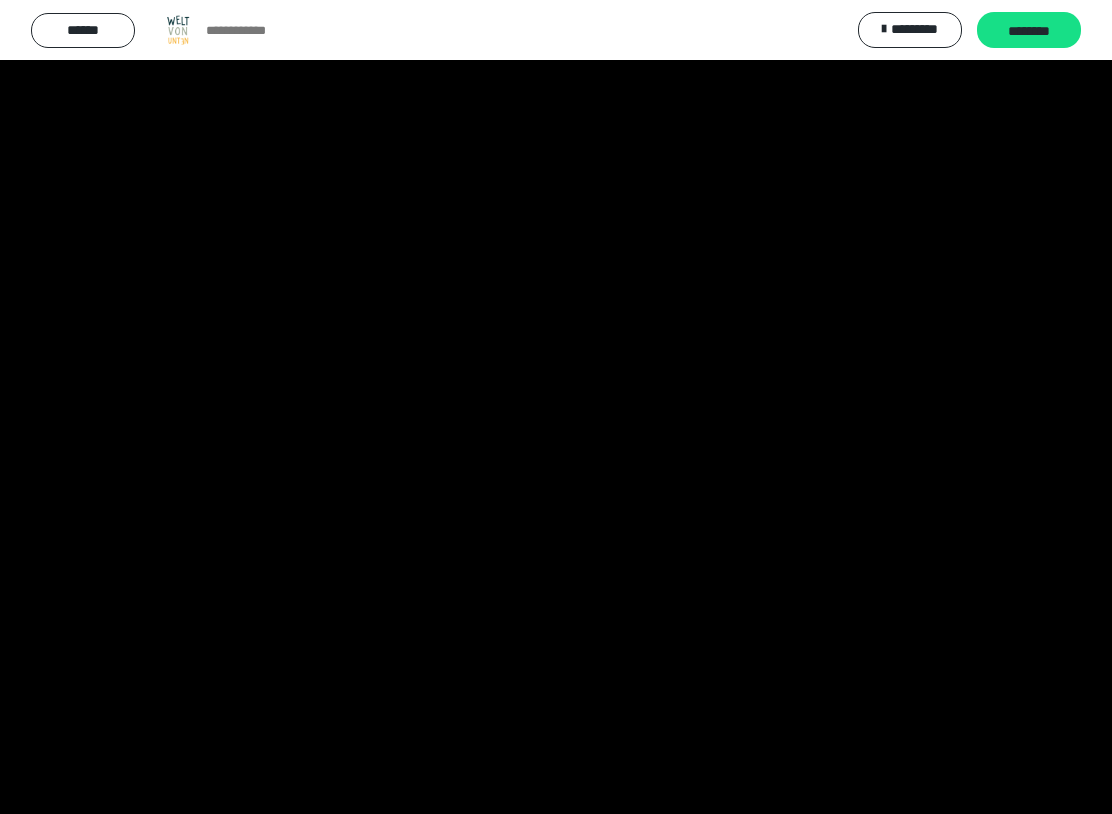 click at bounding box center [556, 407] 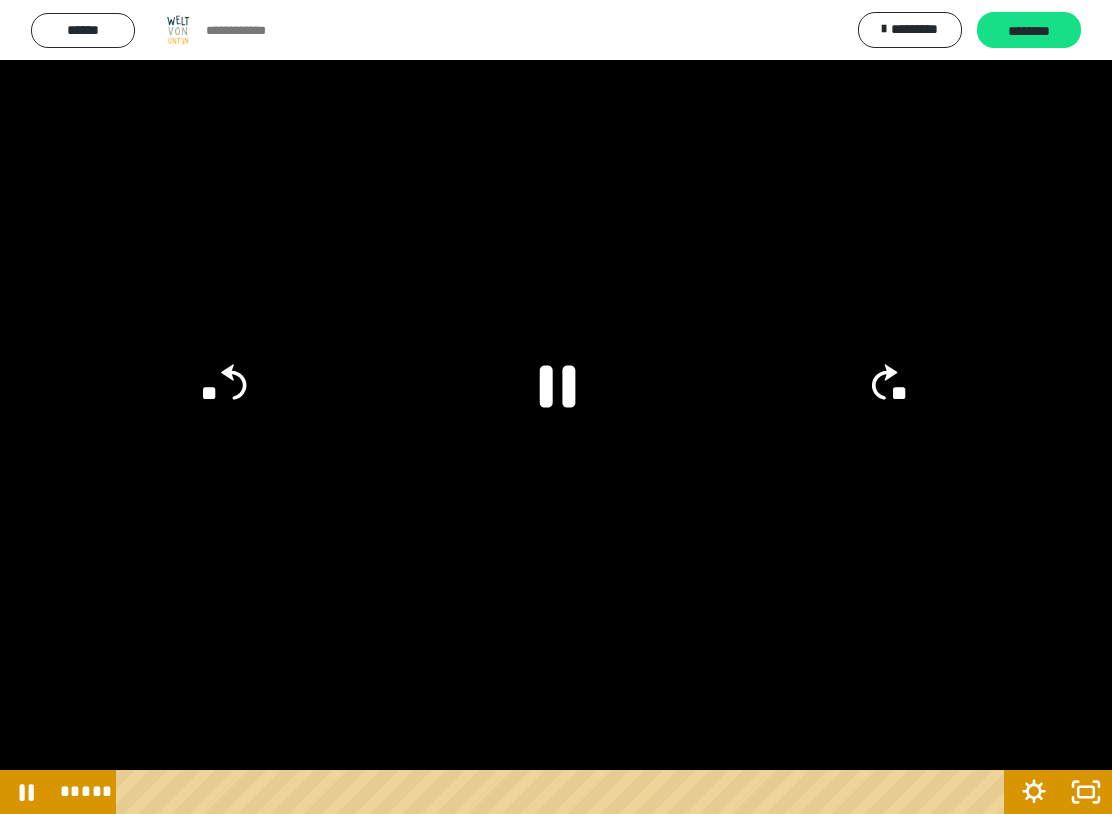 click 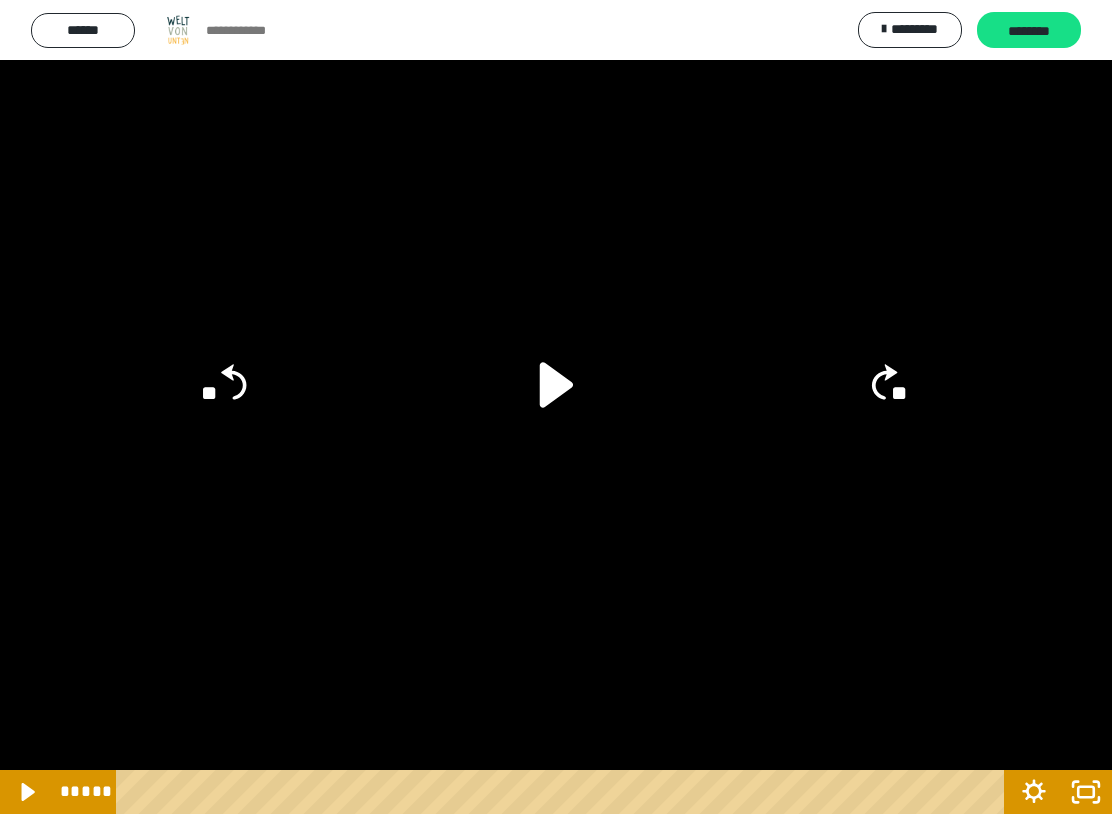 click on "**" 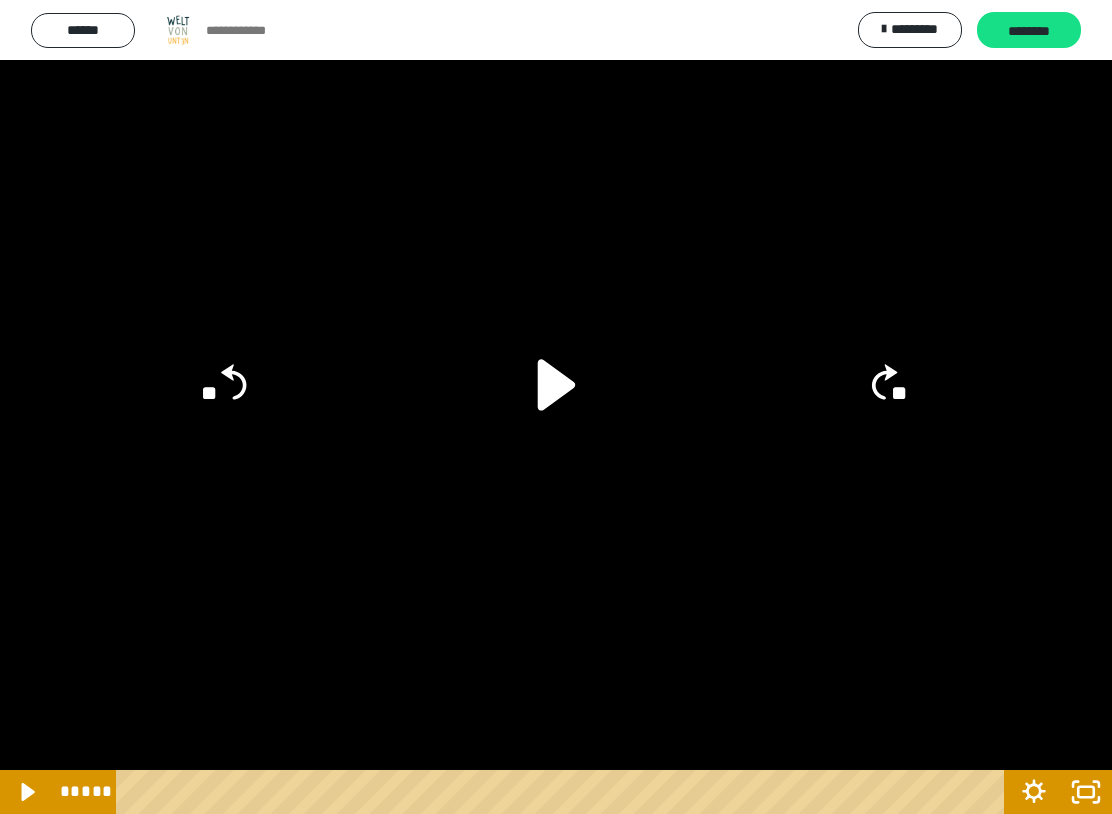 click 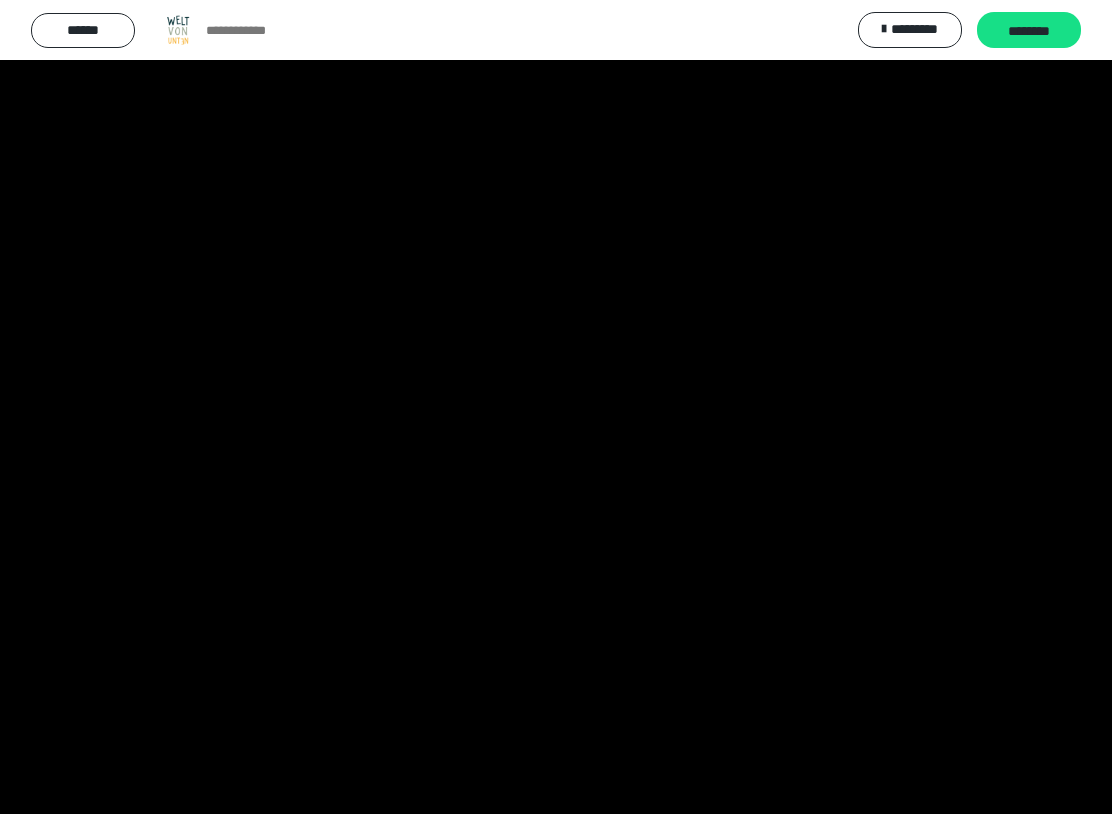 click at bounding box center [556, 407] 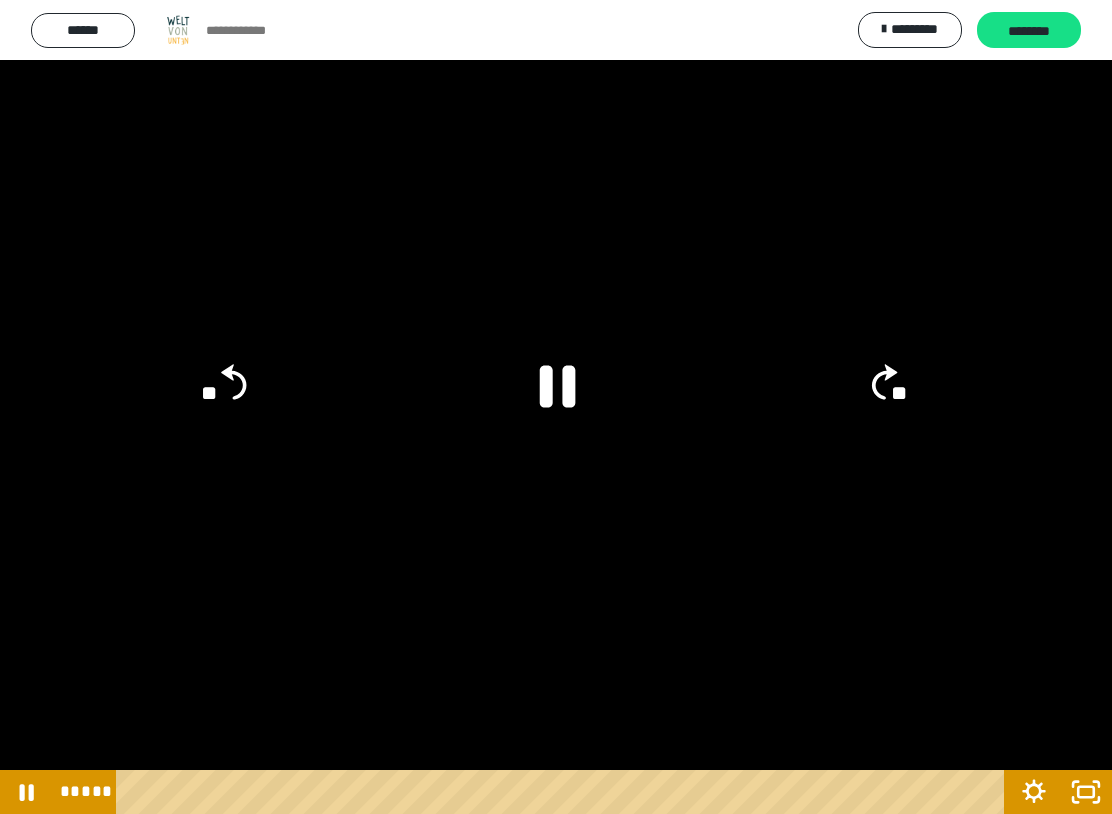 click 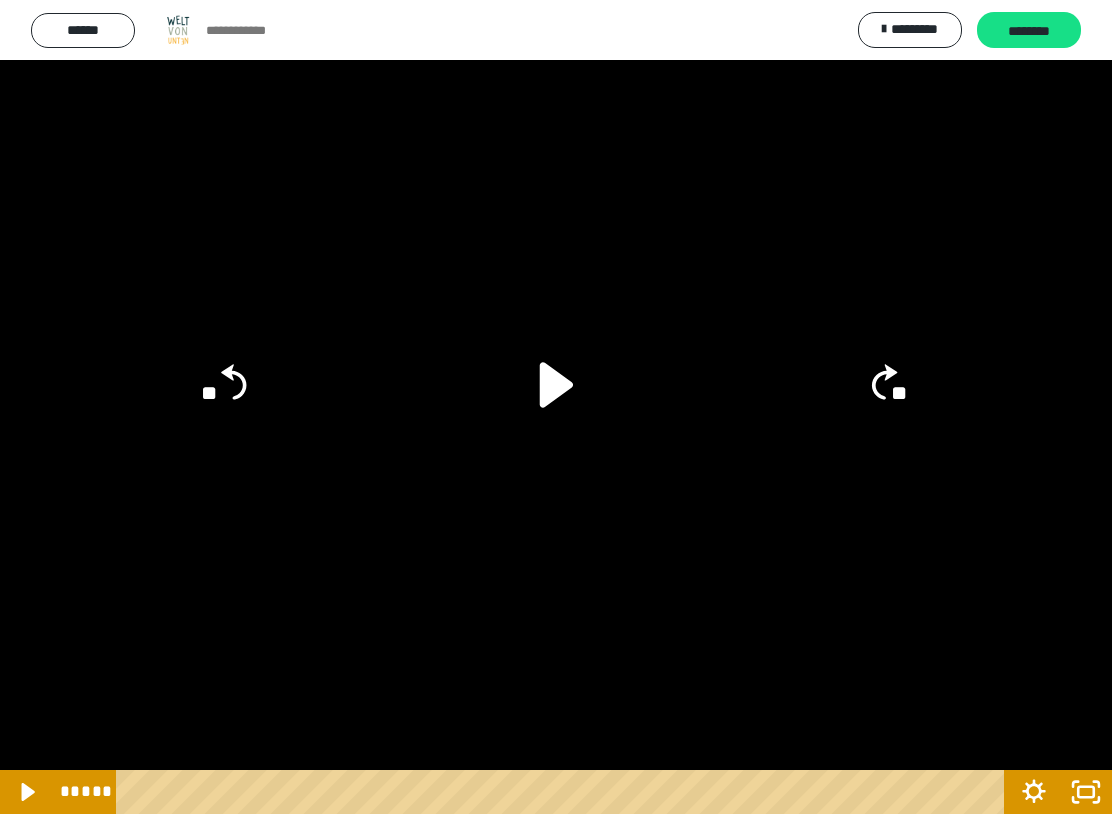 click 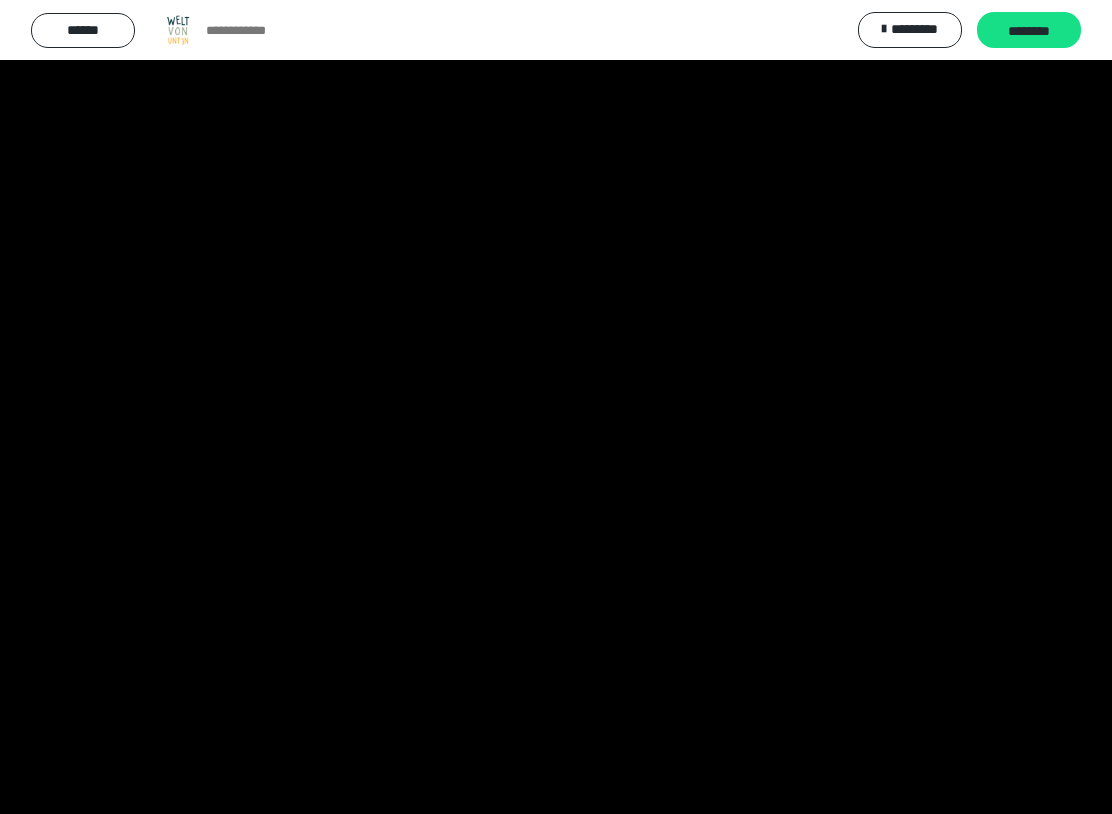 click at bounding box center (556, 407) 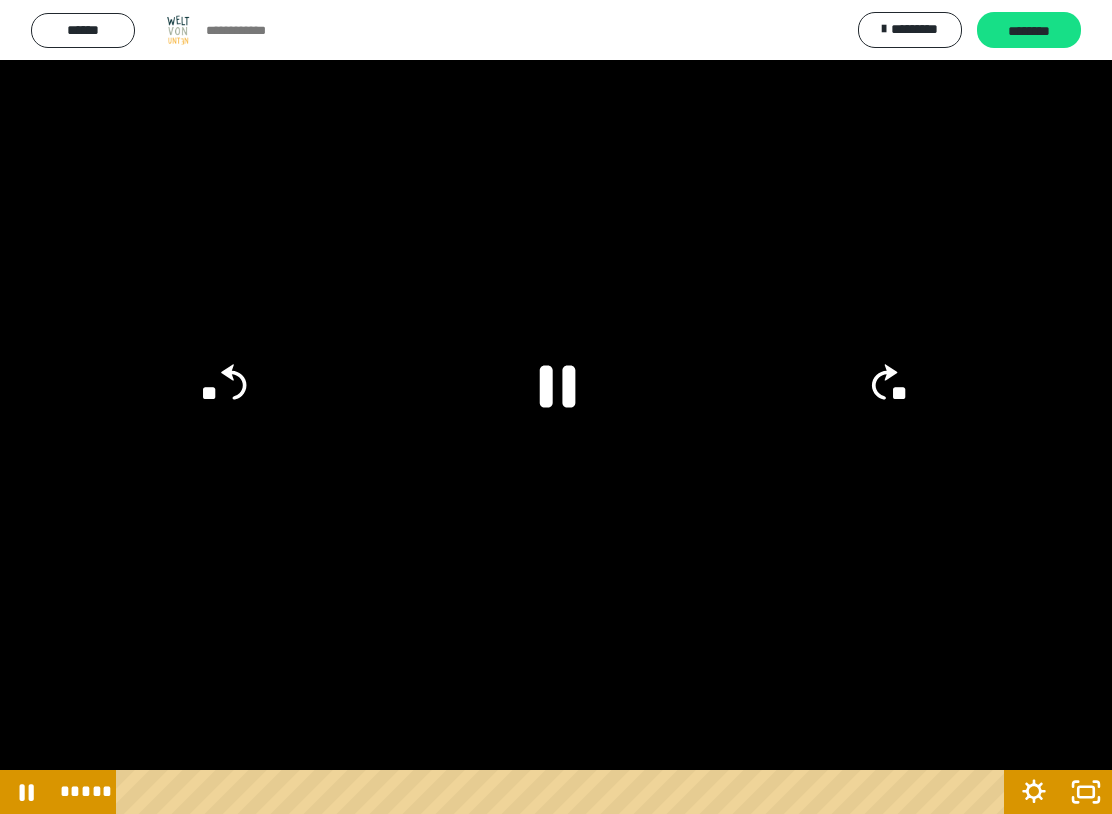click 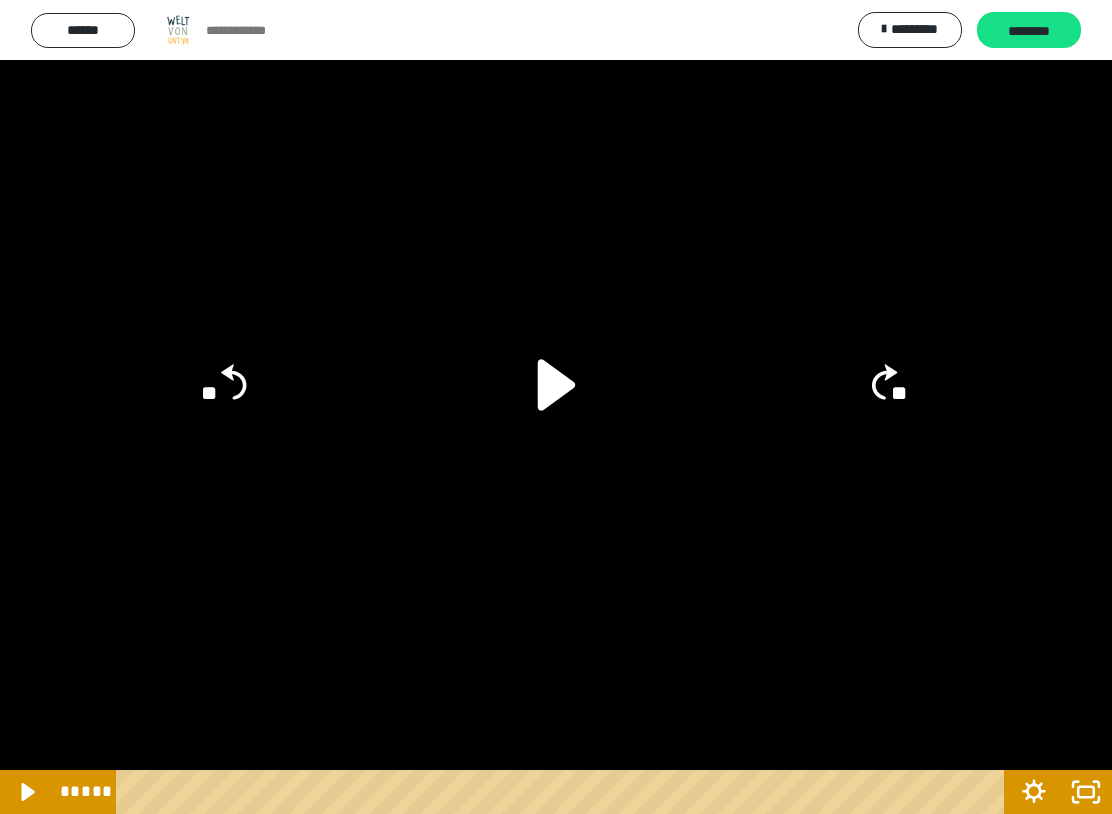 click 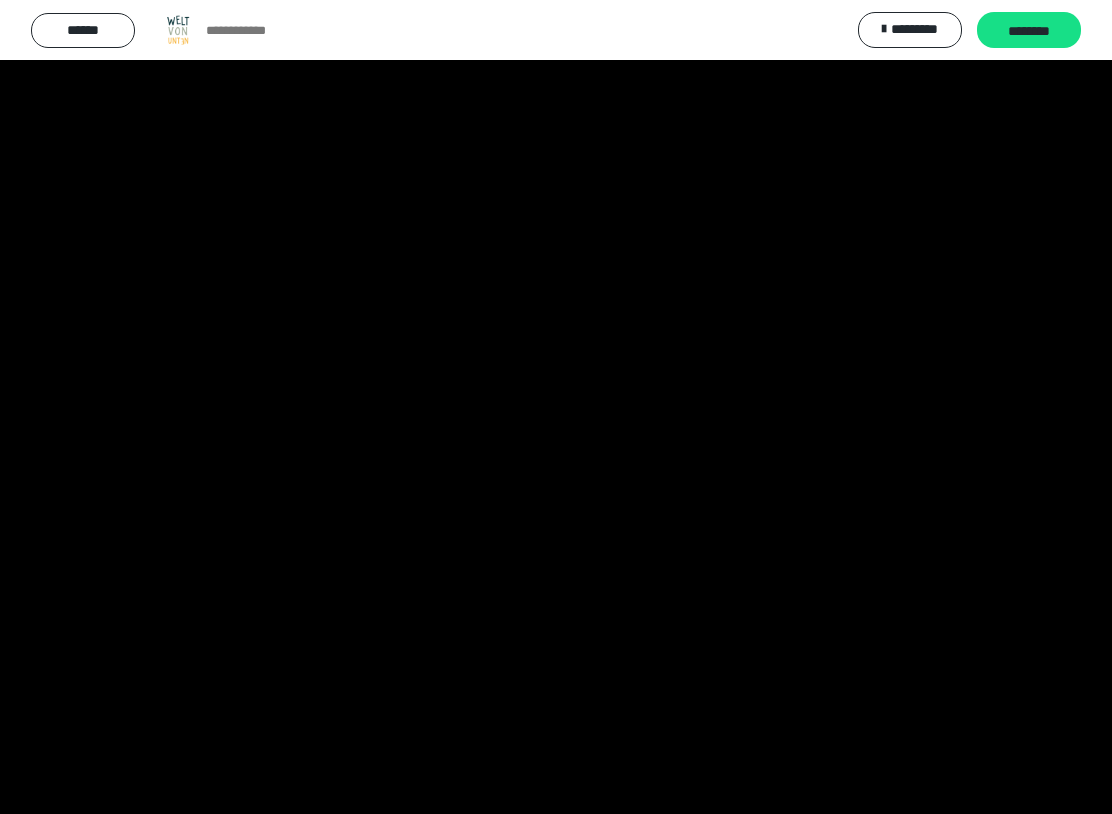 click at bounding box center [556, 407] 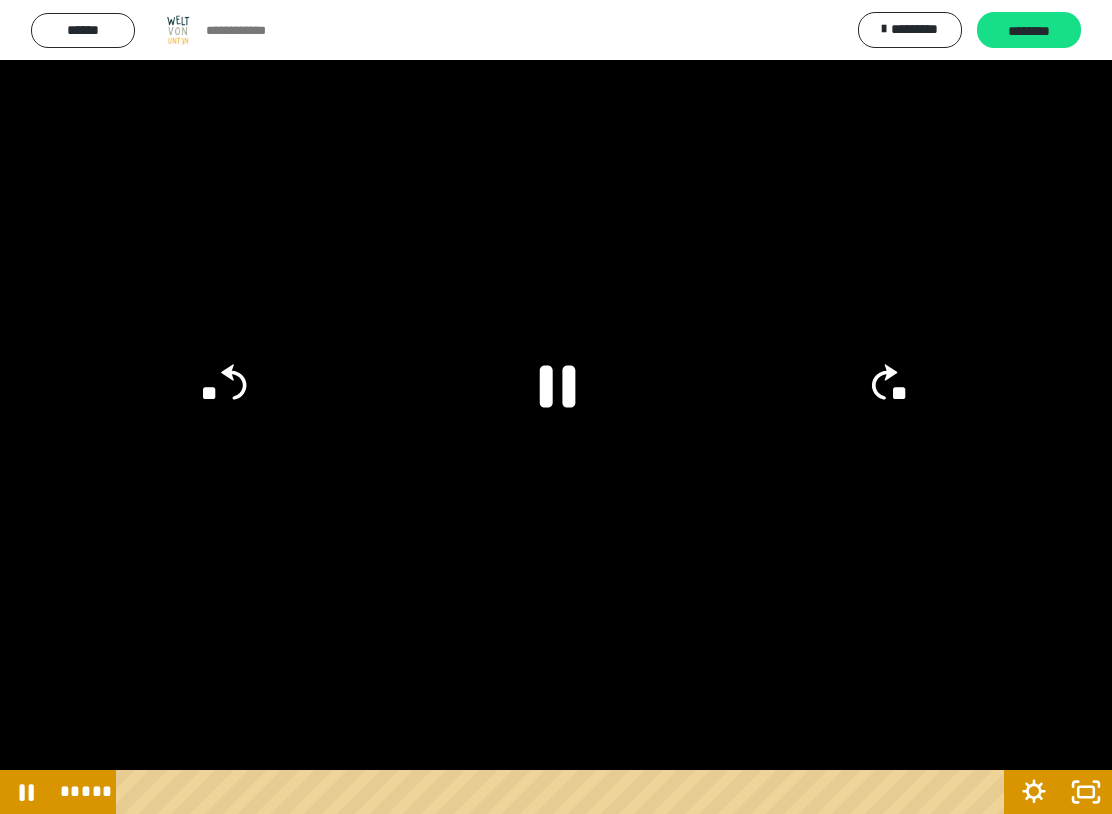 click on "**" 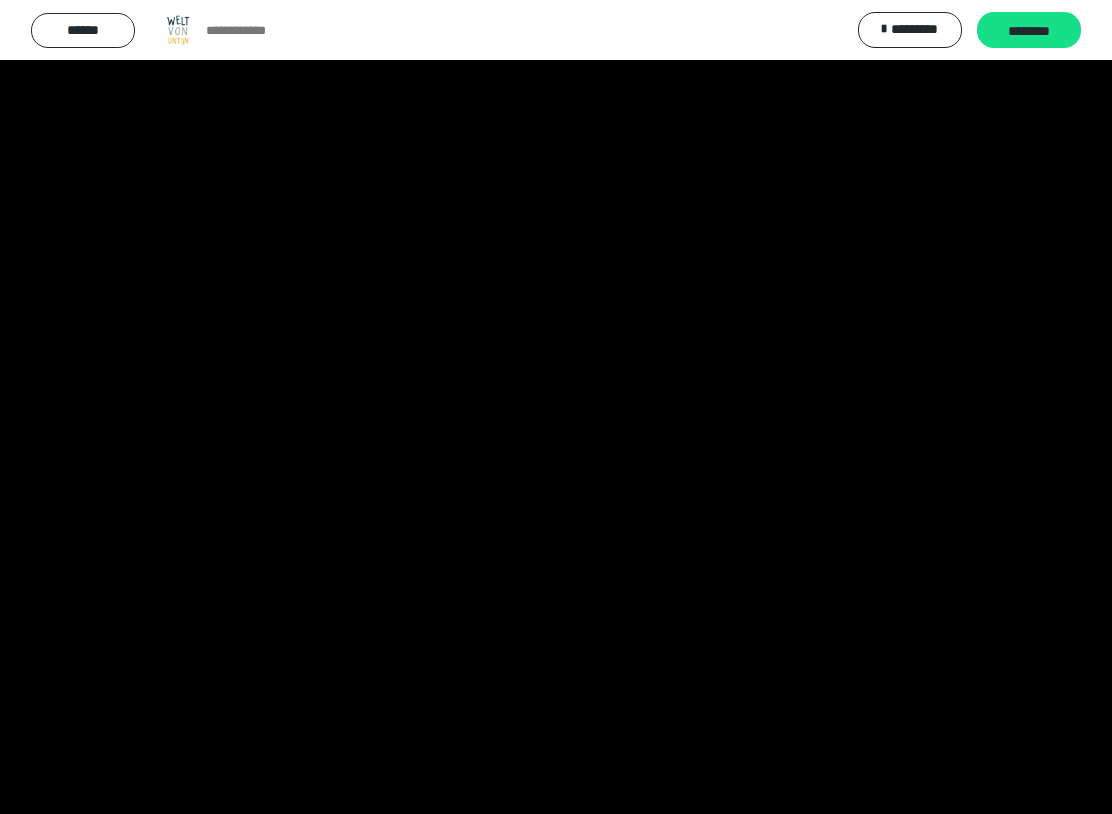 click at bounding box center [556, 407] 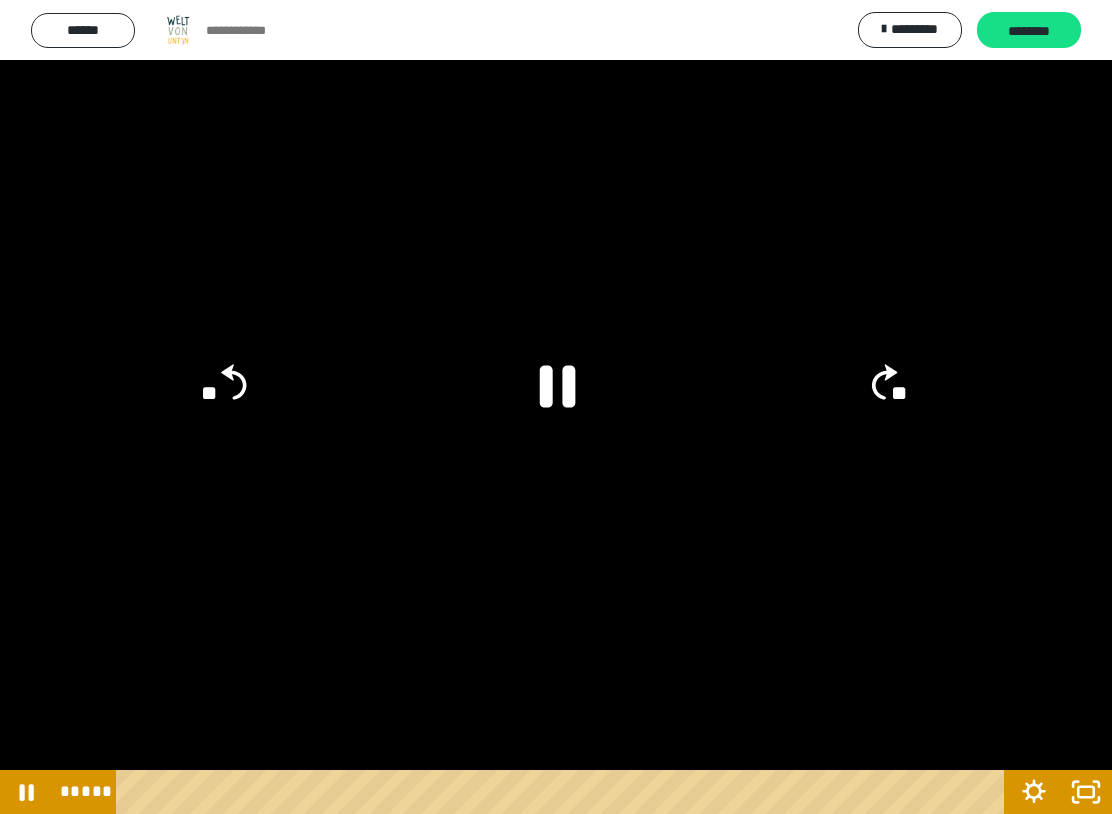 click 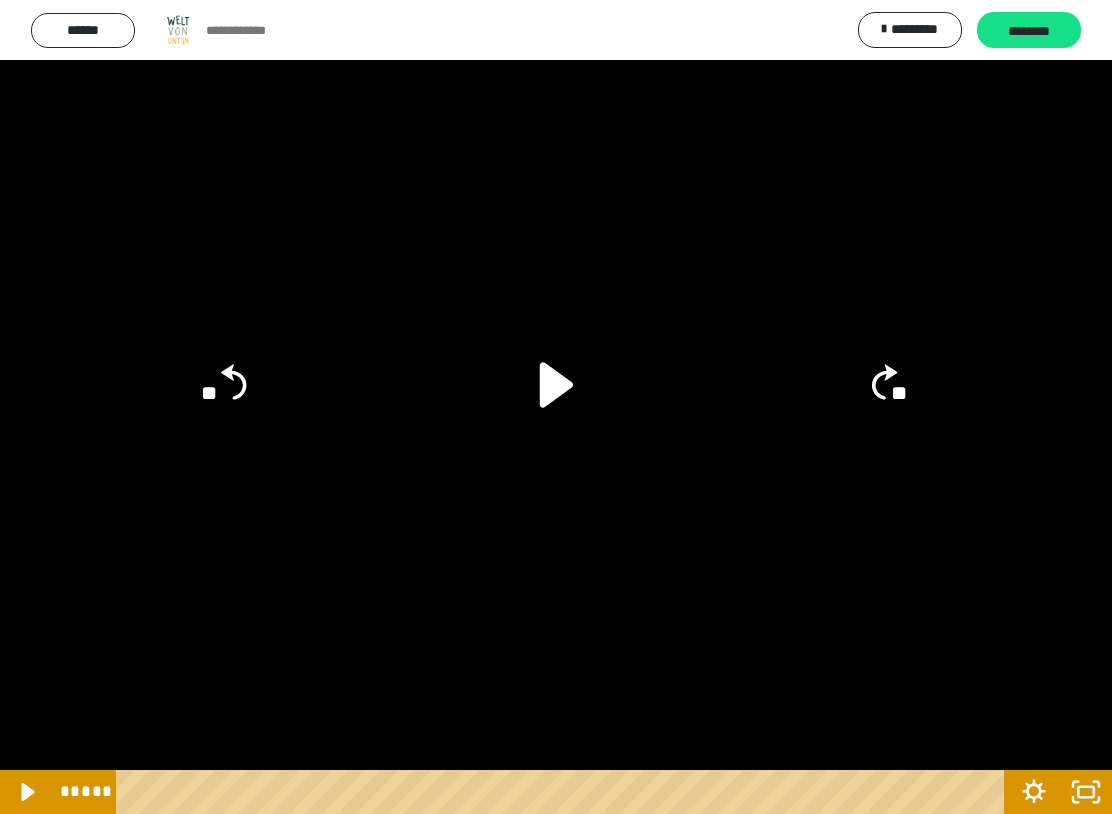click on "**" 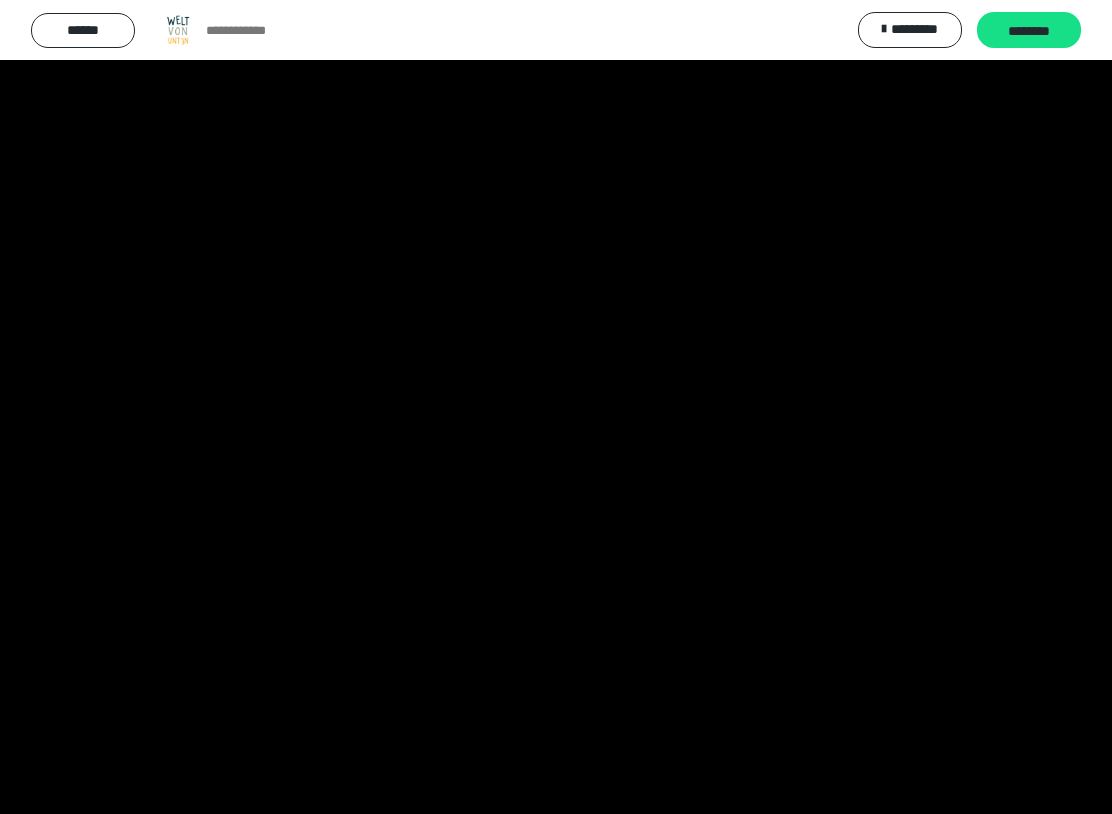 click at bounding box center [556, 407] 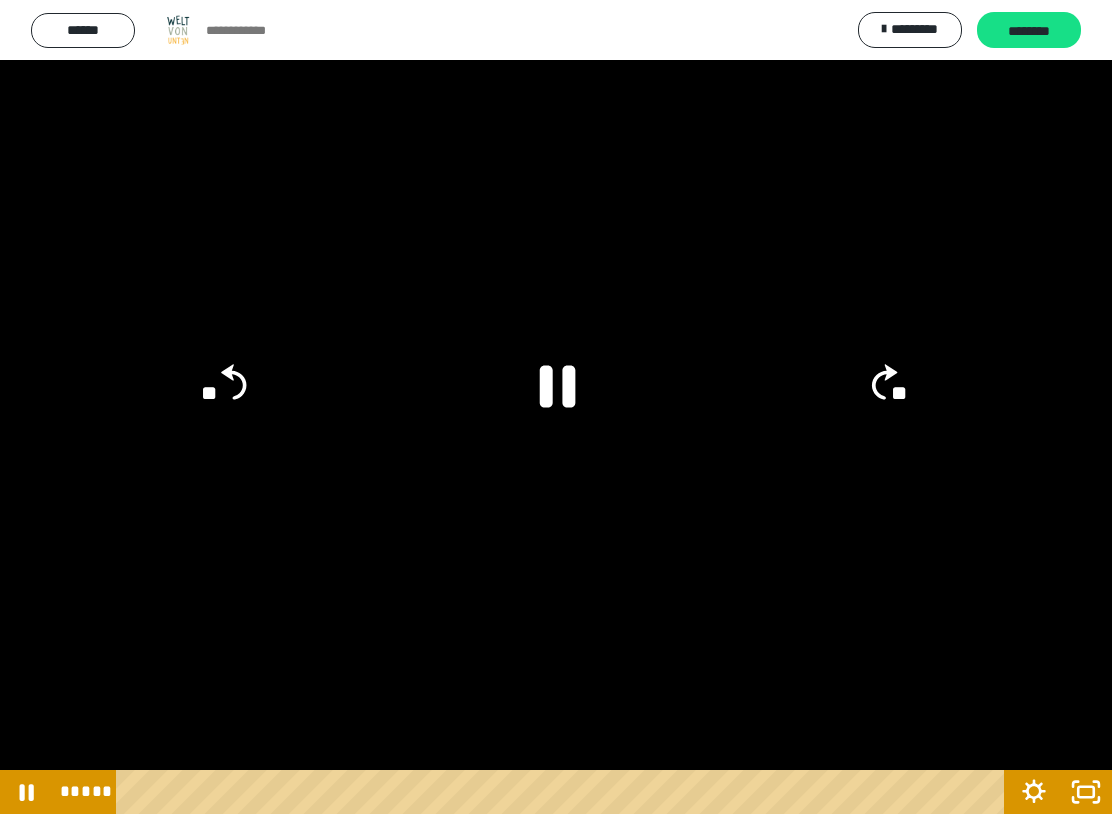 click 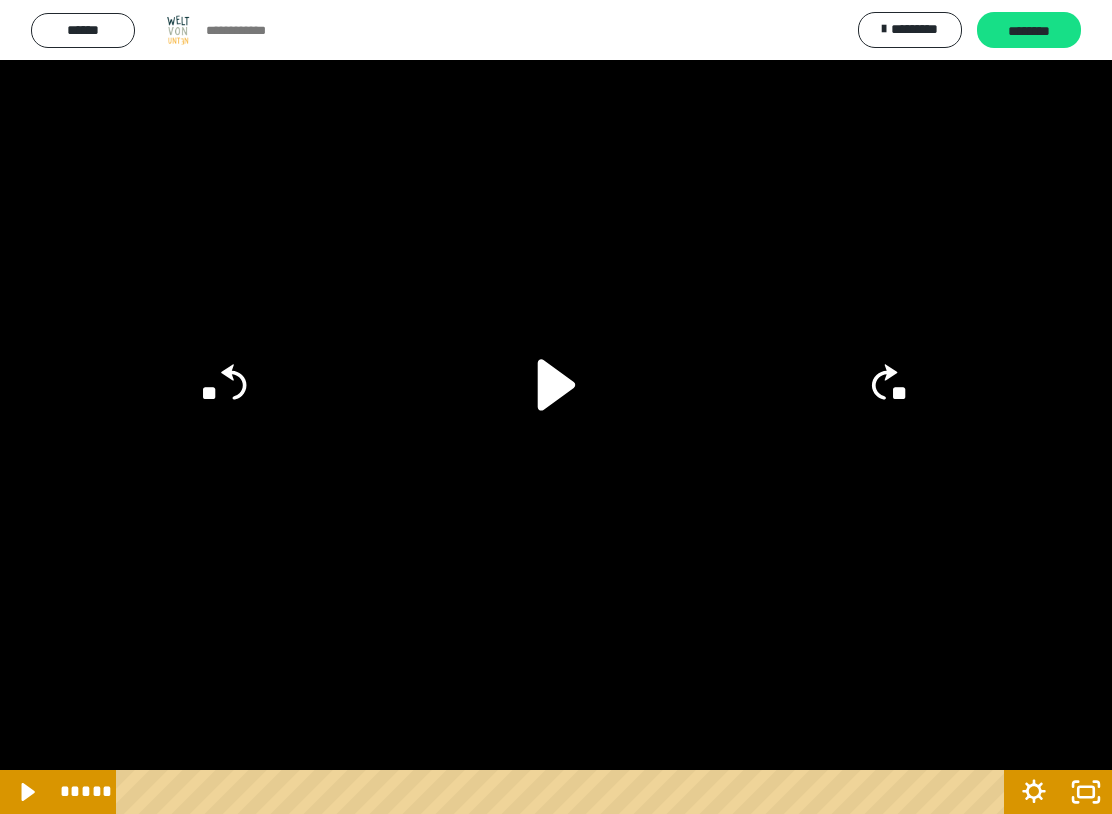 click 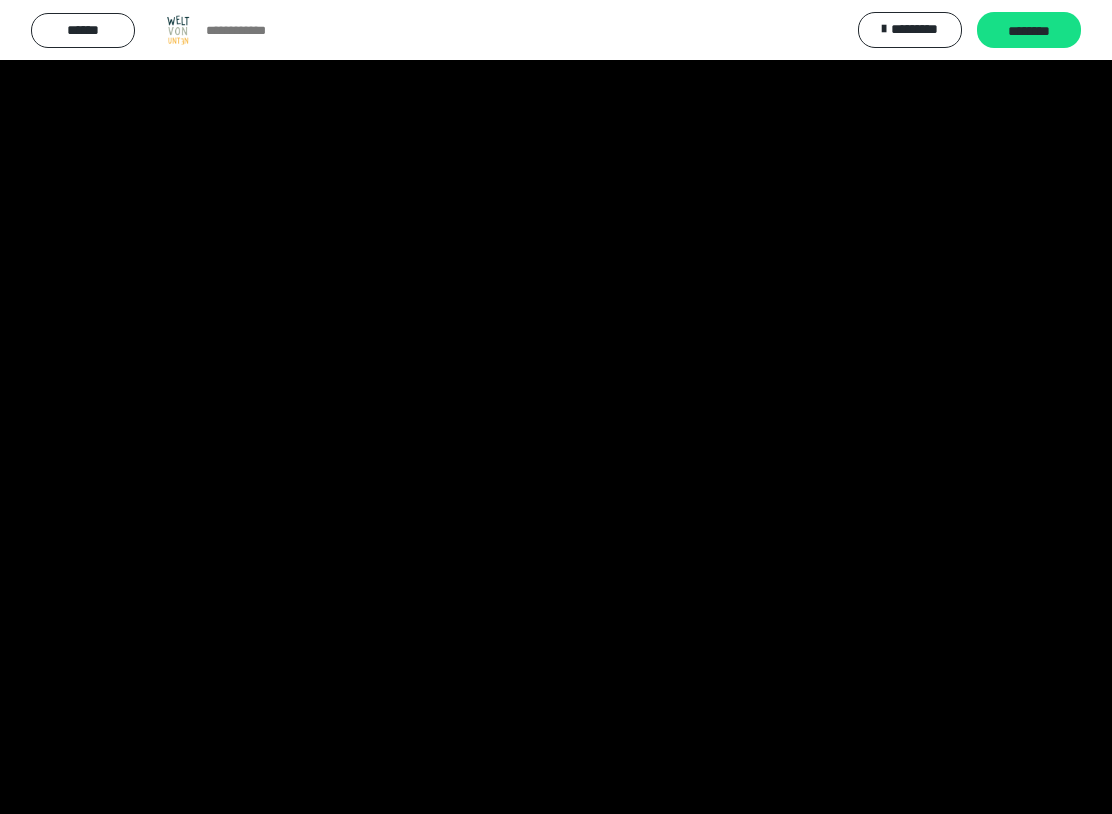 click at bounding box center (556, 407) 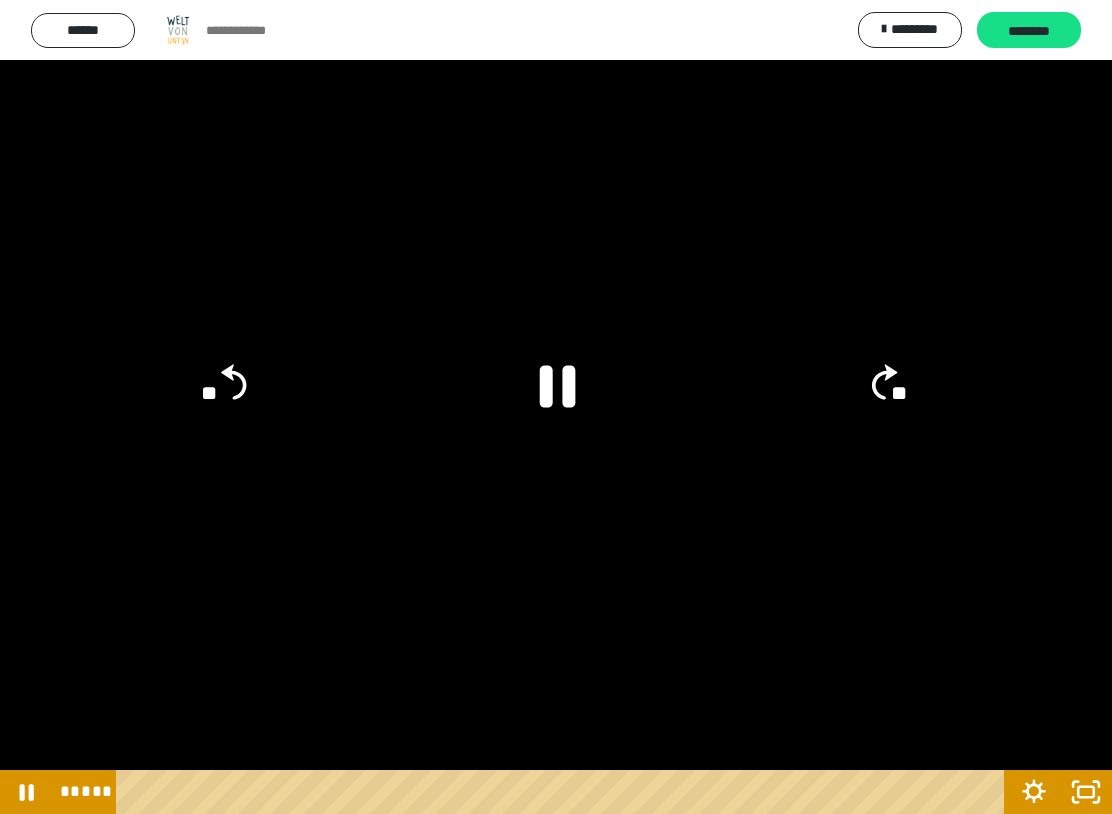 click on "**" 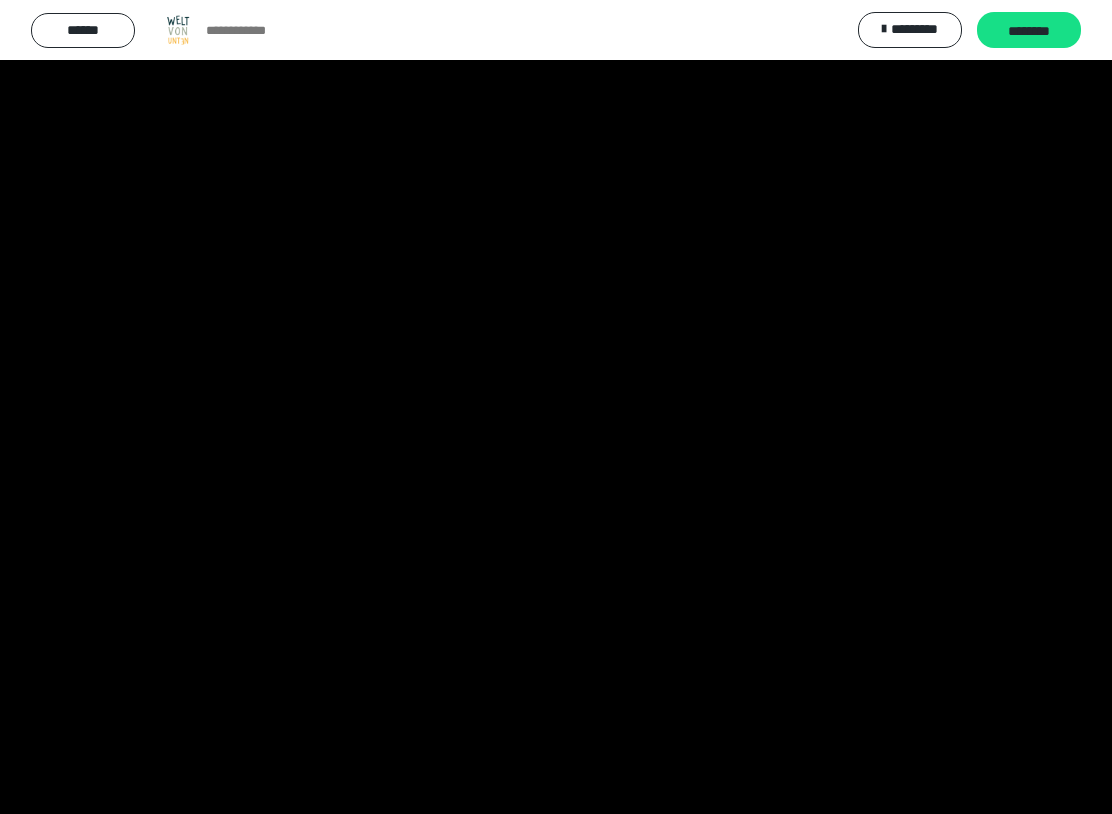 click at bounding box center (556, 407) 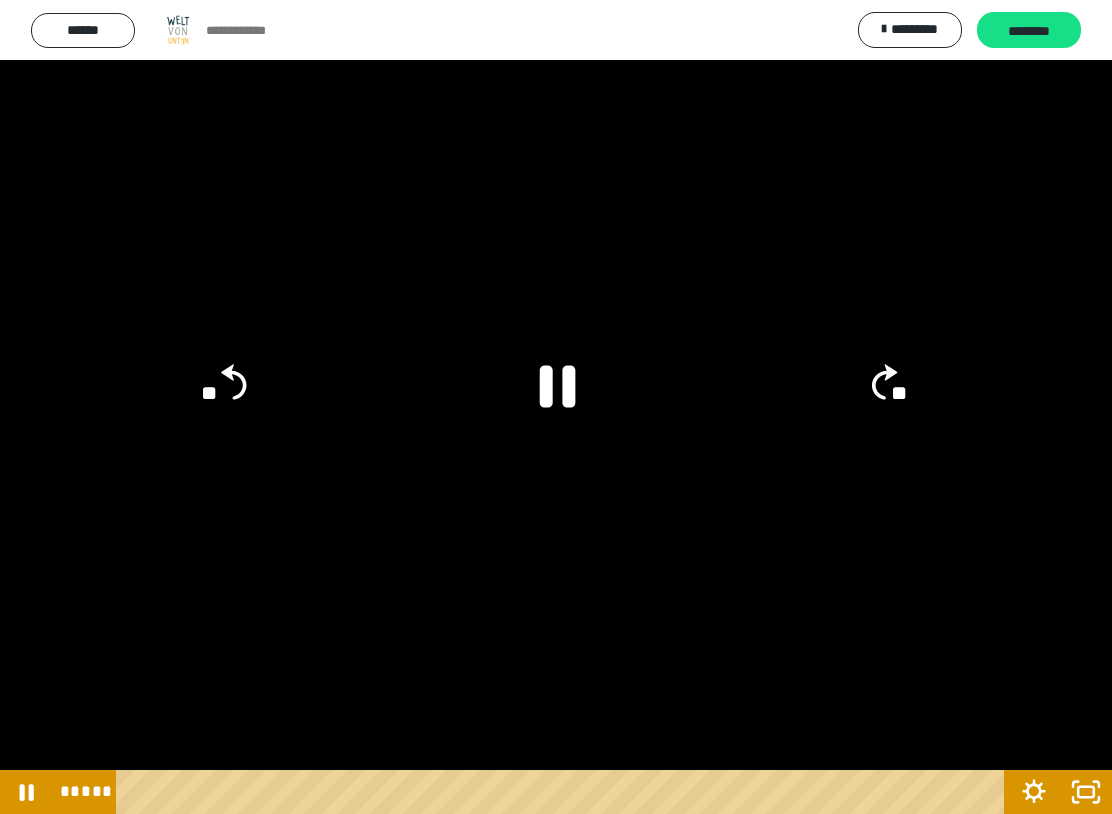 click 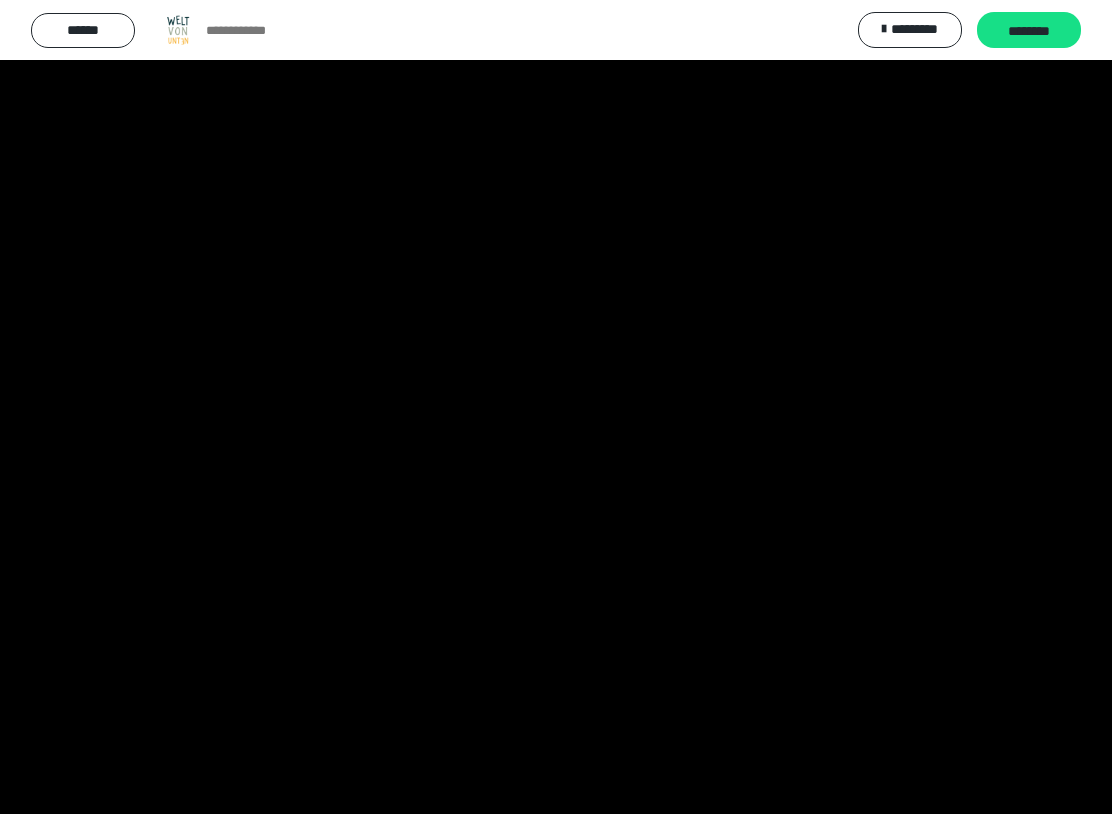 click at bounding box center [556, 407] 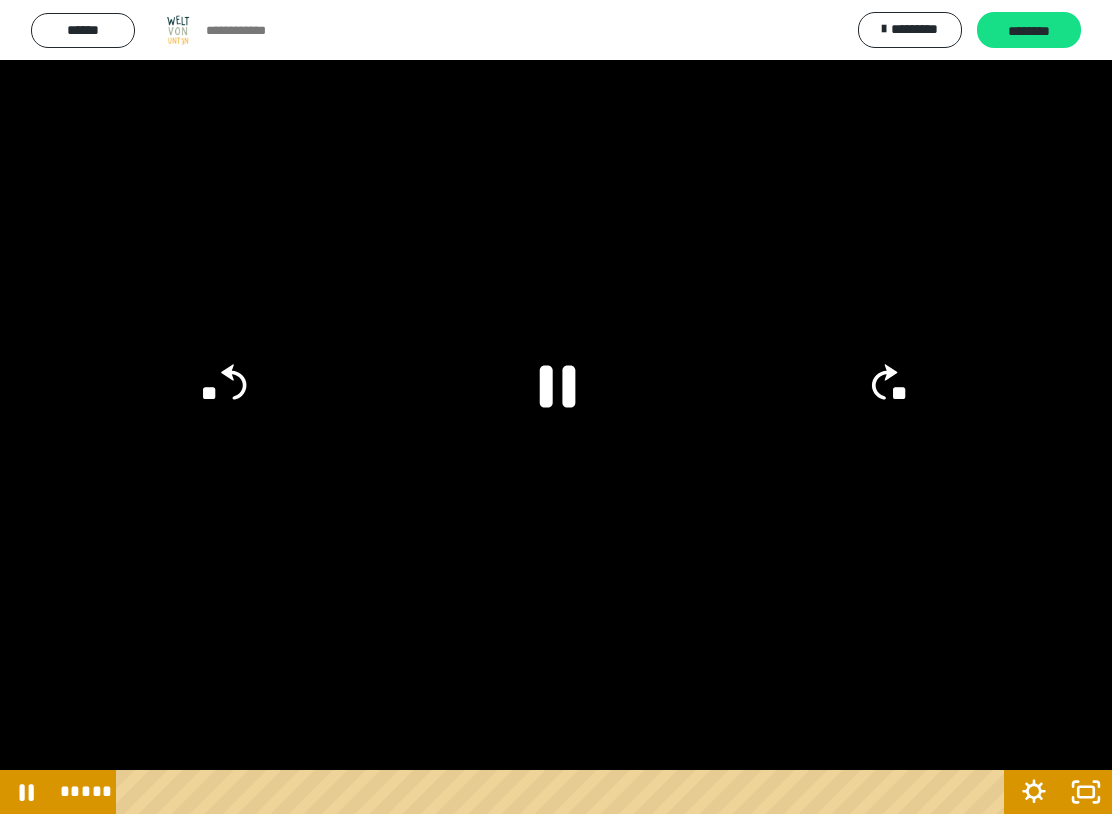 click 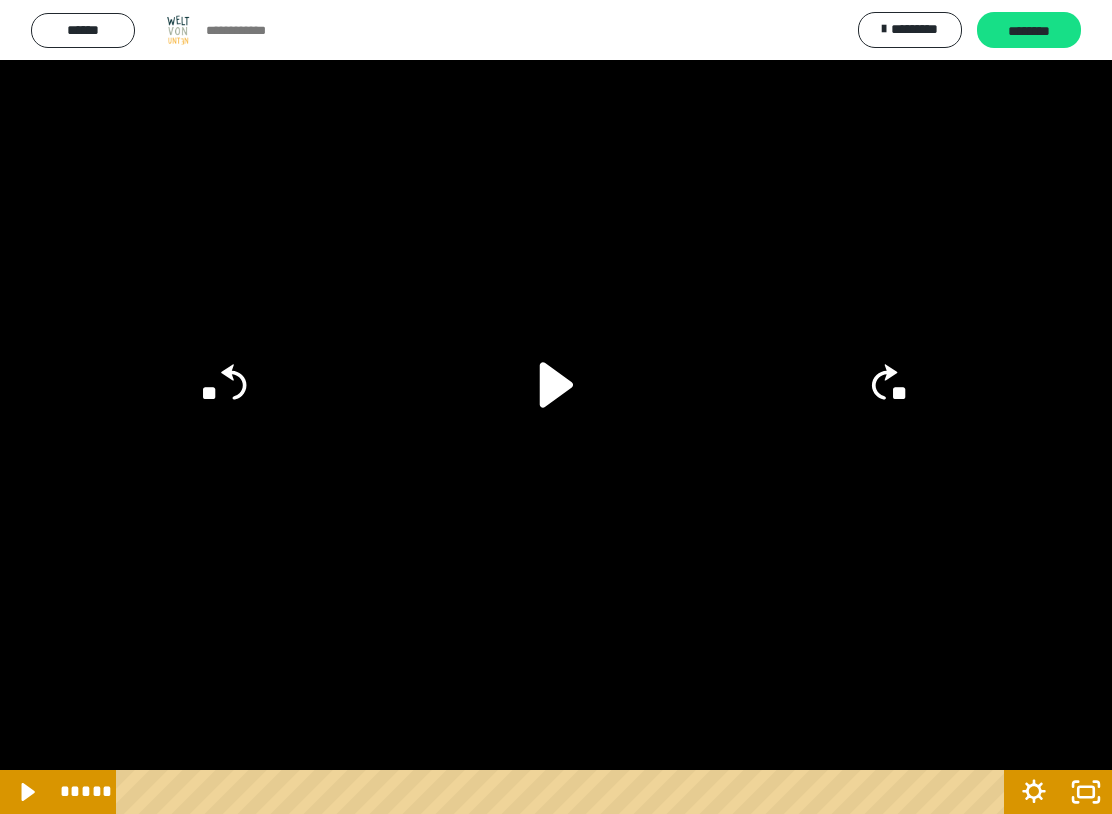 click on "**" 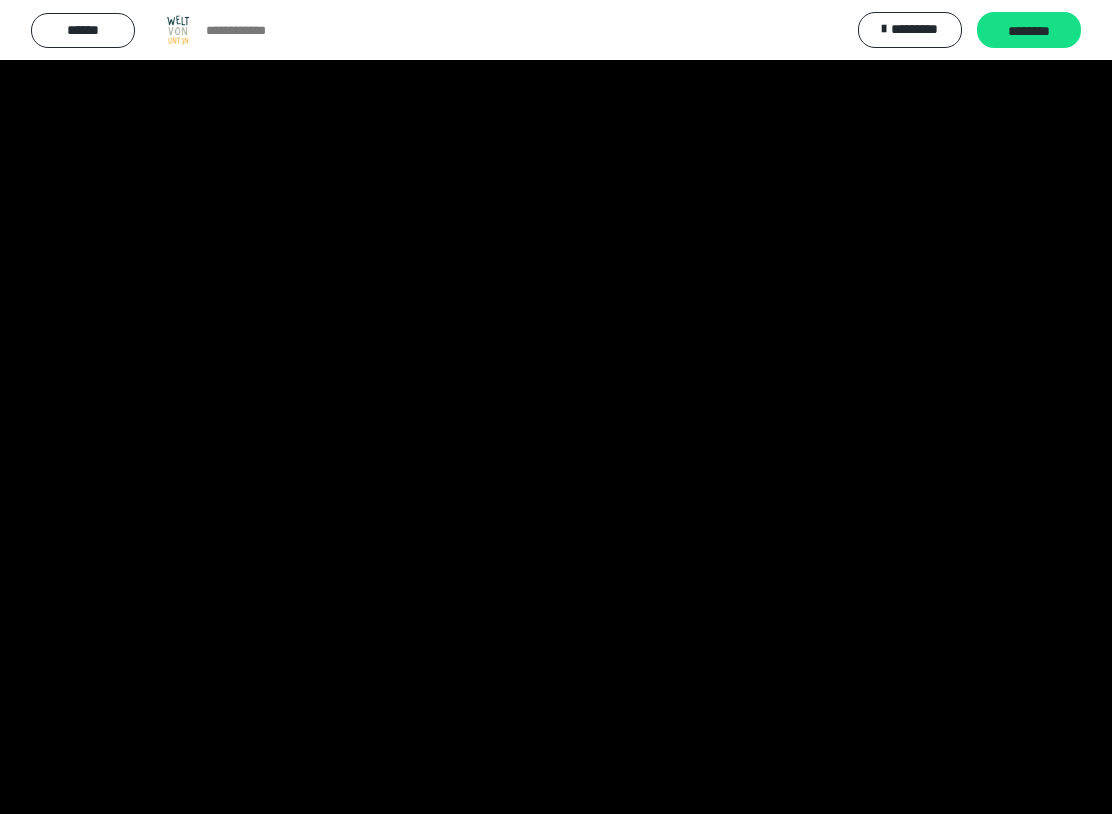 click at bounding box center (556, 407) 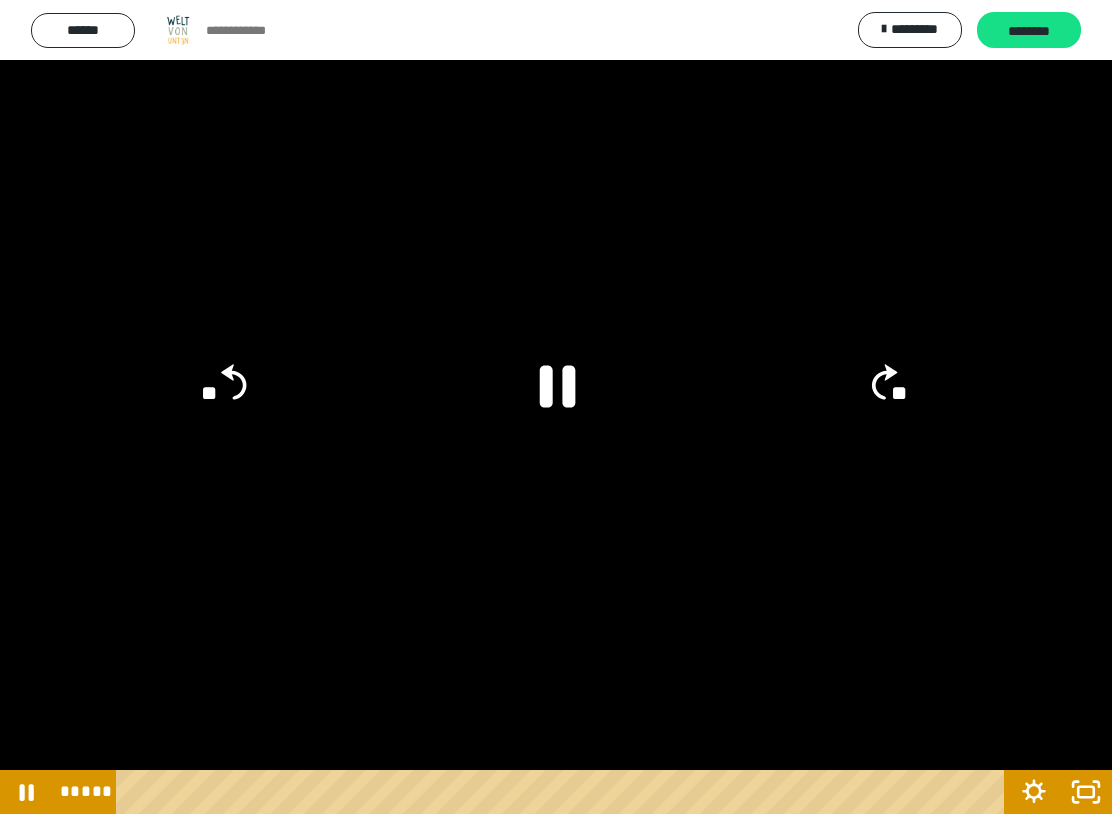 click 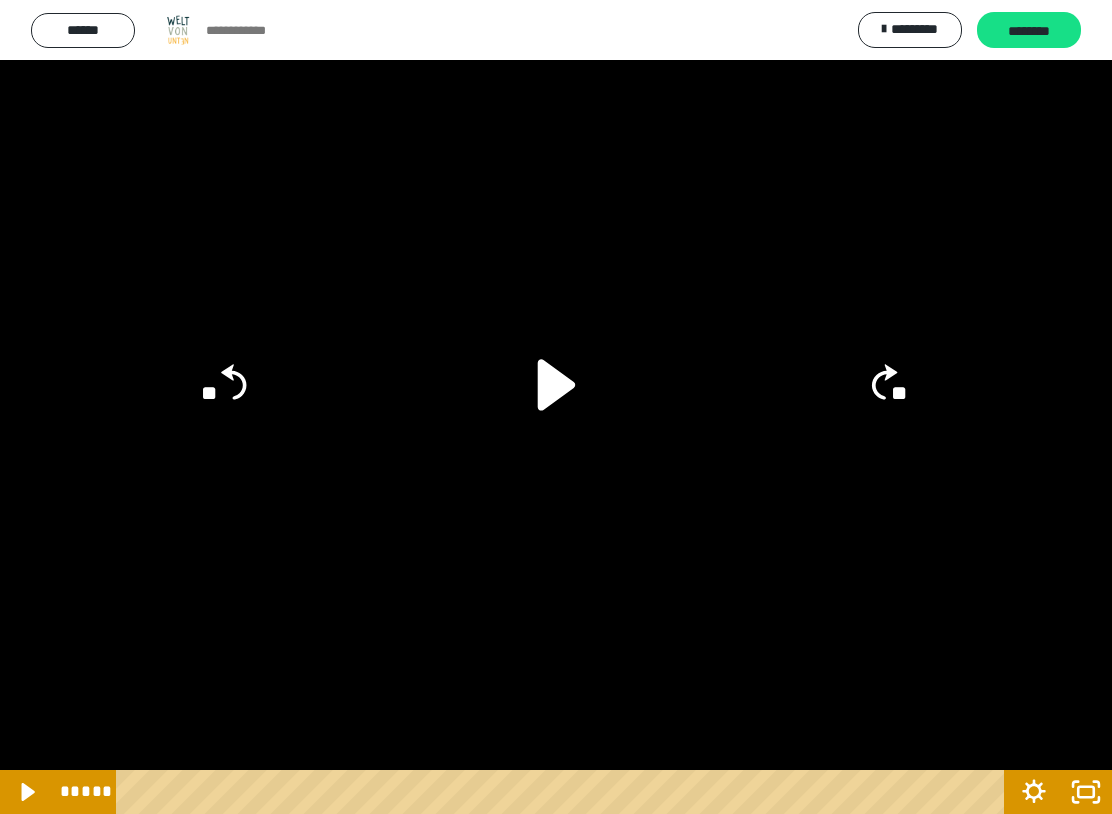 click 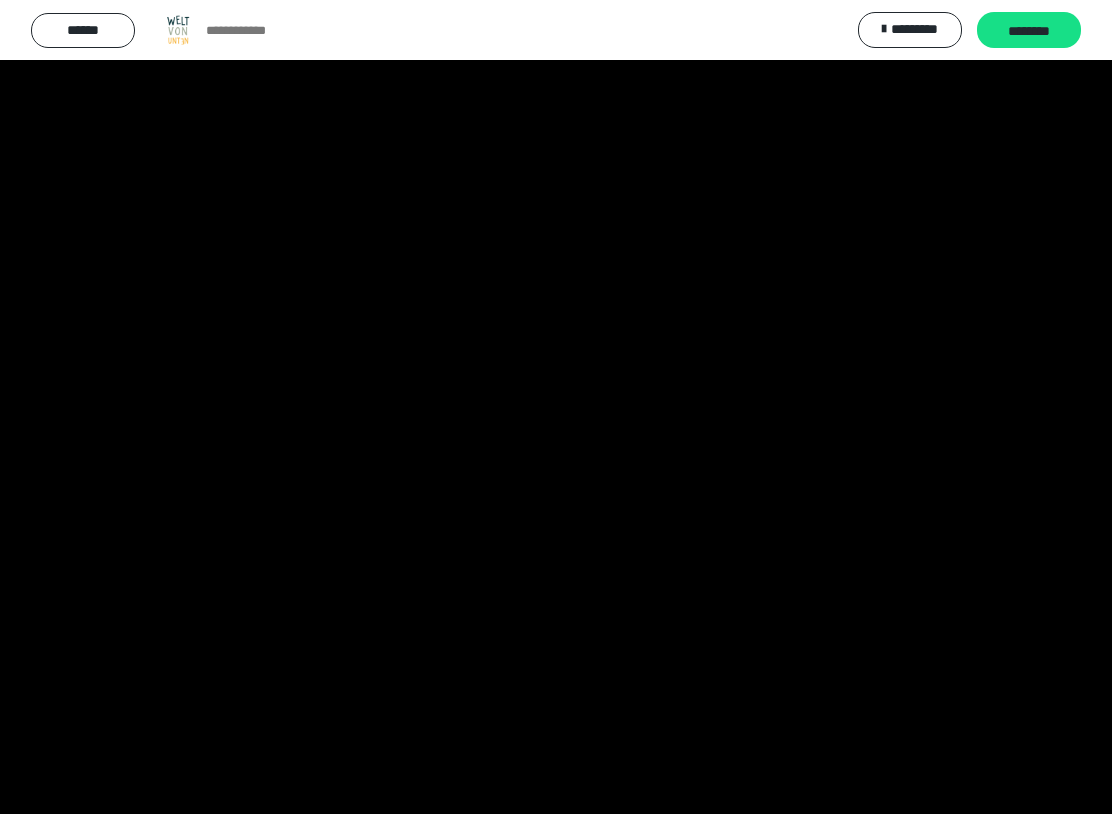 click at bounding box center [556, 407] 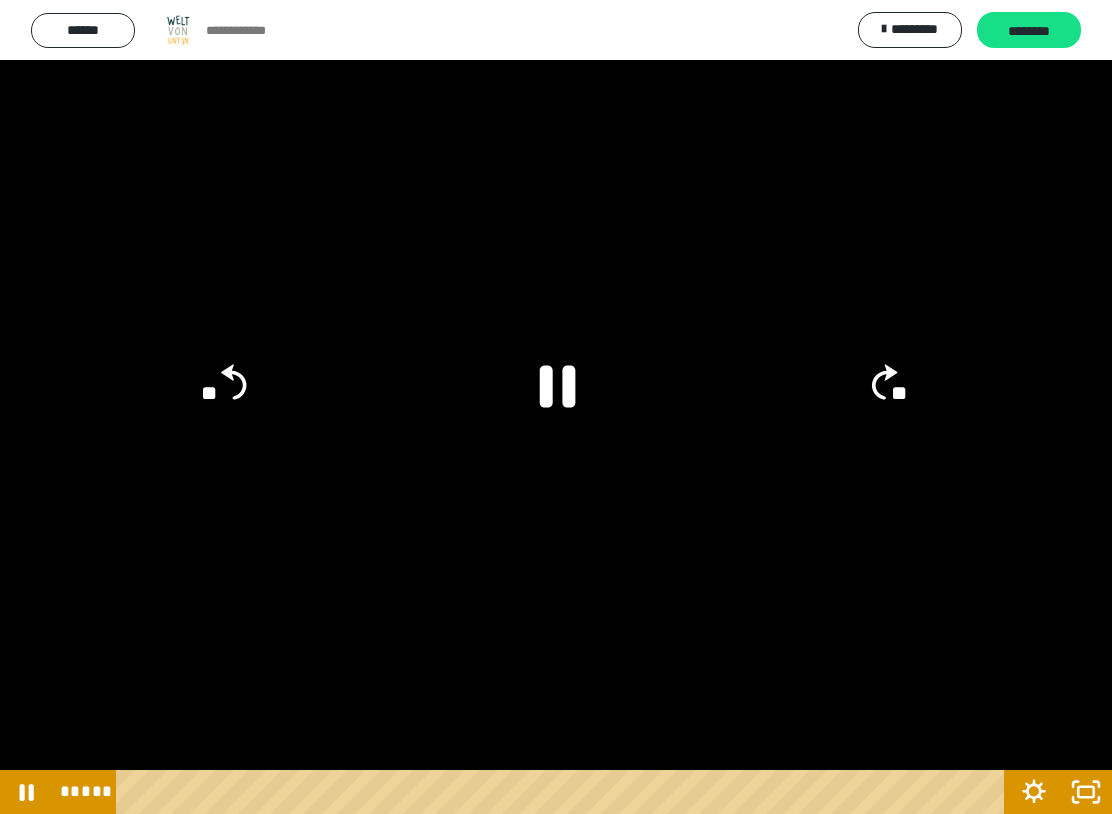 click on "**" 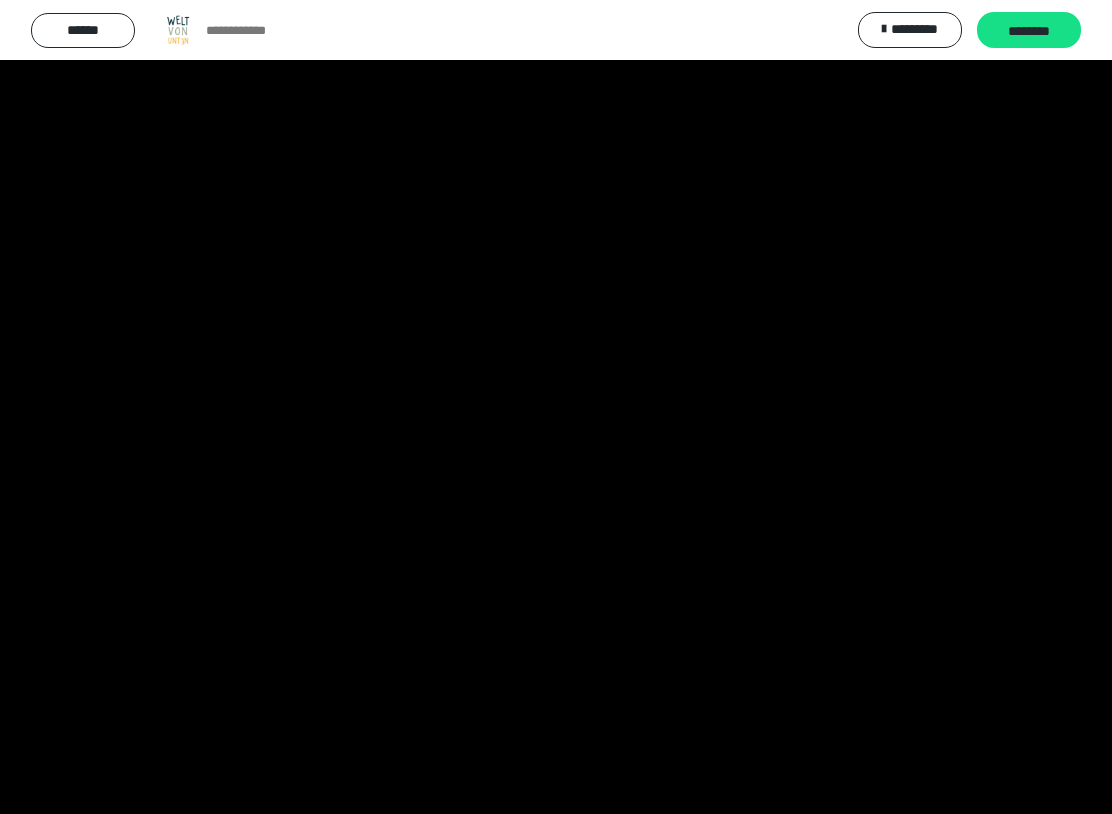 click at bounding box center [556, 407] 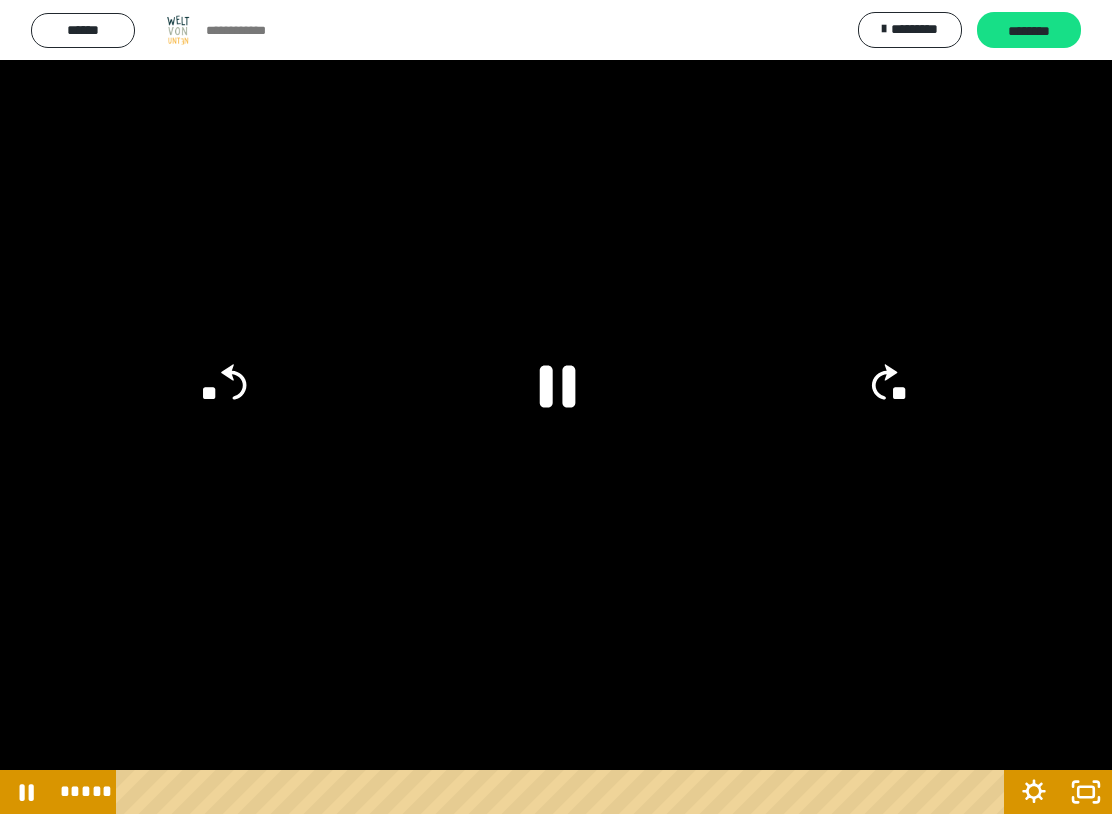 click 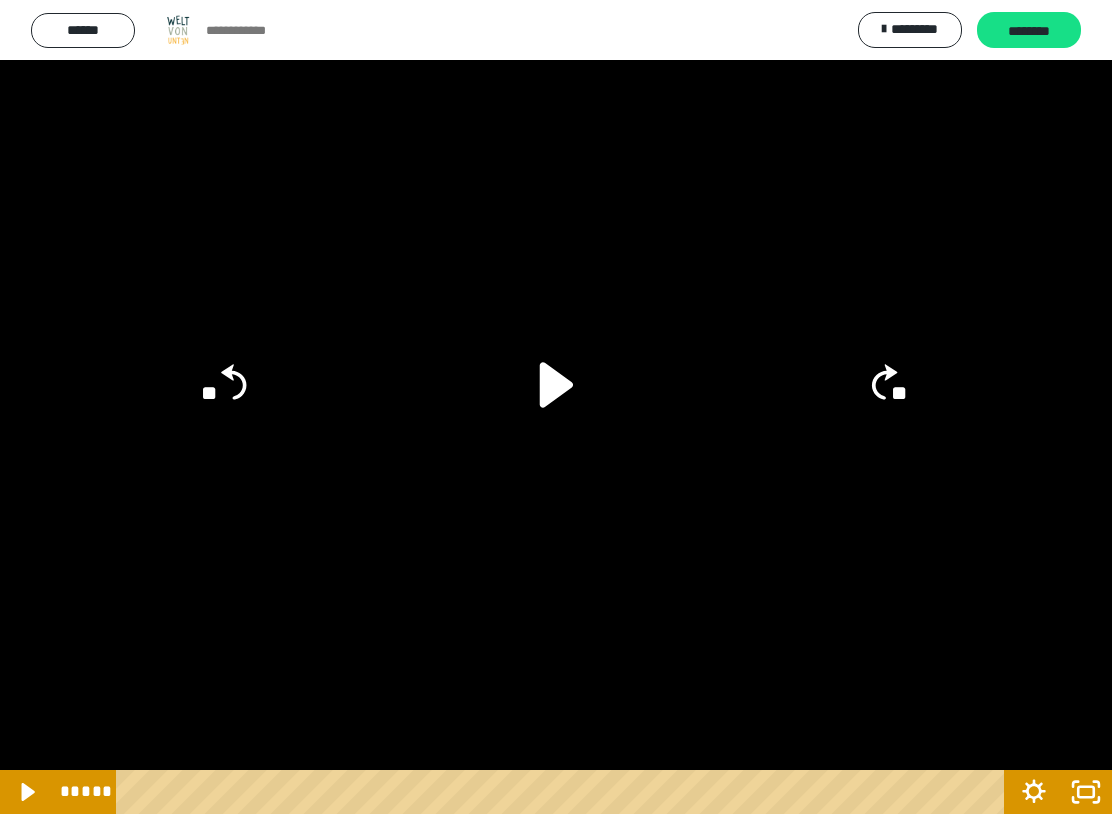 click 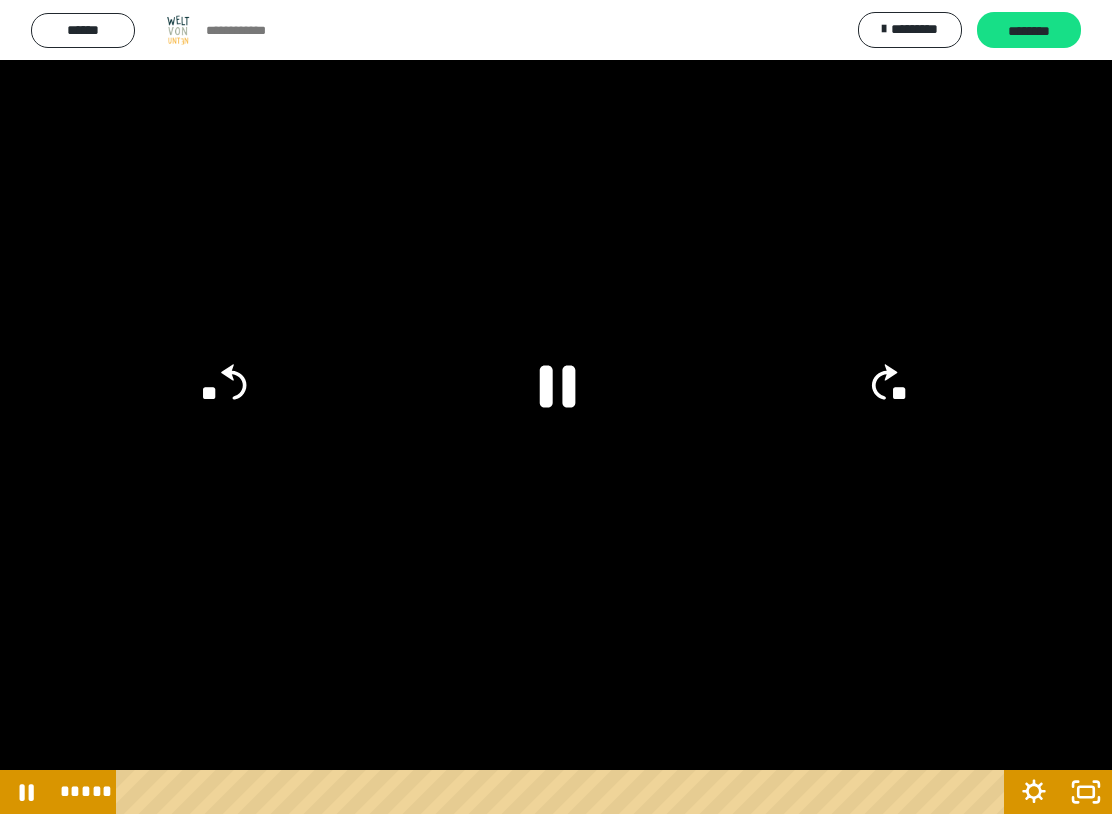 click 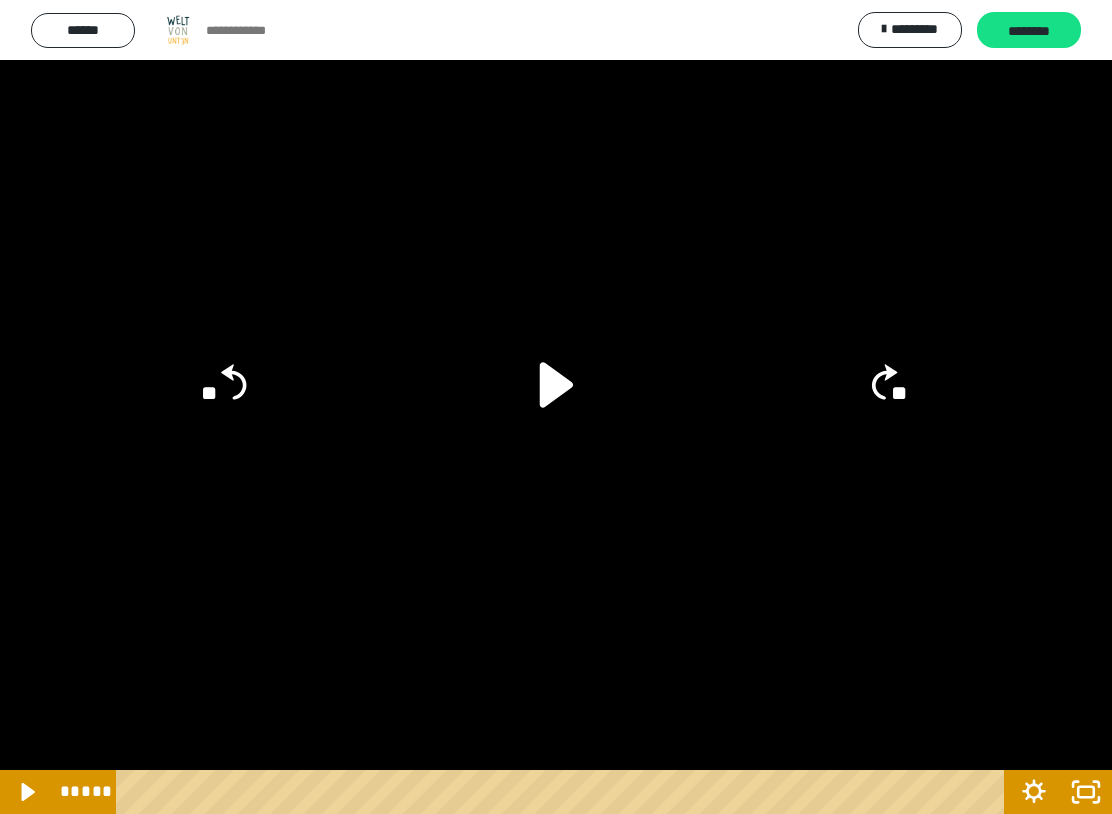 click 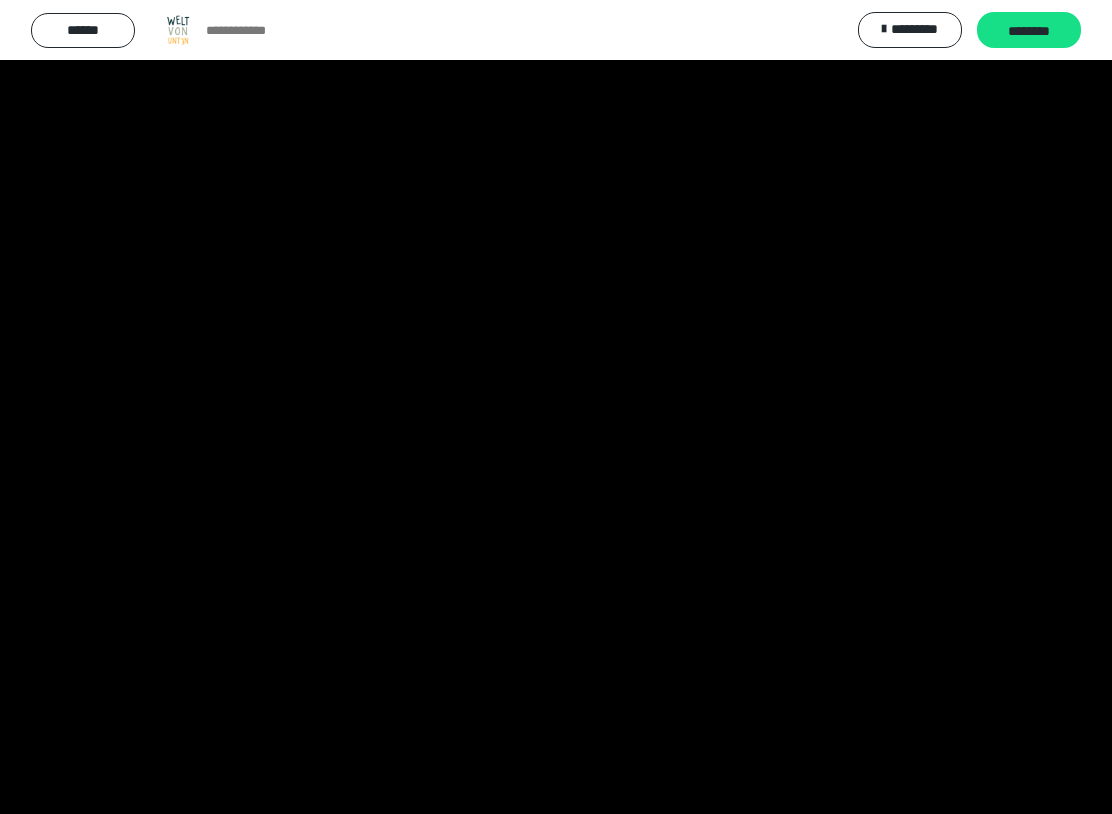 click at bounding box center [556, 407] 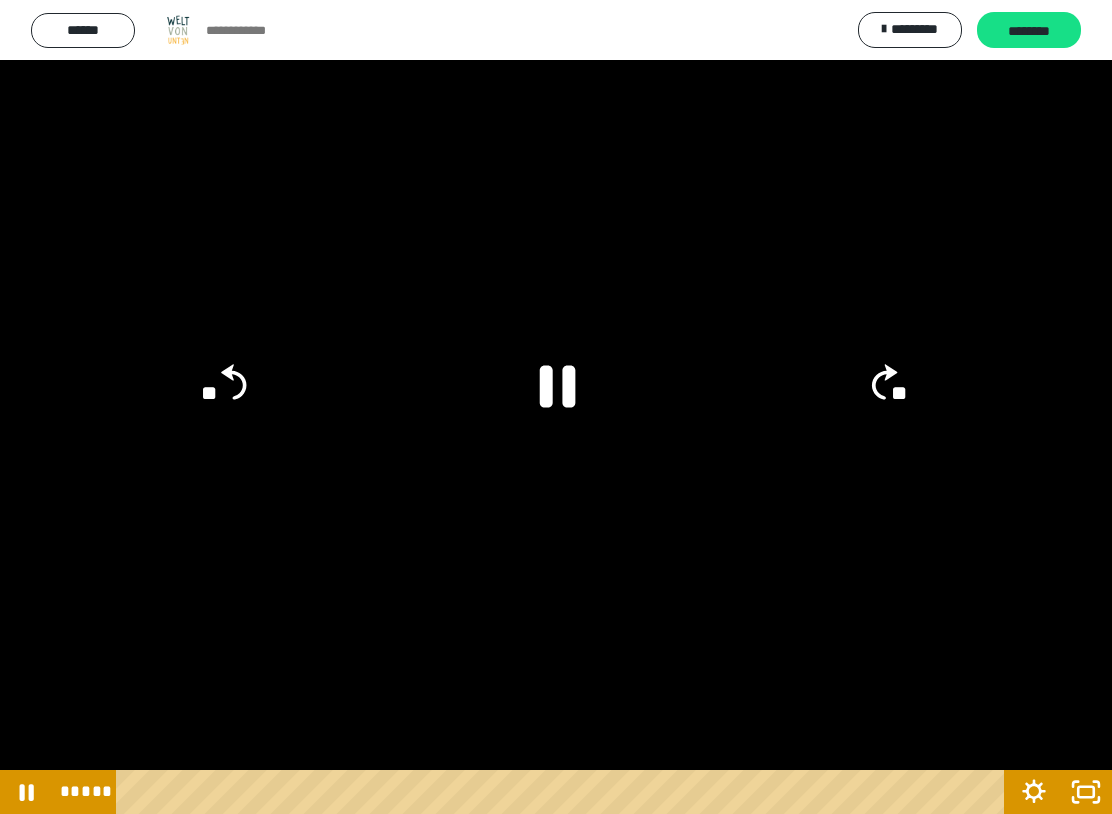 click 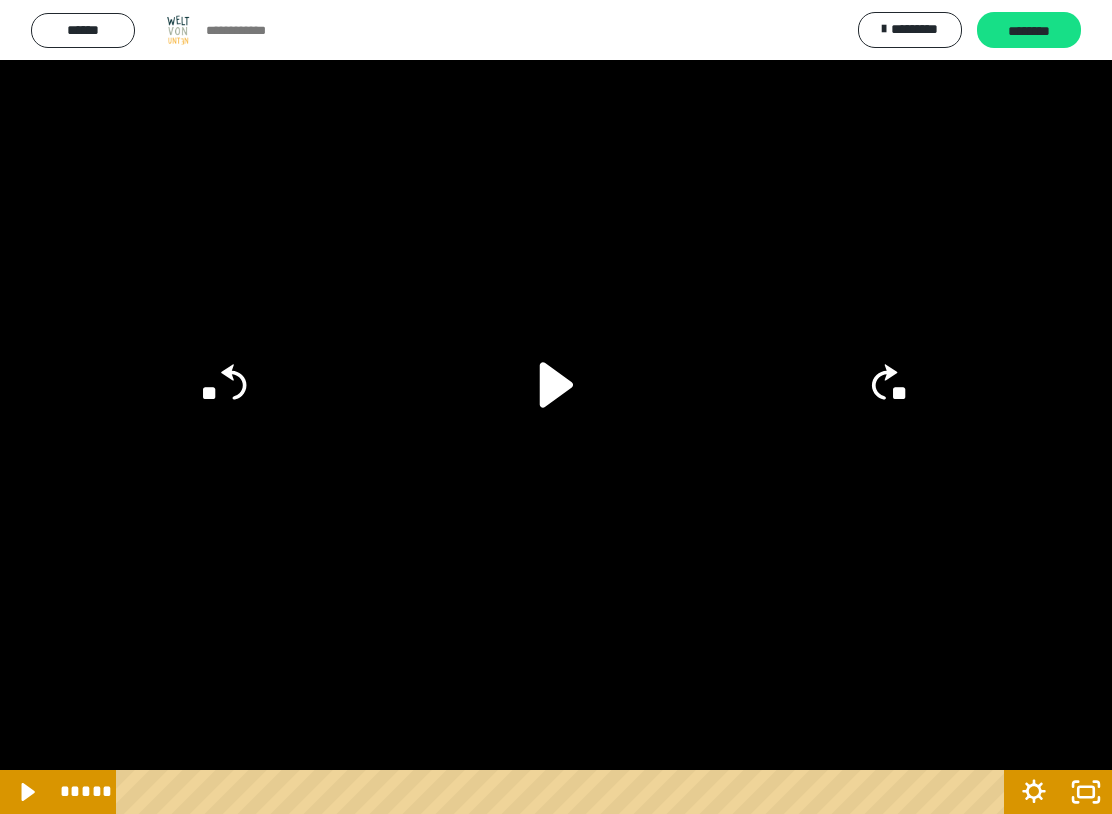 click 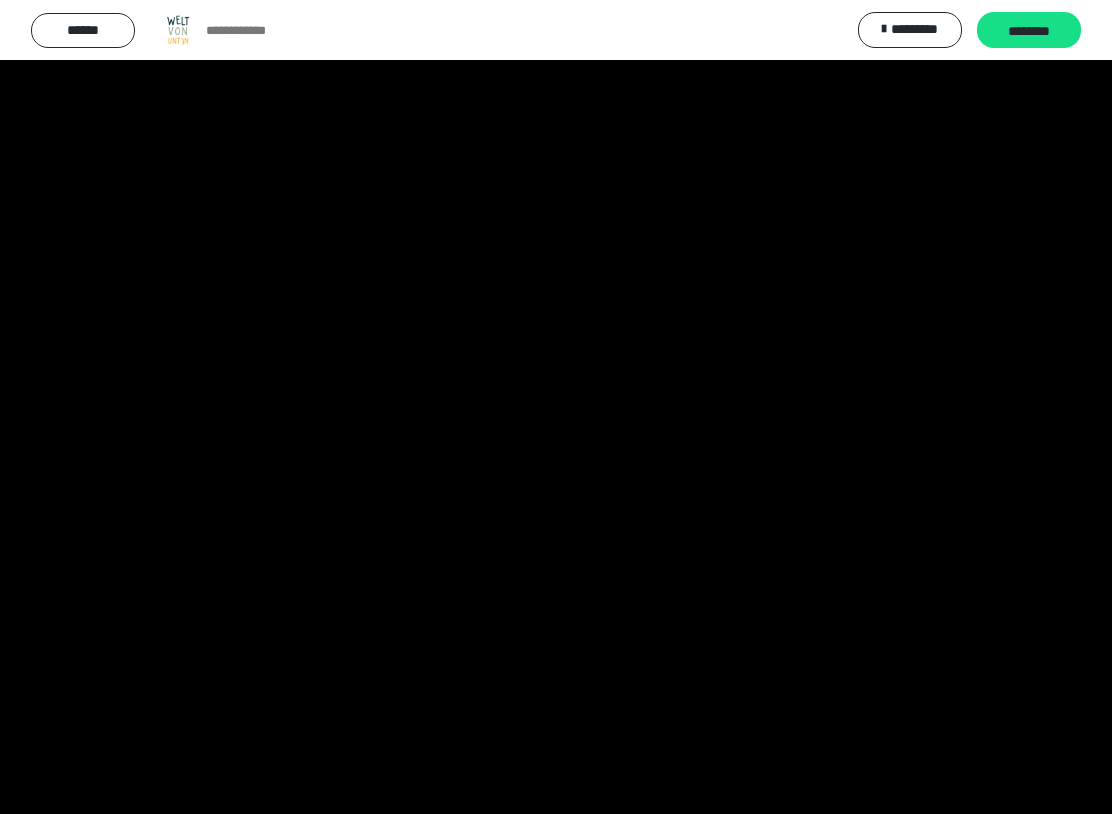 click at bounding box center (556, 407) 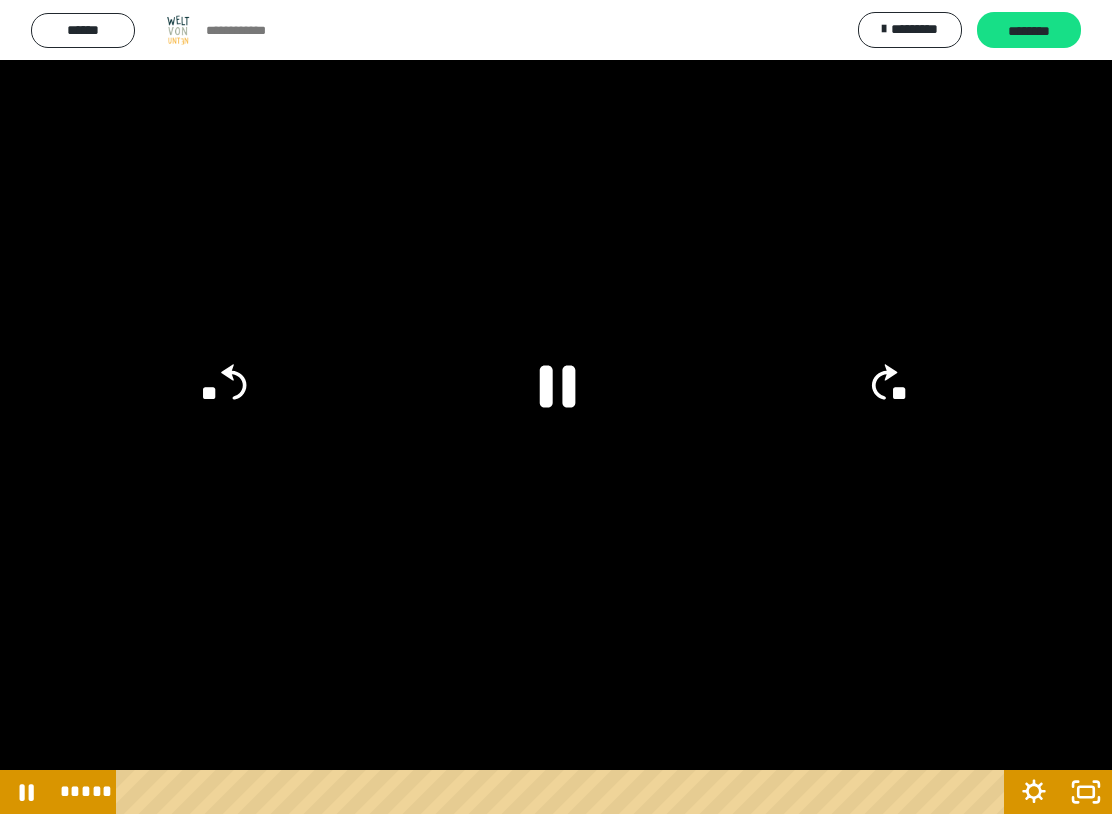 click on "**" 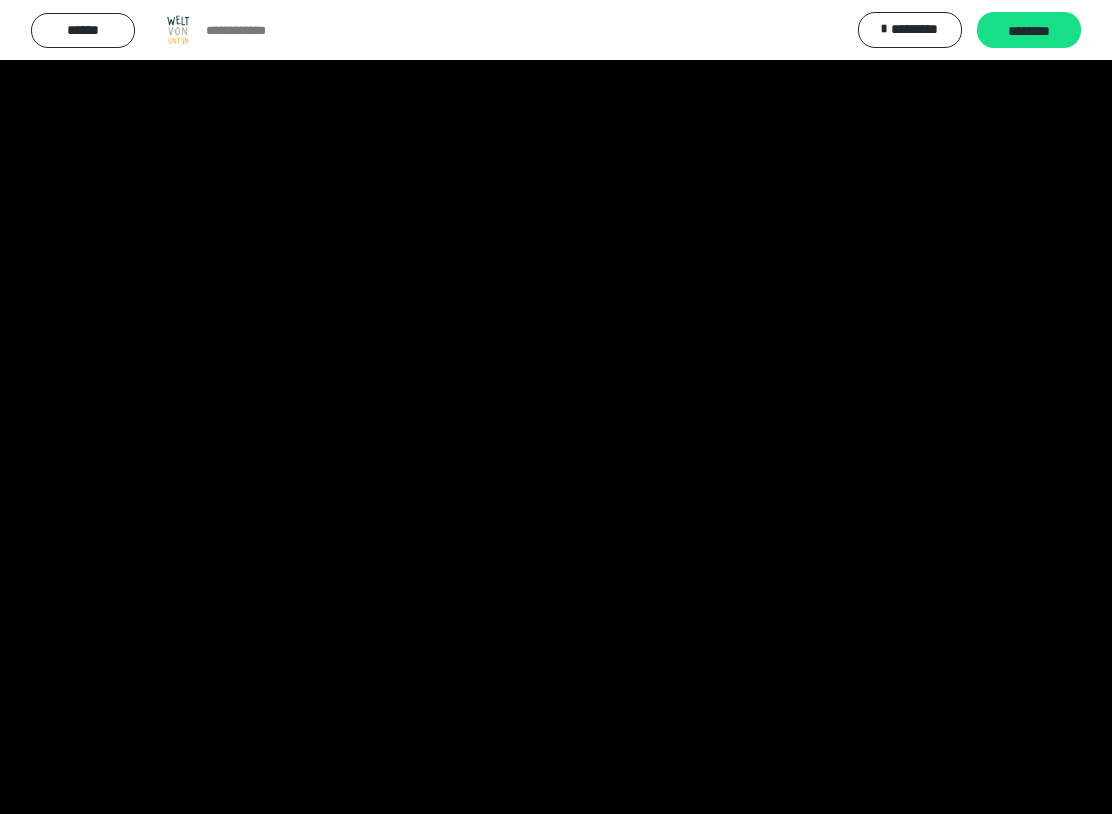 click at bounding box center (556, 407) 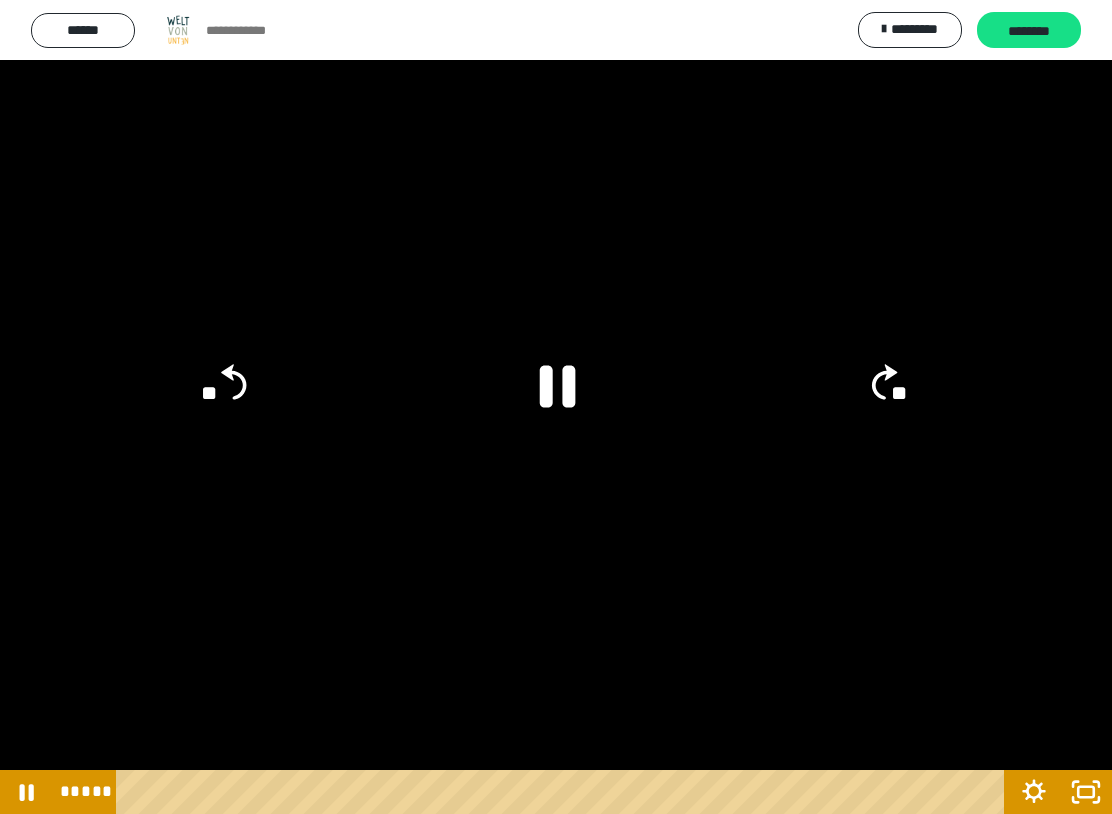click at bounding box center [556, 407] 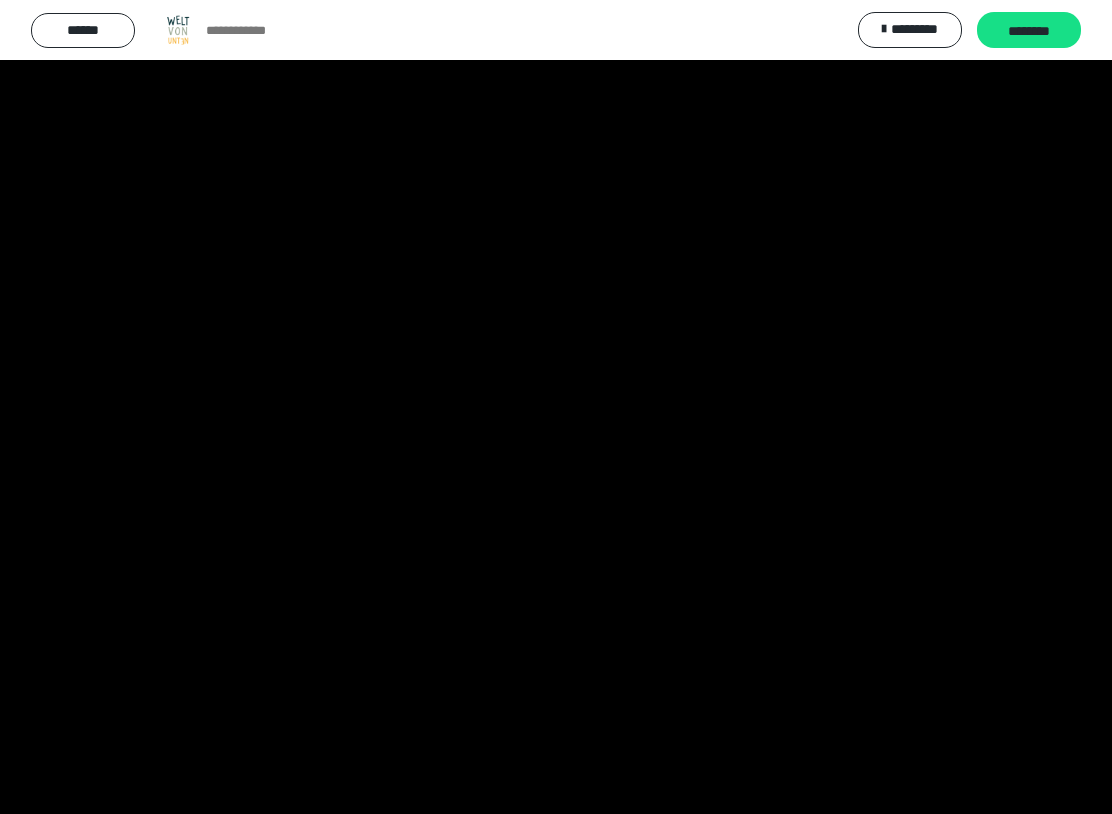 click at bounding box center (556, 407) 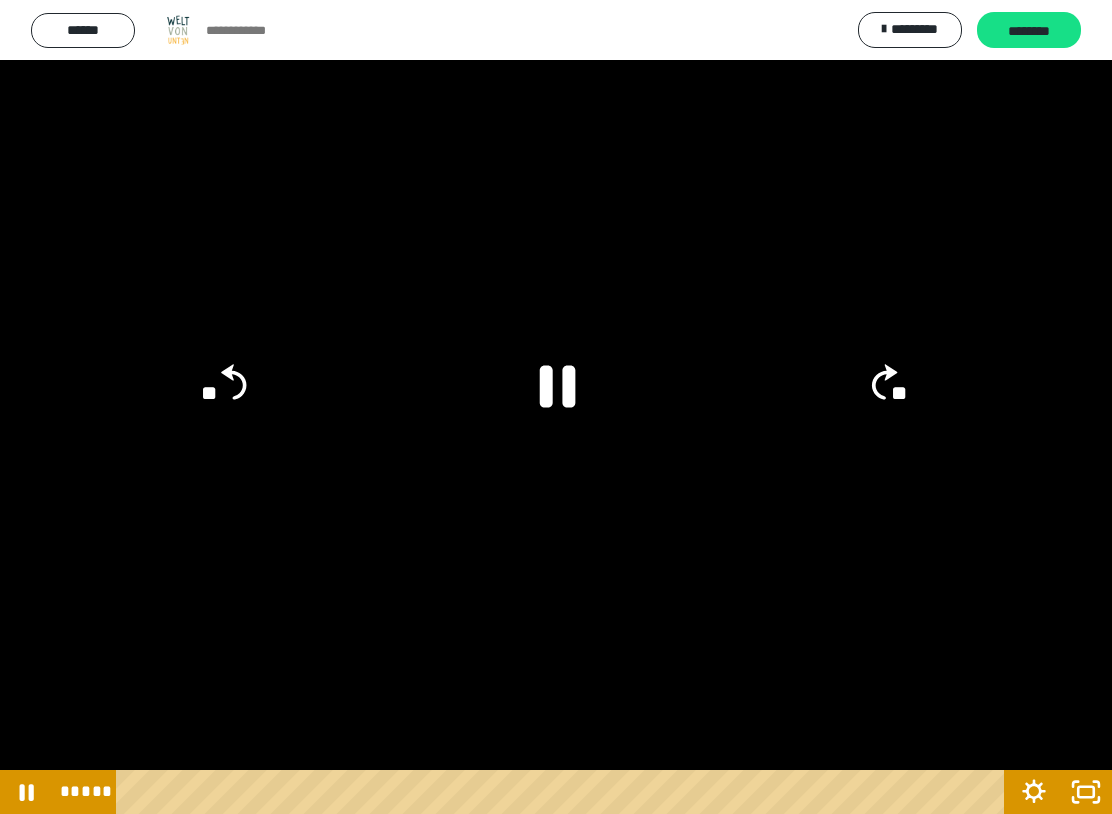 click 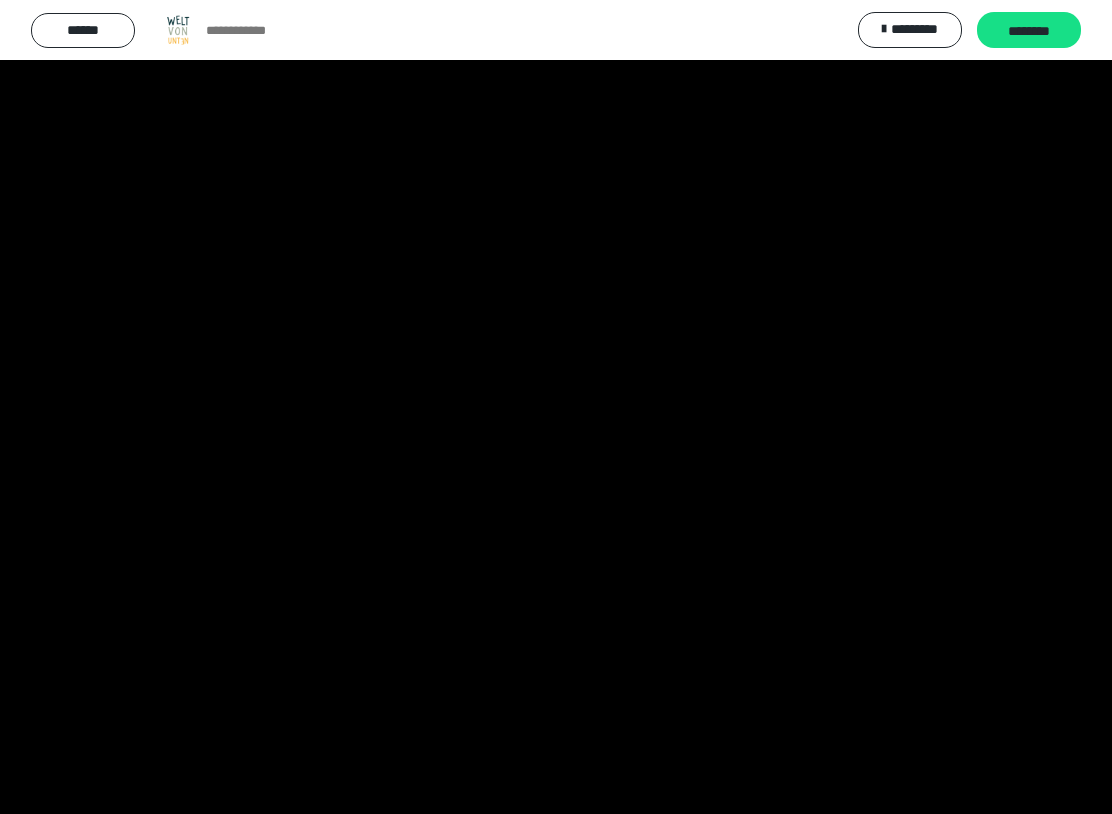 click at bounding box center (556, 407) 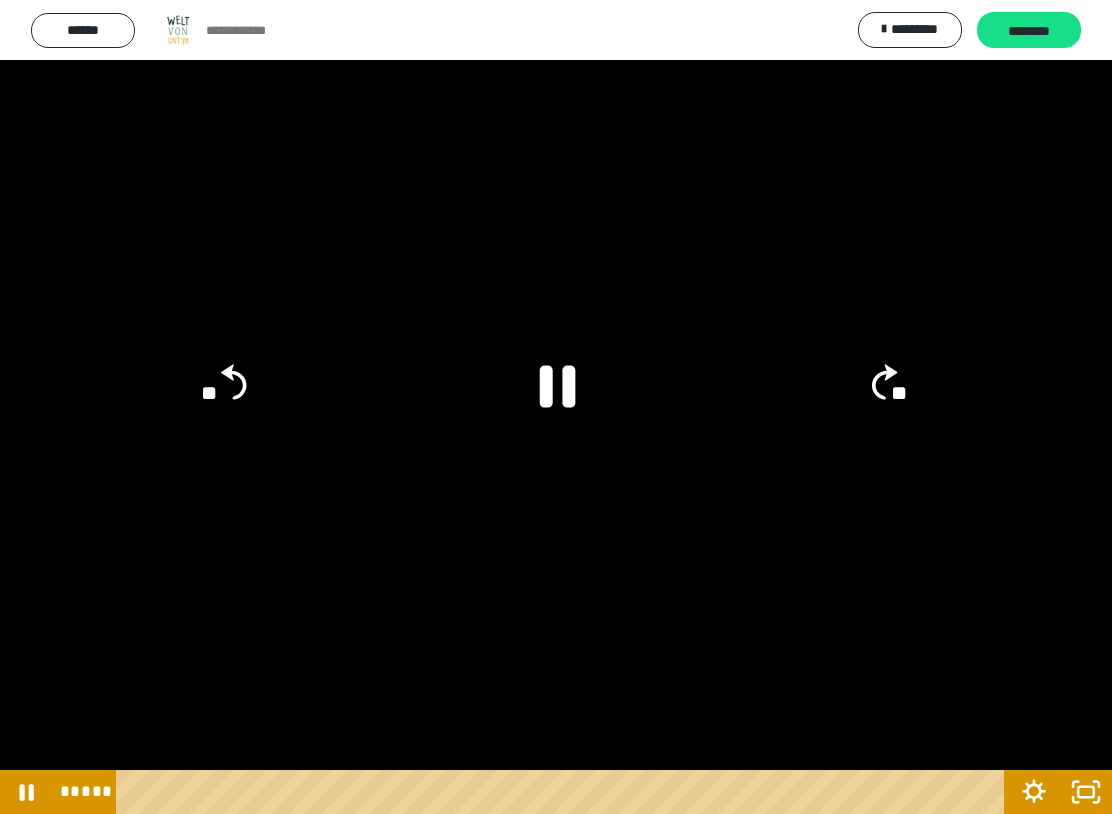 click 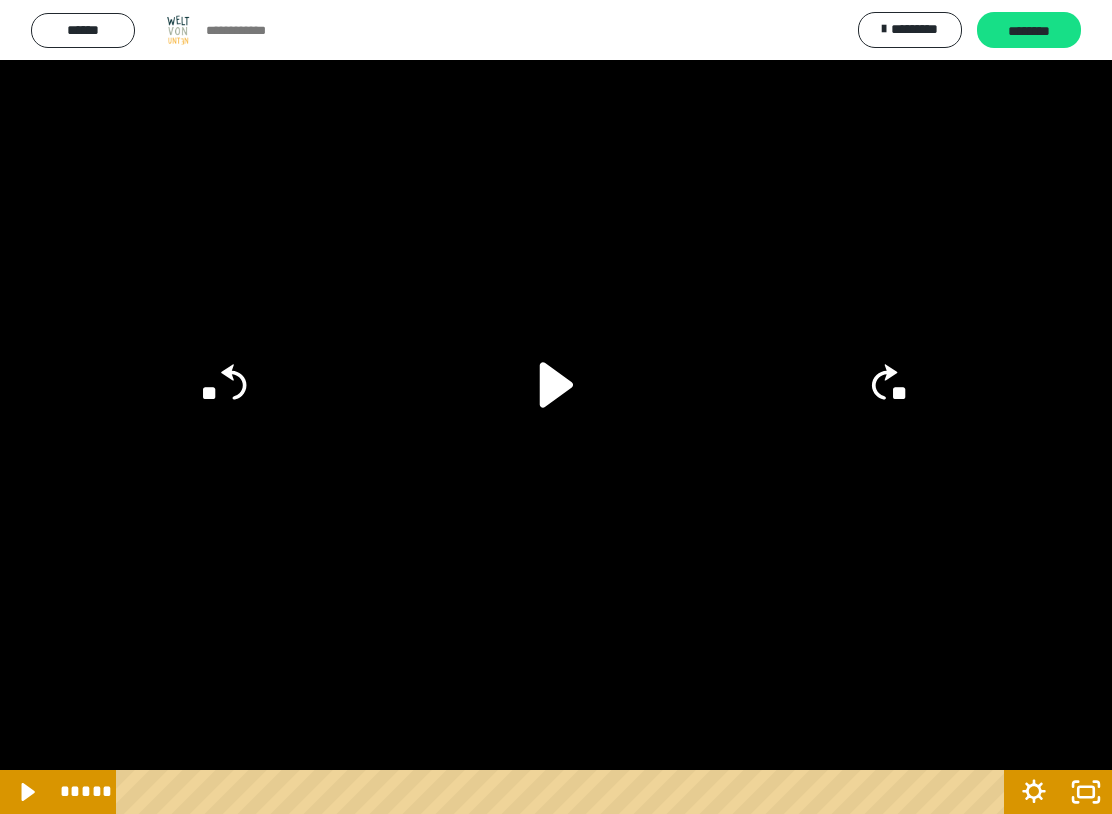 click on "**" 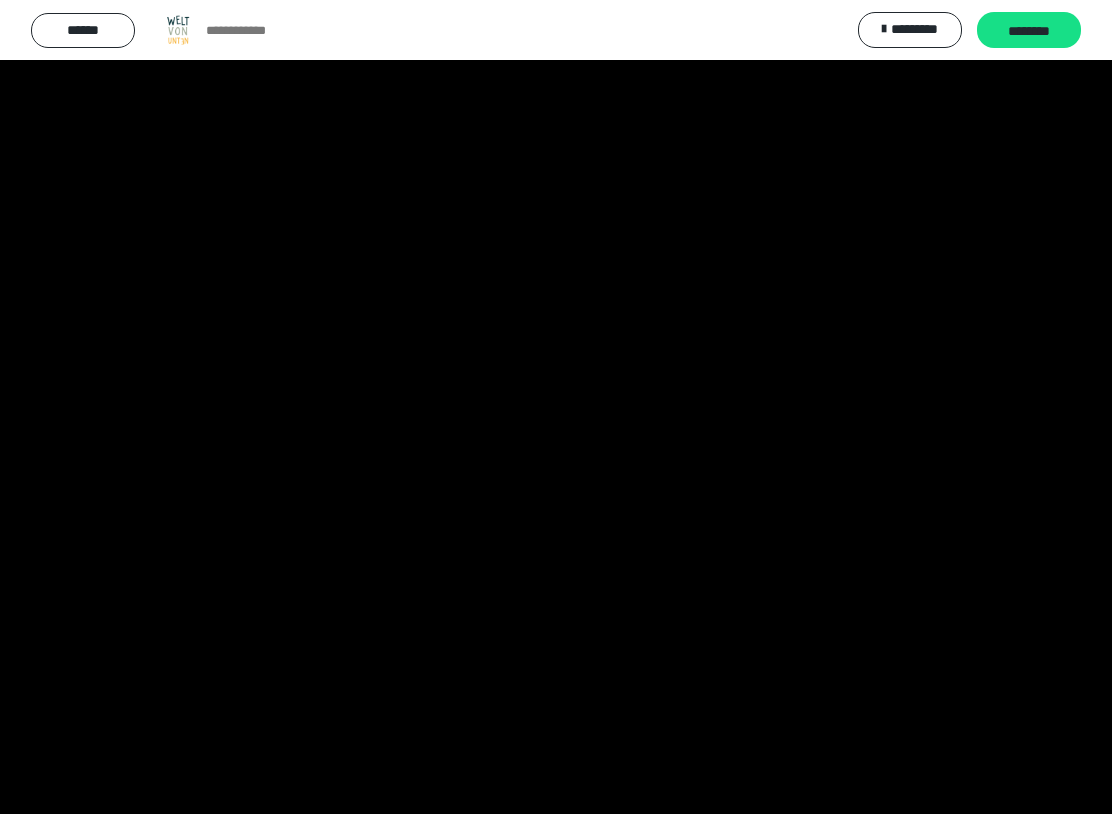 click at bounding box center [556, 407] 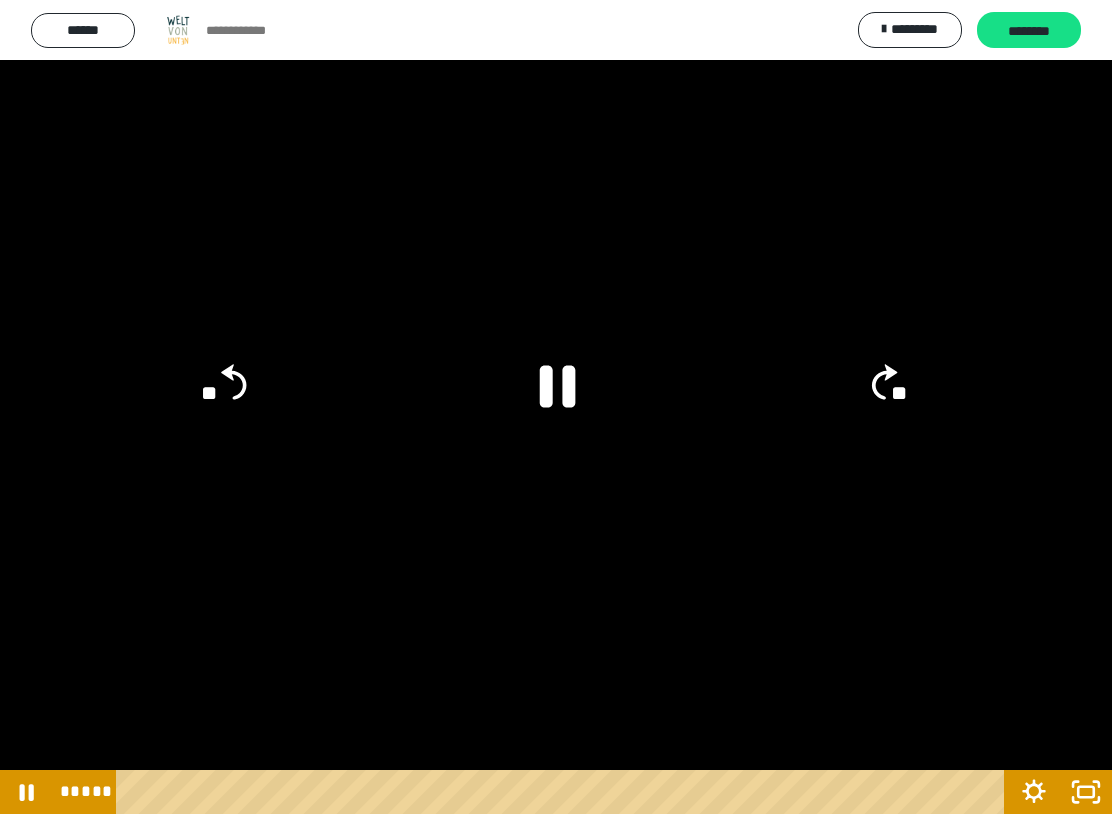 click 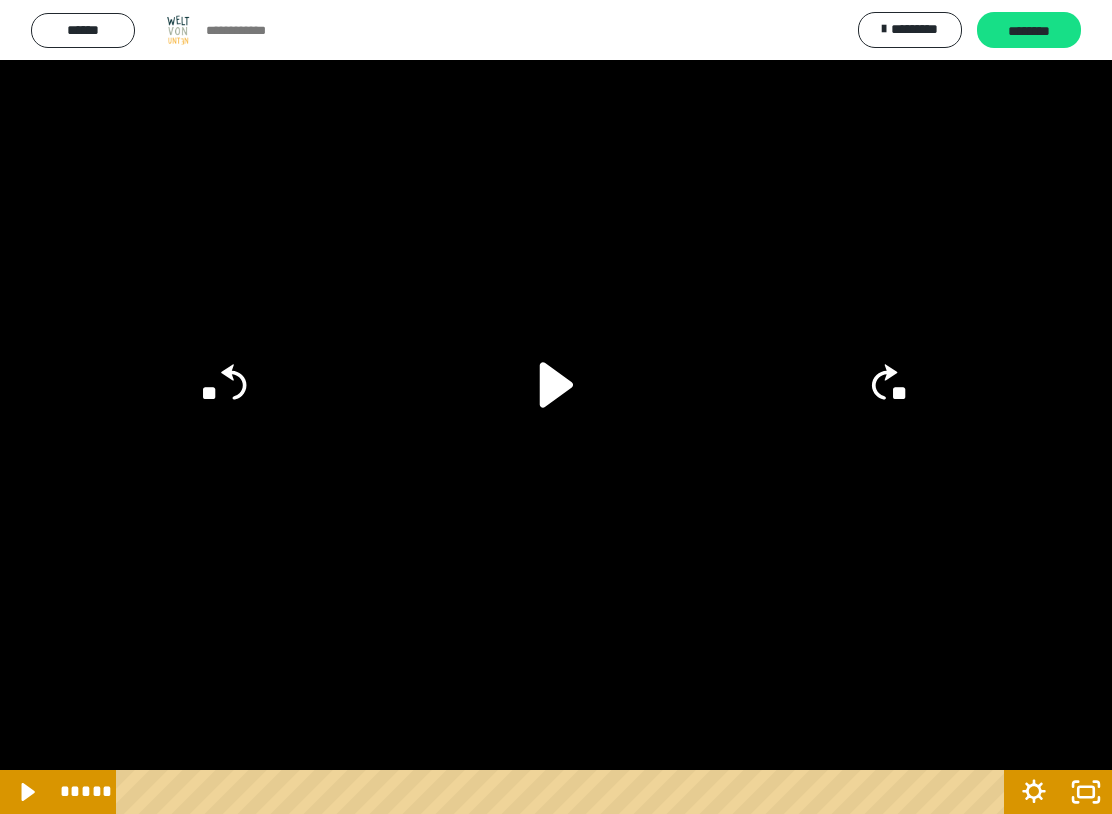 click 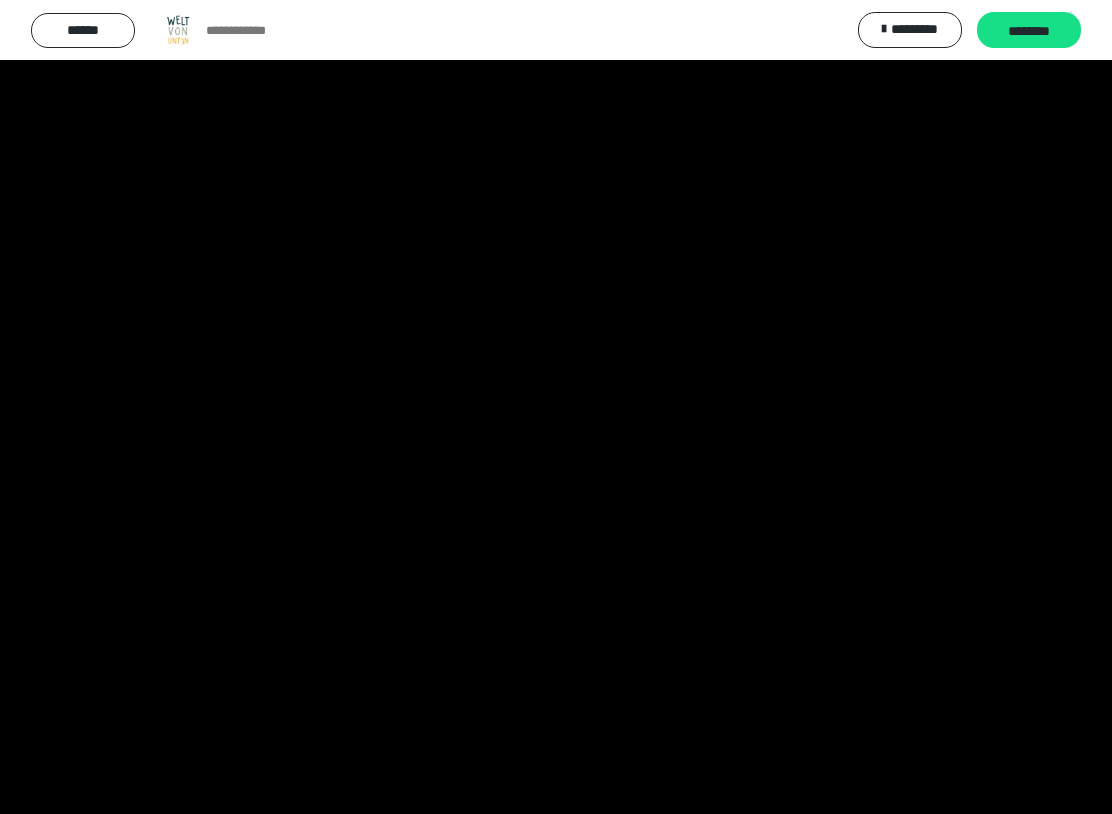 click at bounding box center (556, 407) 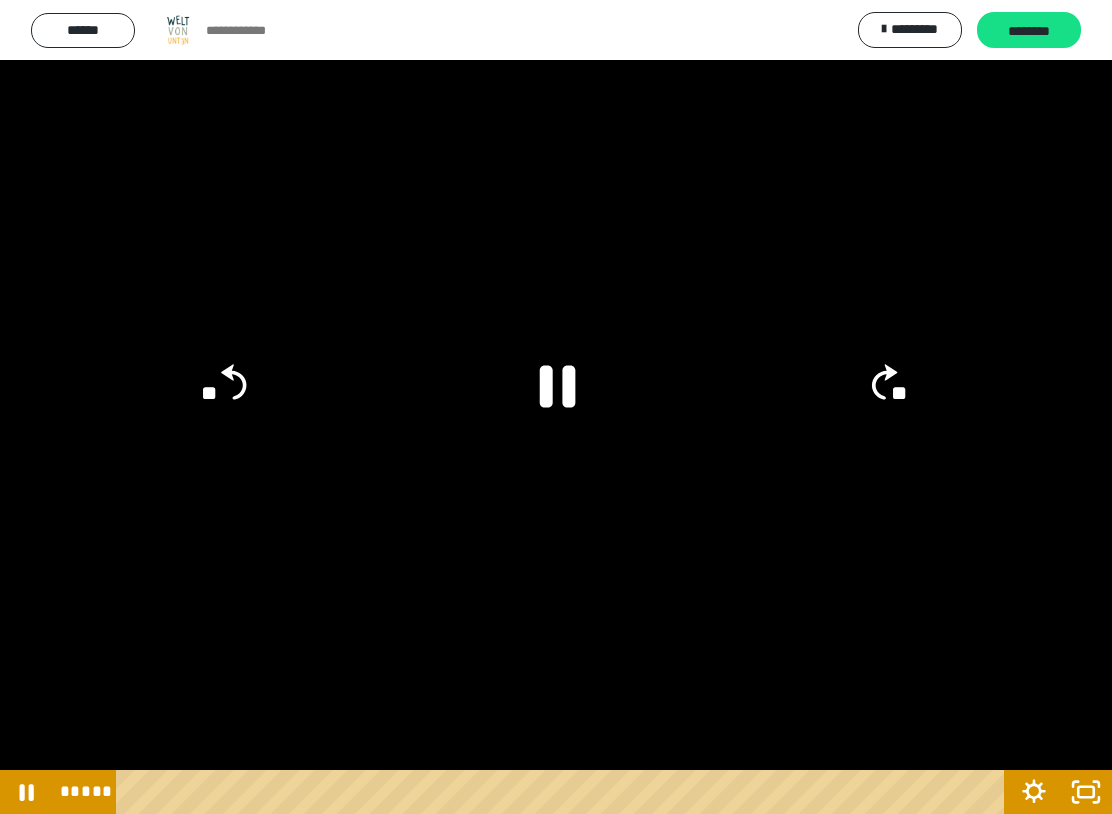 click 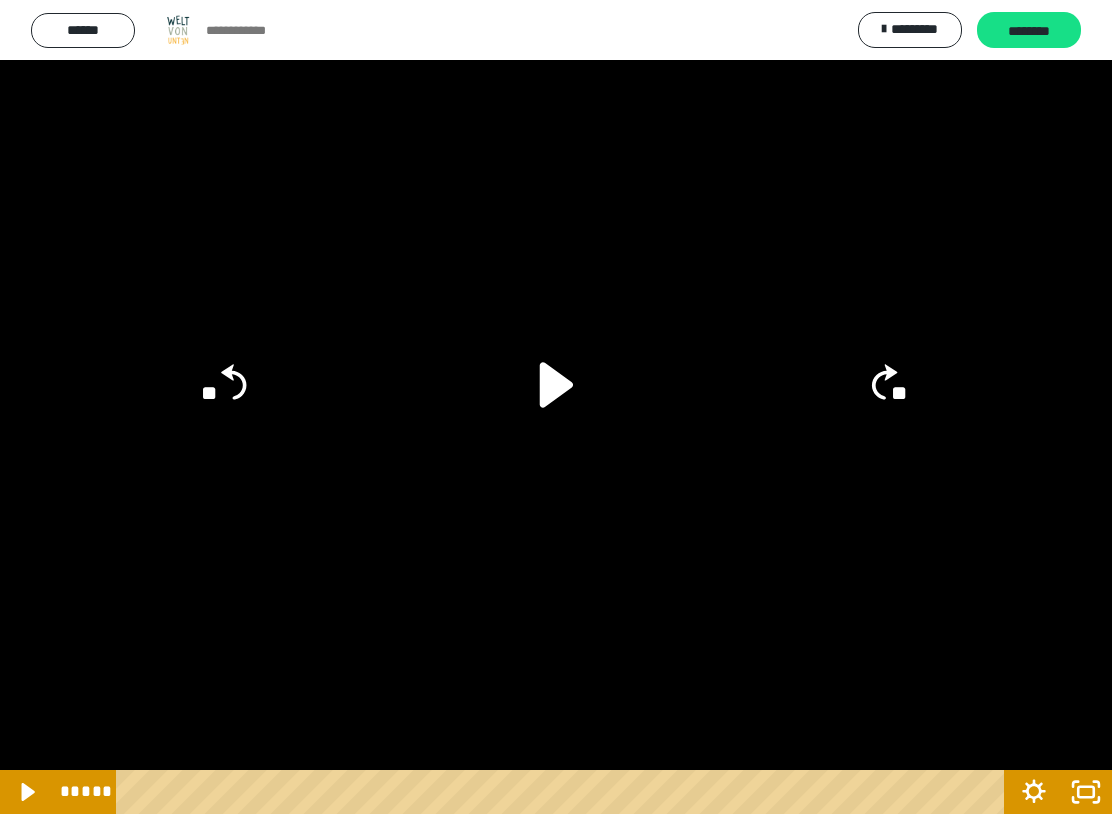 click on "**" 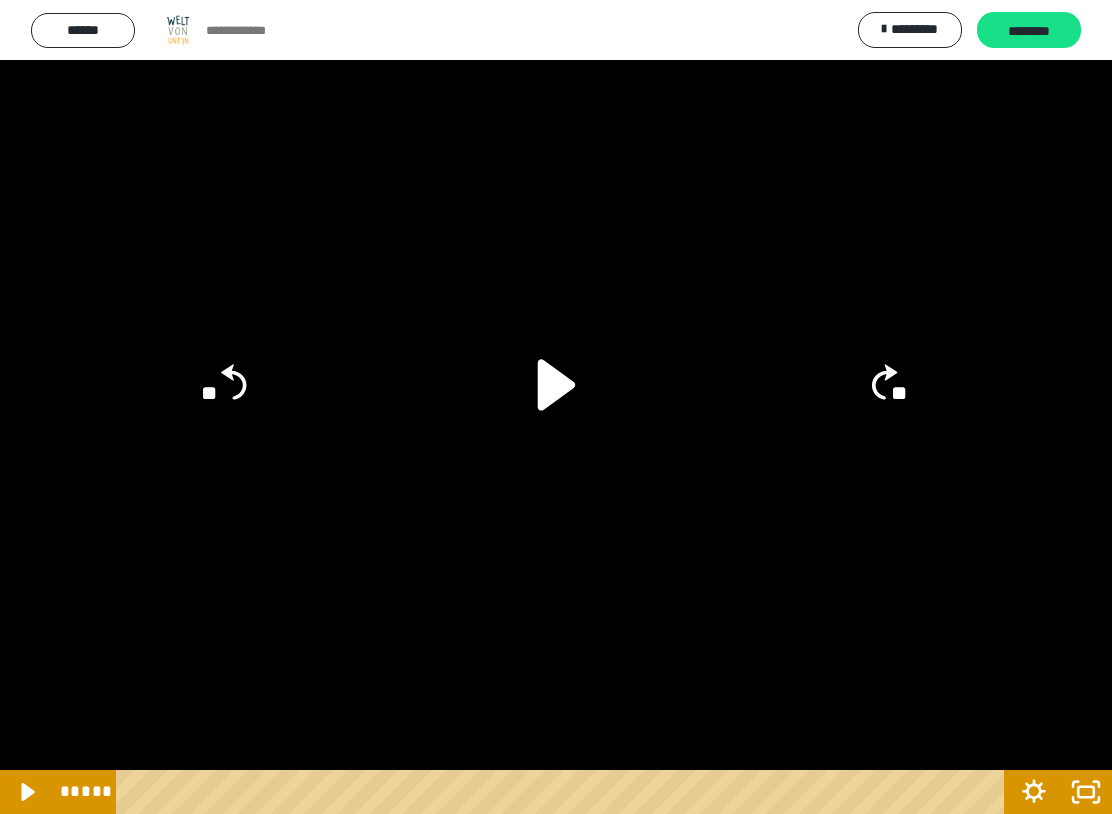 click 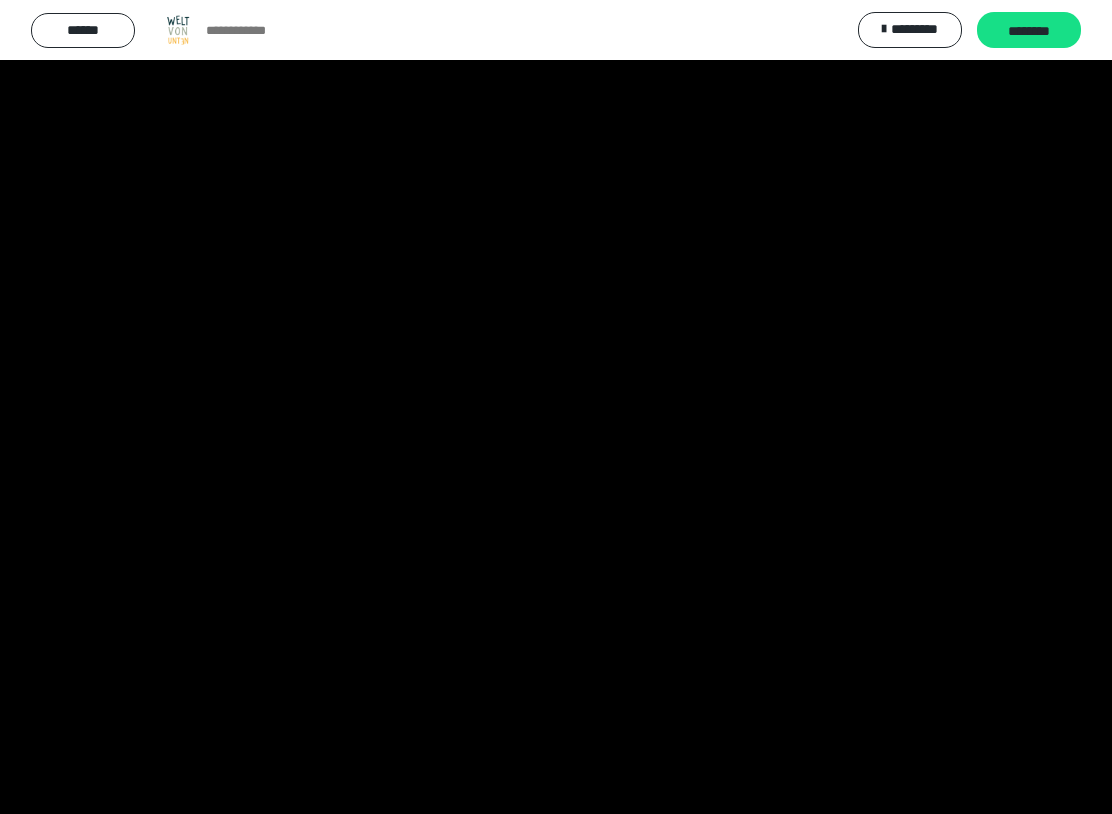click at bounding box center [556, 407] 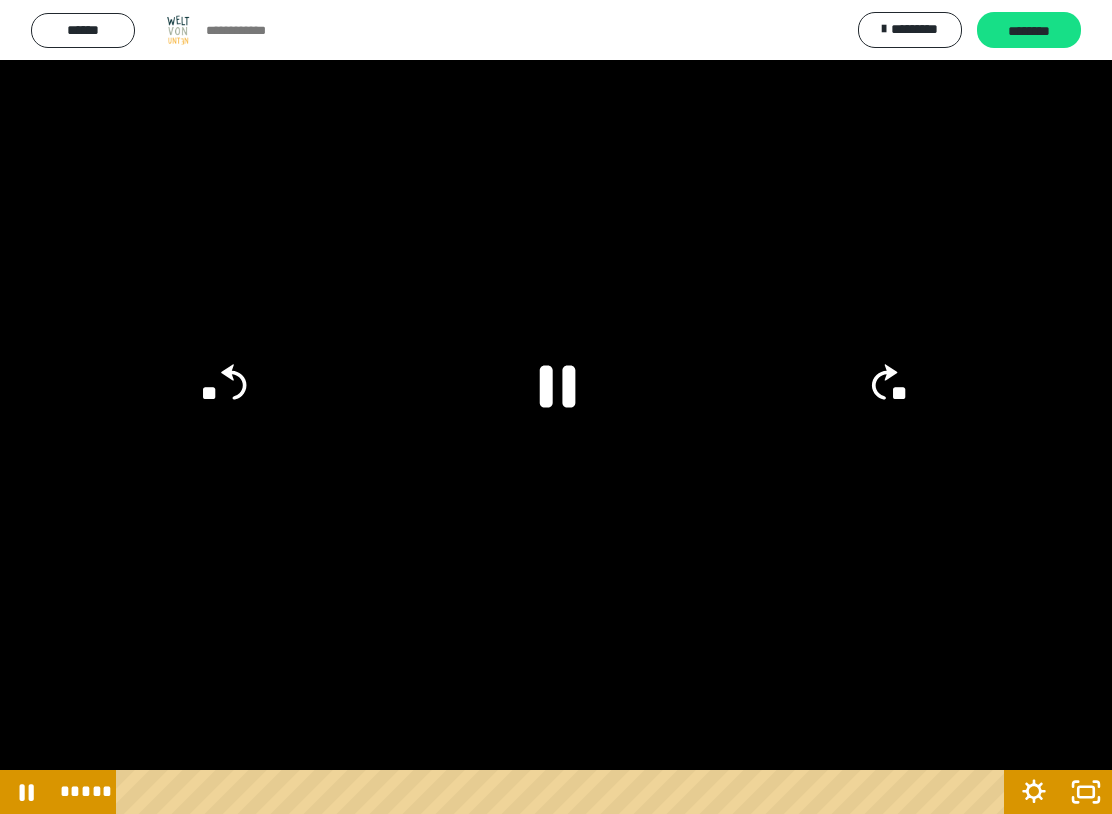 click 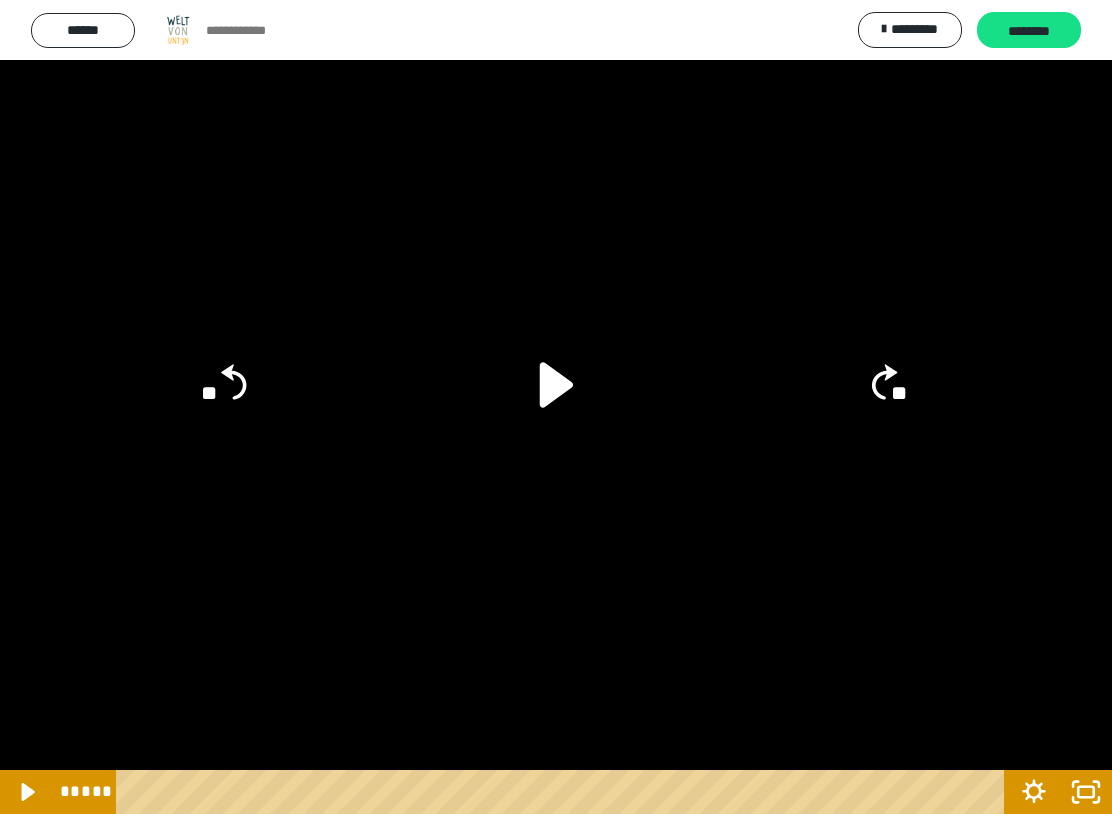 click on "**" 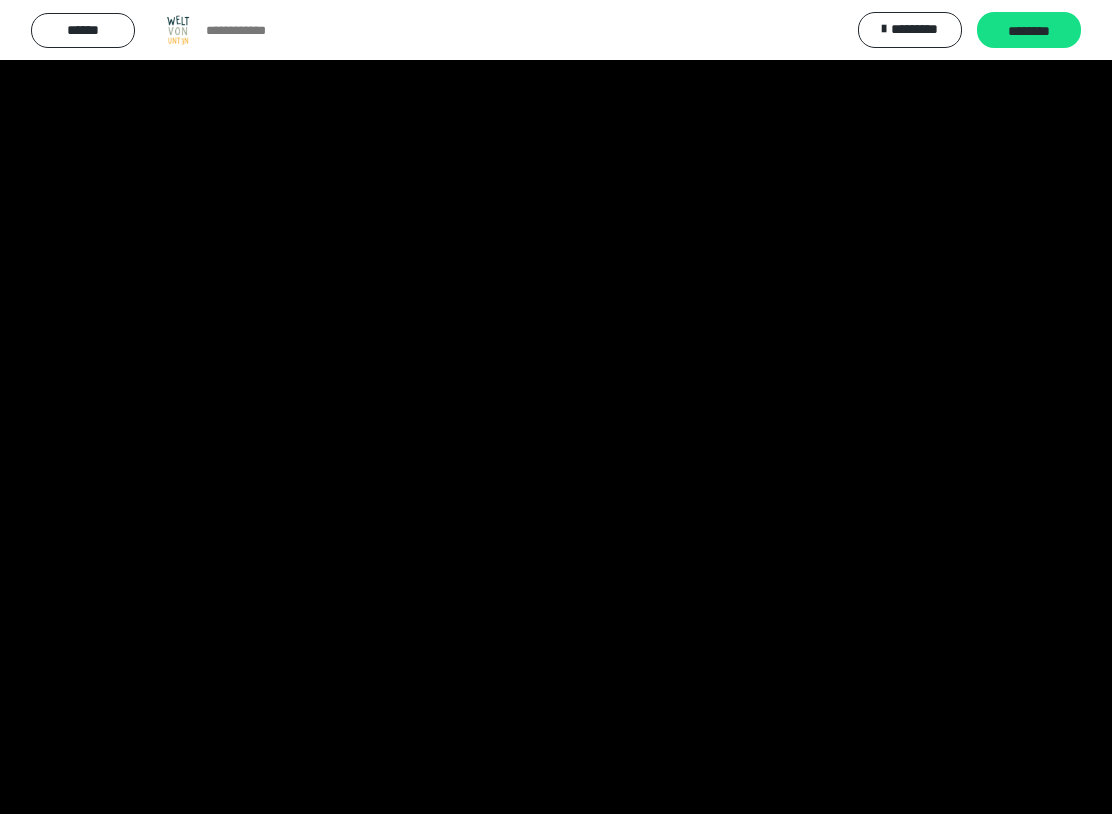 click at bounding box center [556, 407] 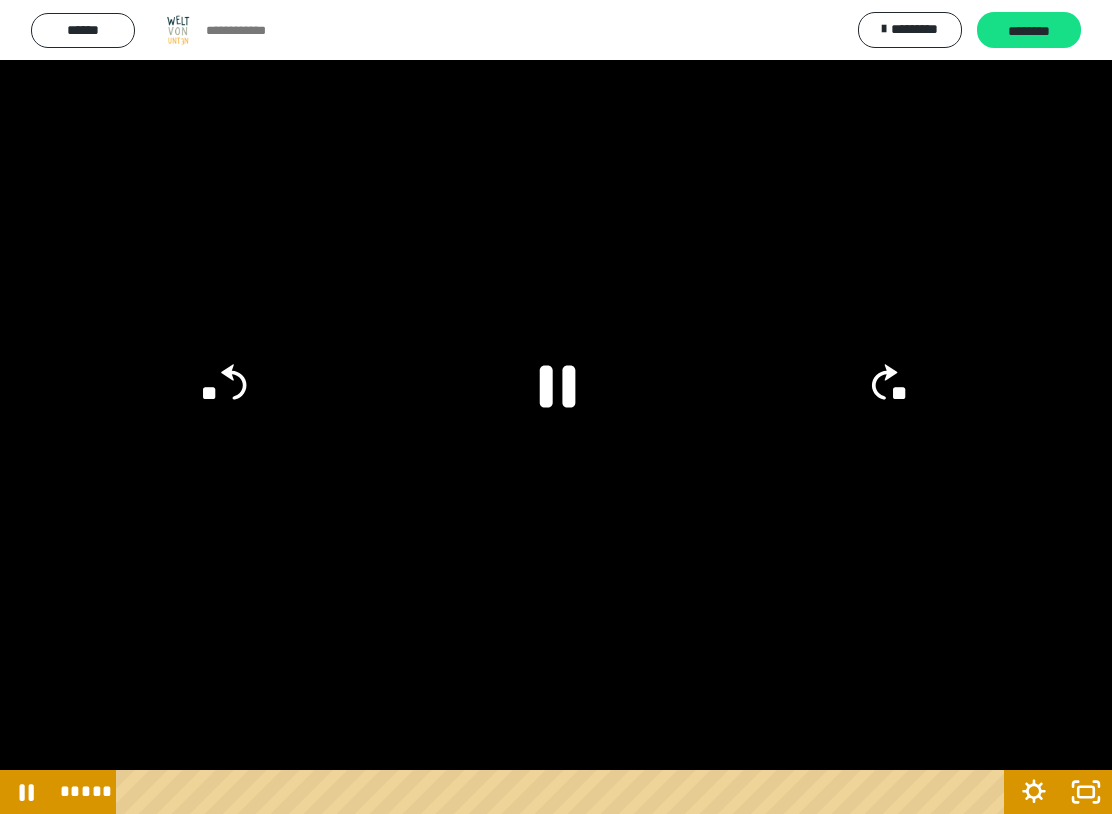click 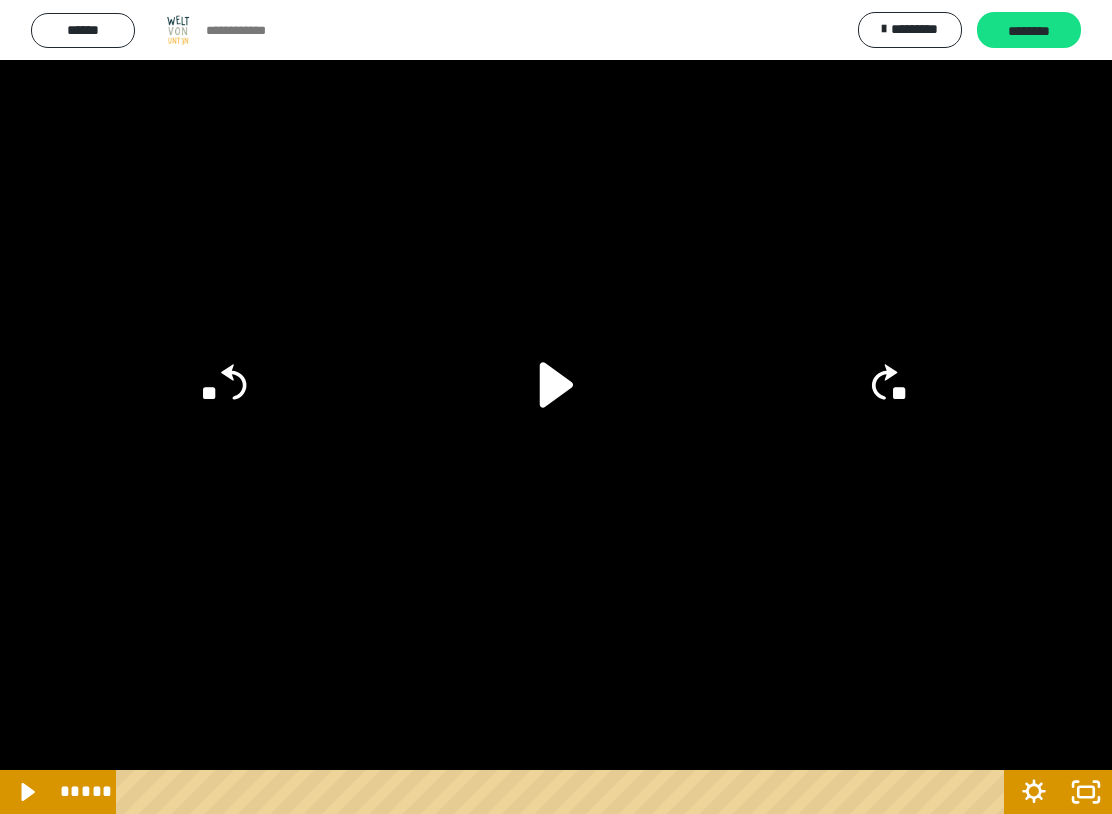 click 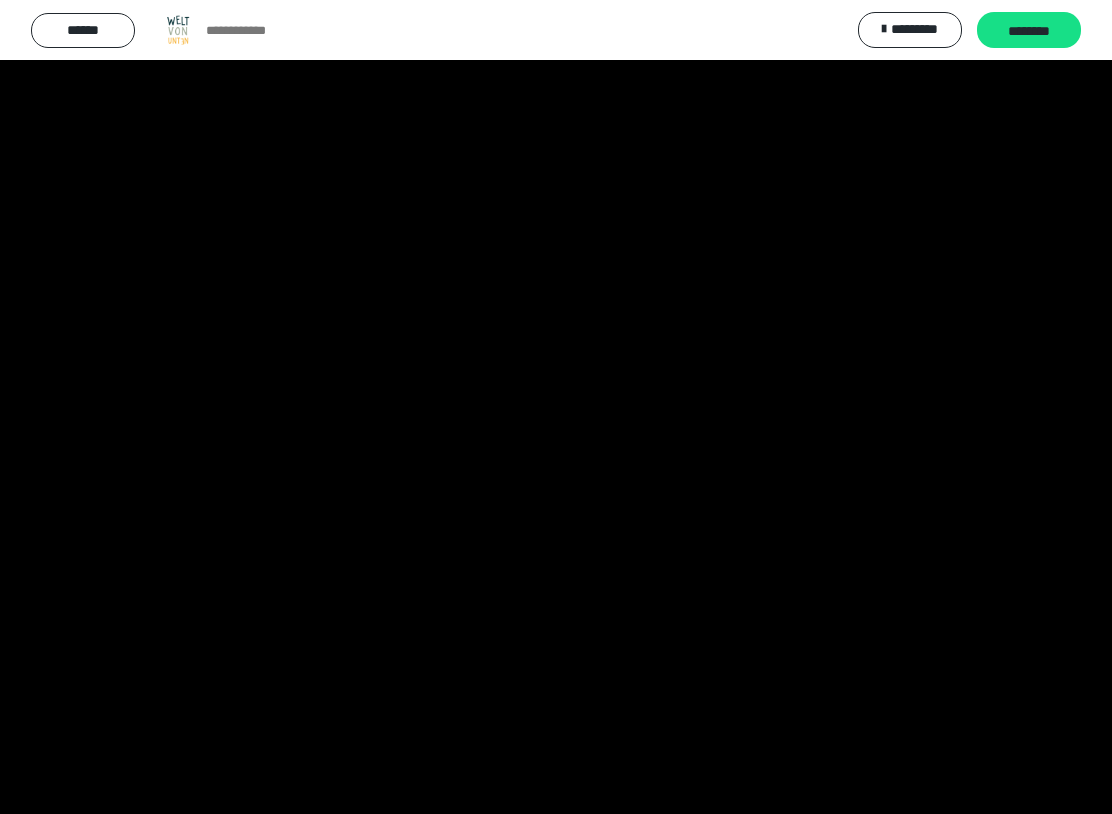 click at bounding box center (556, 407) 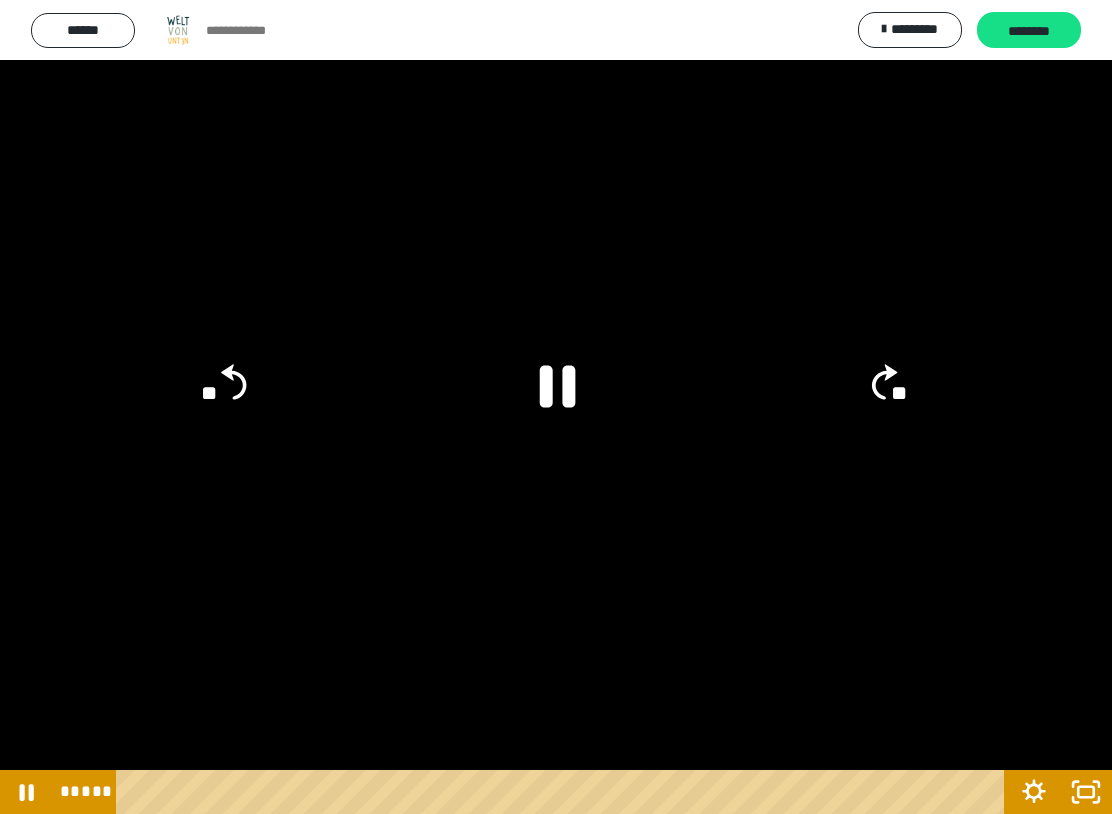 click on "**" 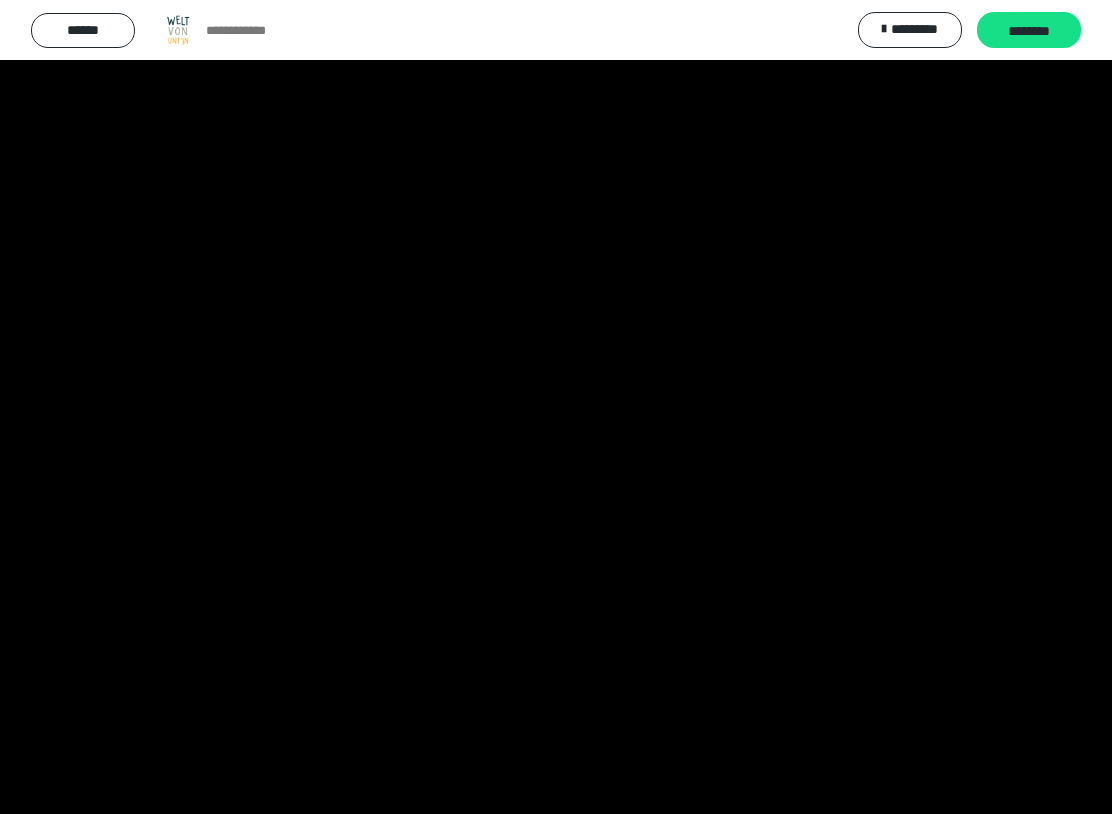 click at bounding box center (556, 407) 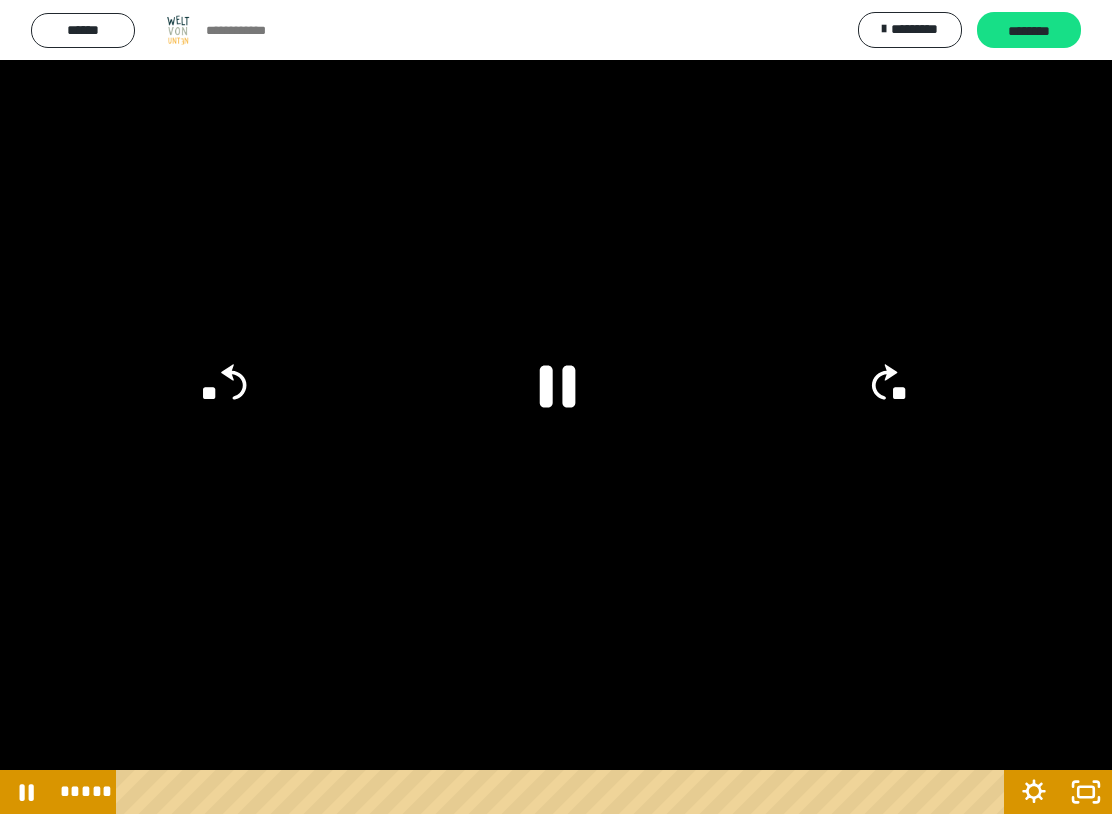 click 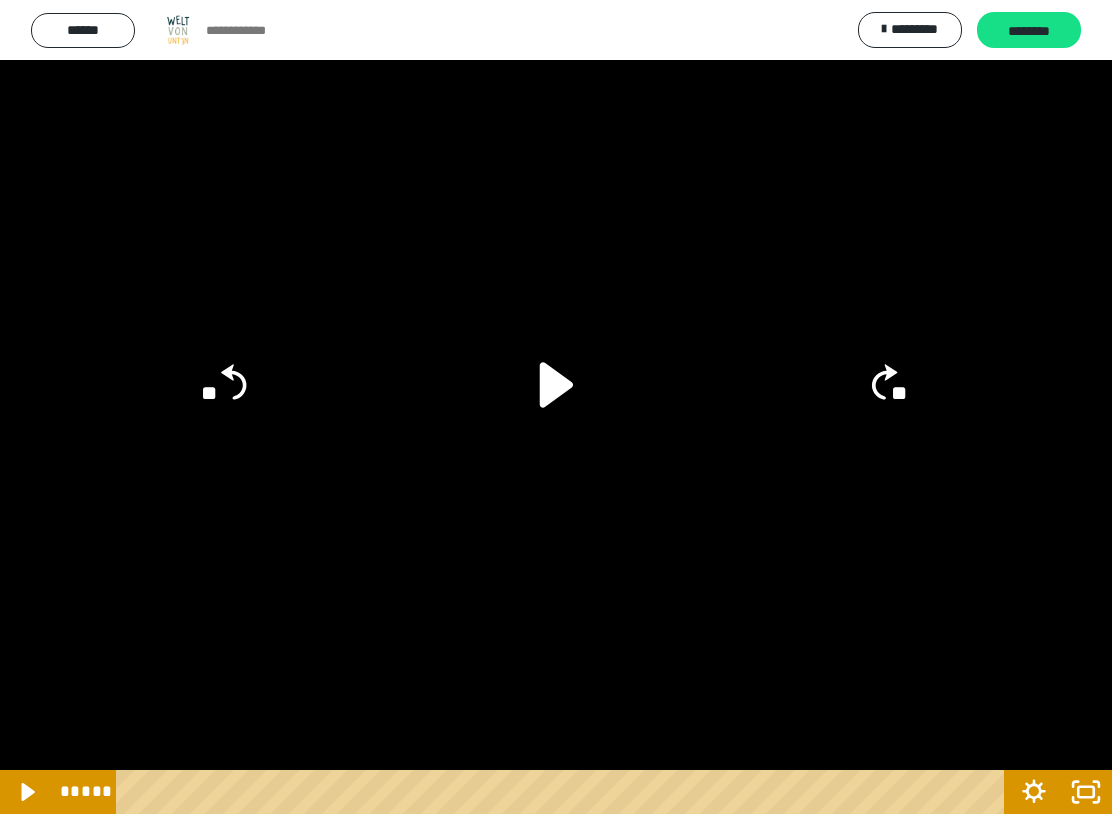 click 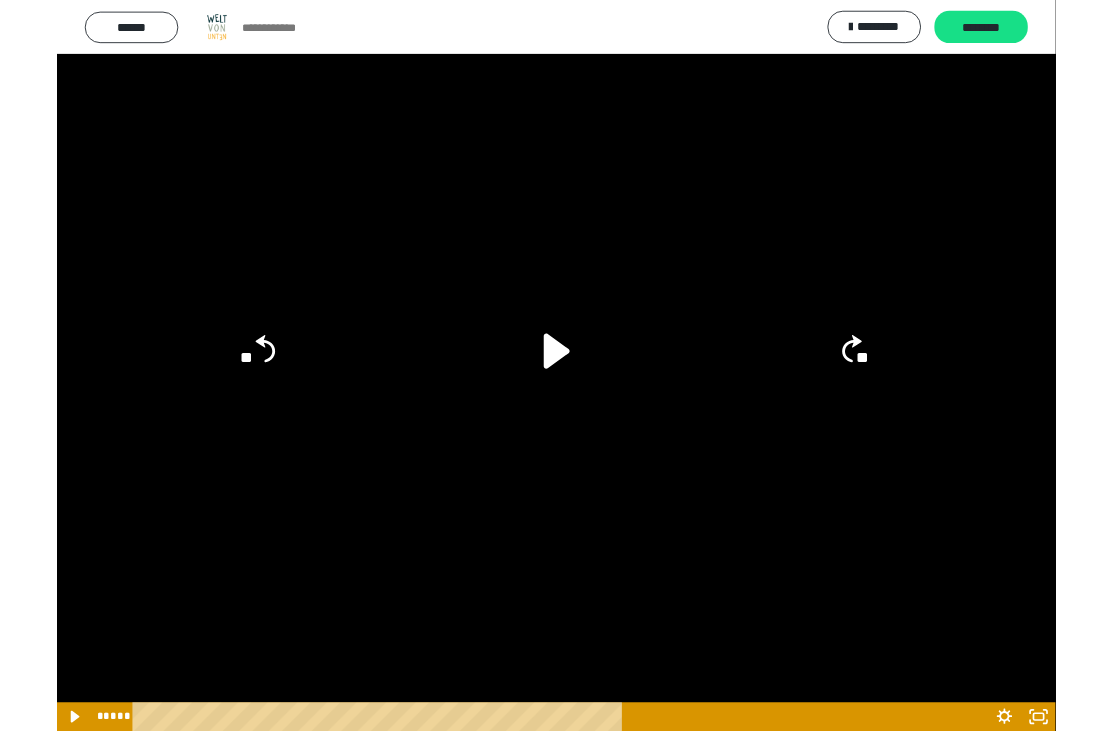 scroll, scrollTop: 76, scrollLeft: 0, axis: vertical 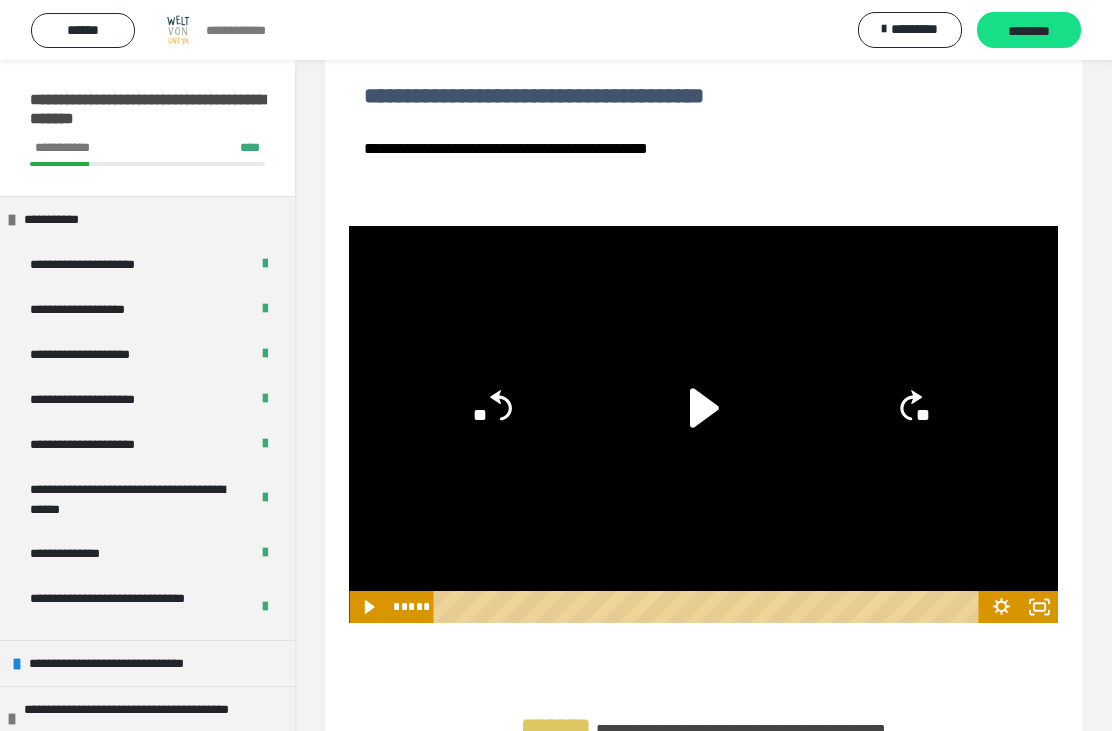 click on "********" at bounding box center [1029, 31] 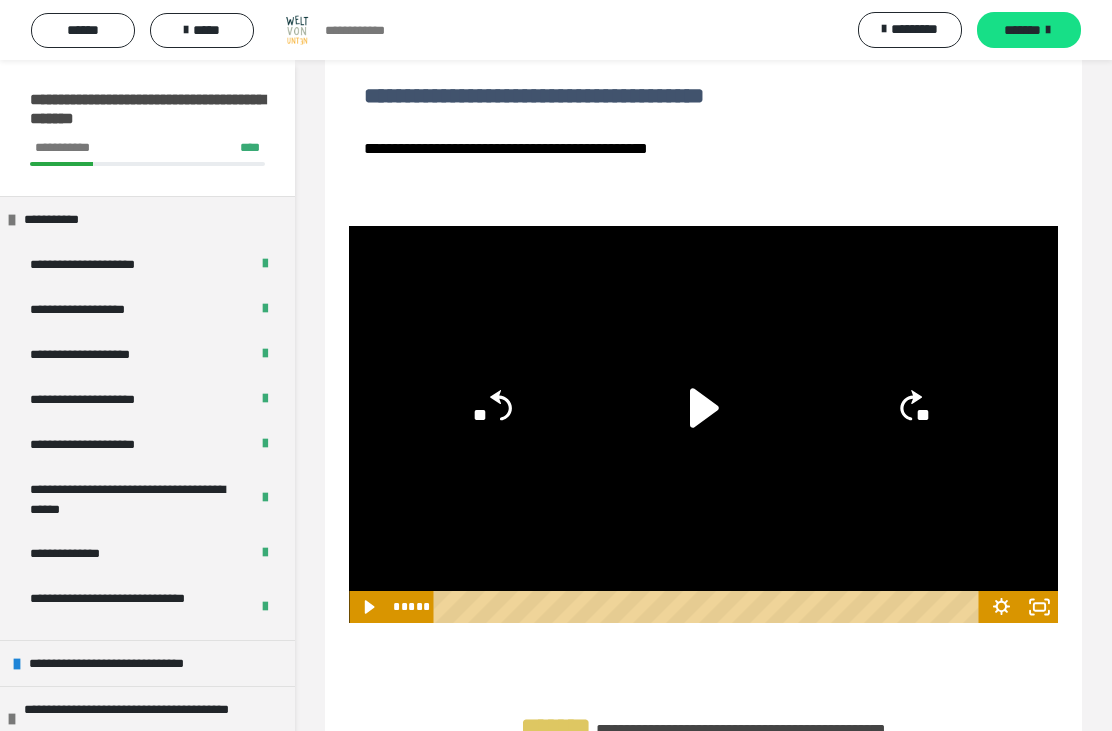 click on "*******" at bounding box center (1029, 30) 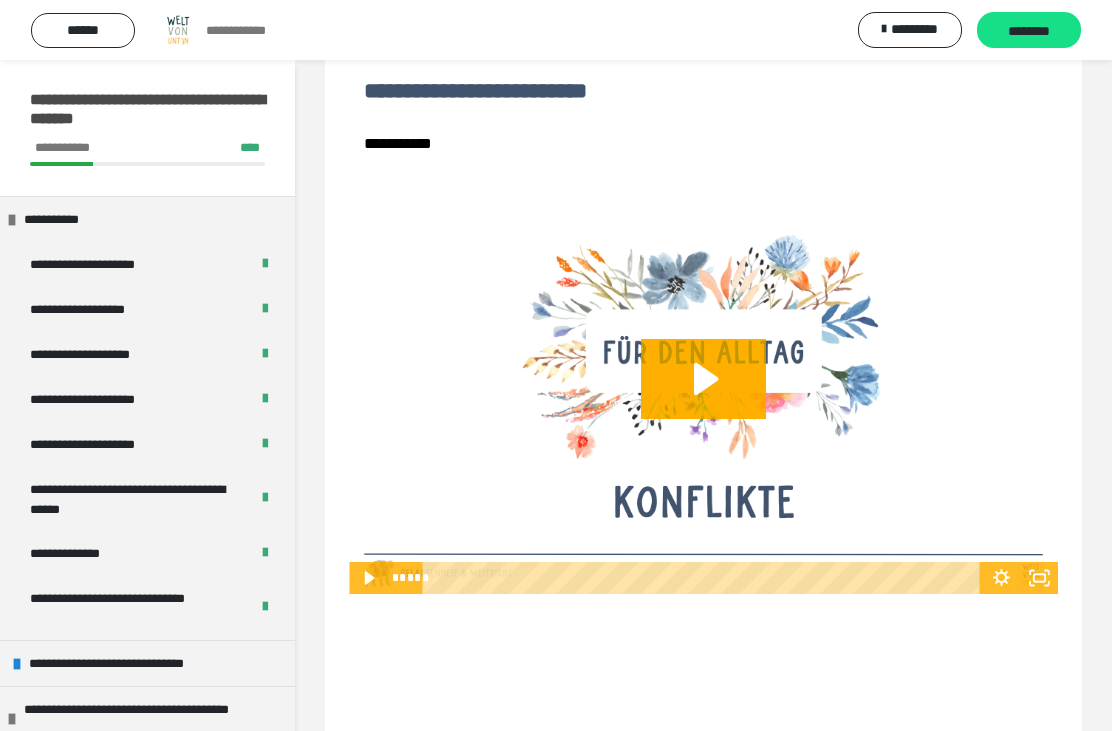 scroll, scrollTop: 317, scrollLeft: 0, axis: vertical 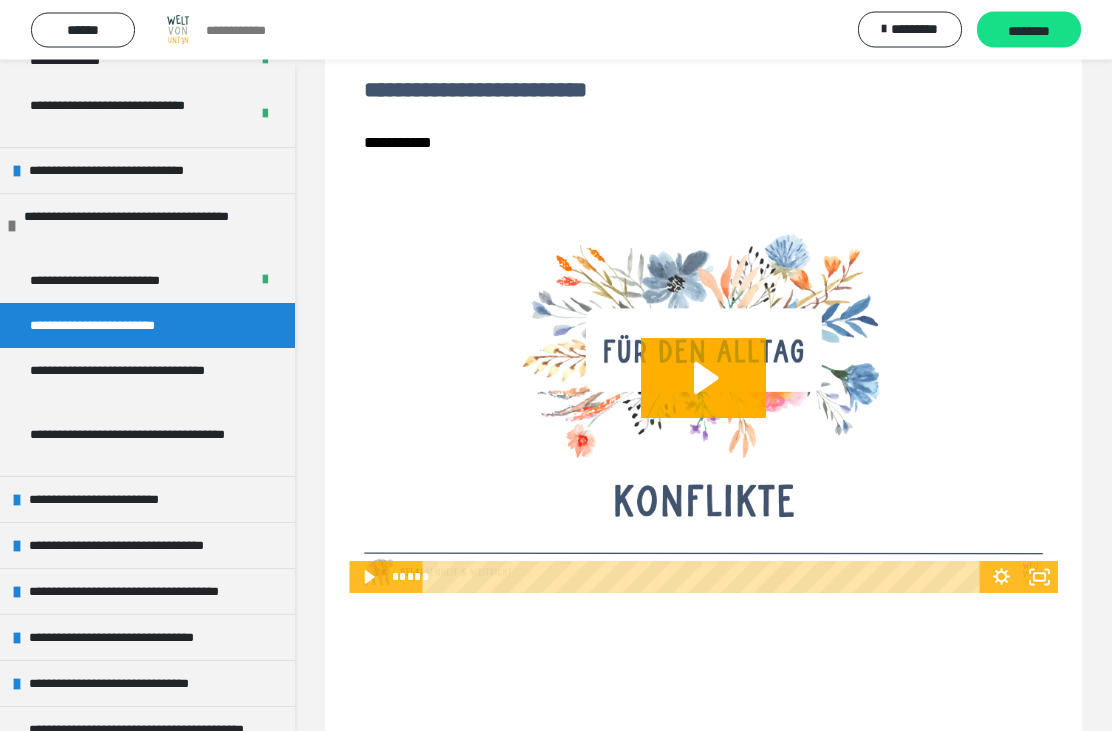 click on "**********" at bounding box center (139, 381) 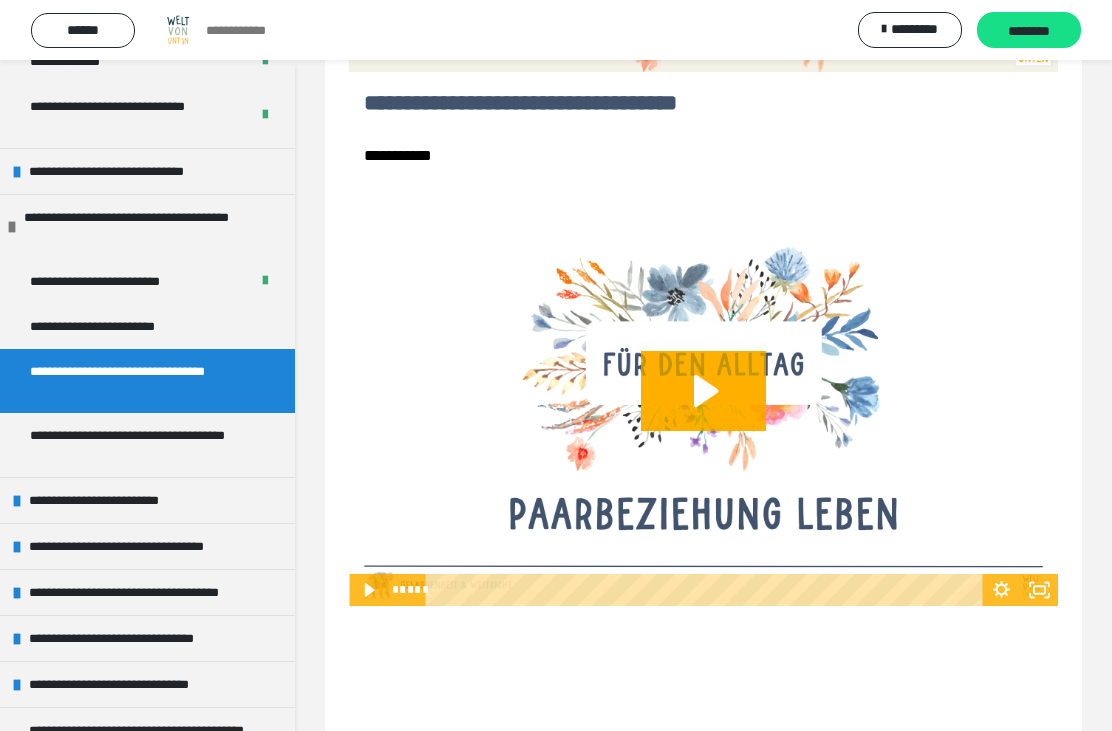 scroll, scrollTop: 306, scrollLeft: 0, axis: vertical 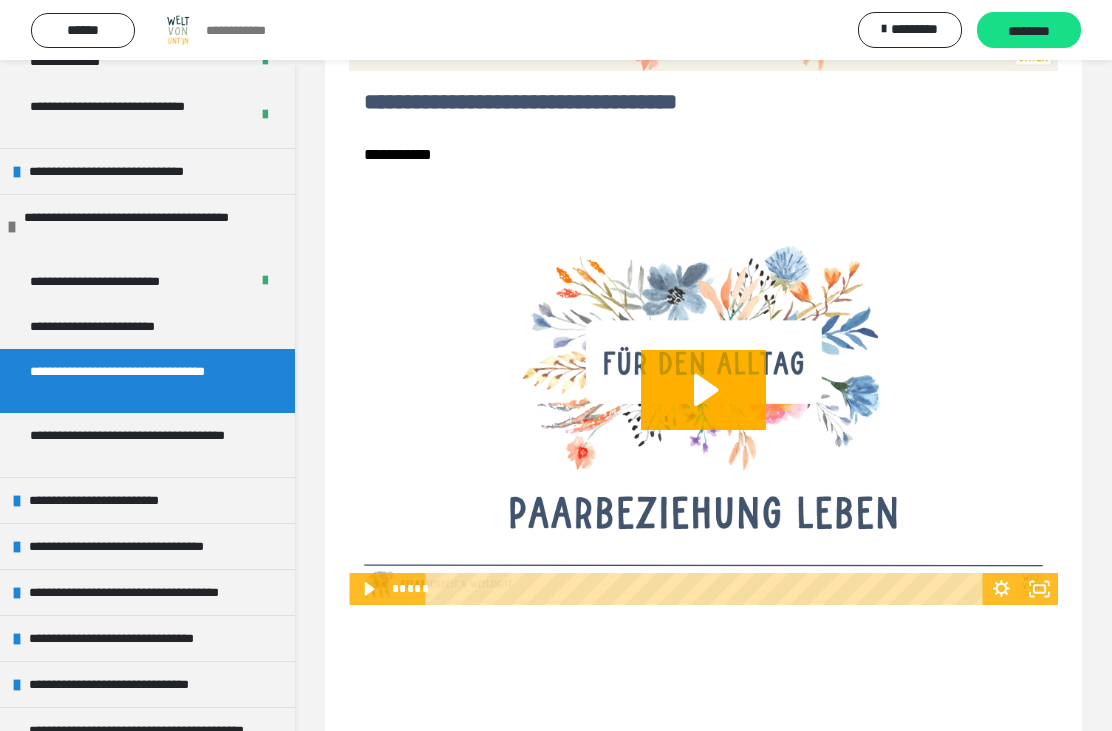 click on "**********" at bounding box center (139, 445) 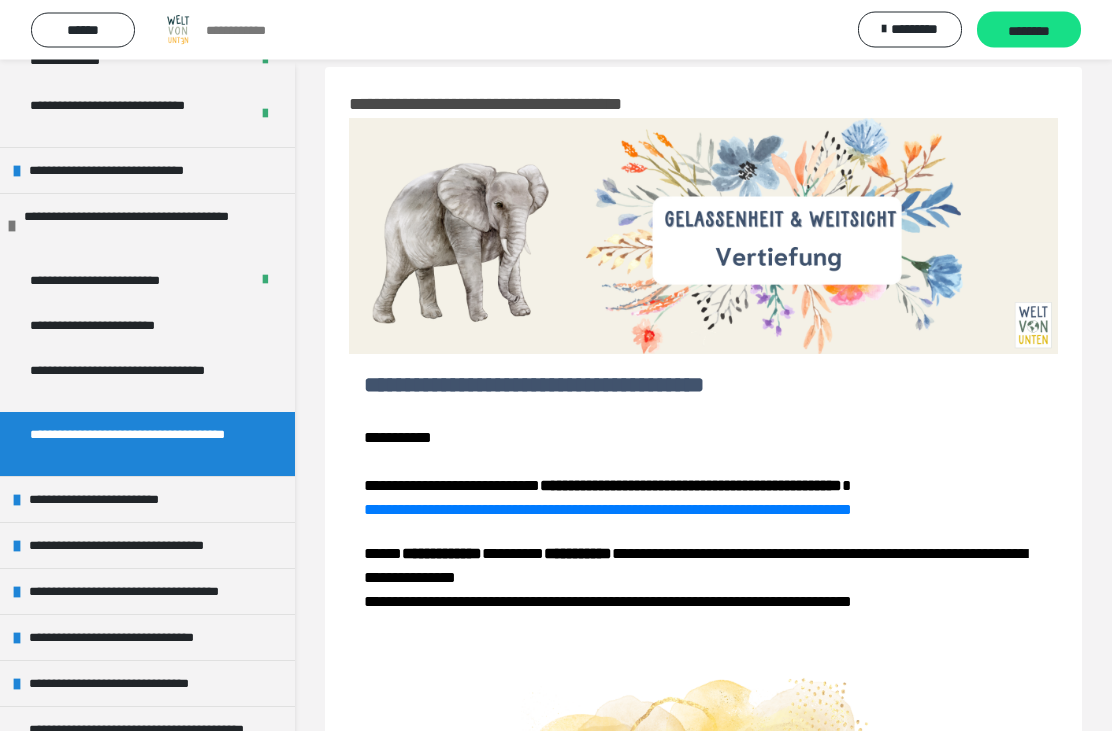 scroll, scrollTop: 0, scrollLeft: 0, axis: both 